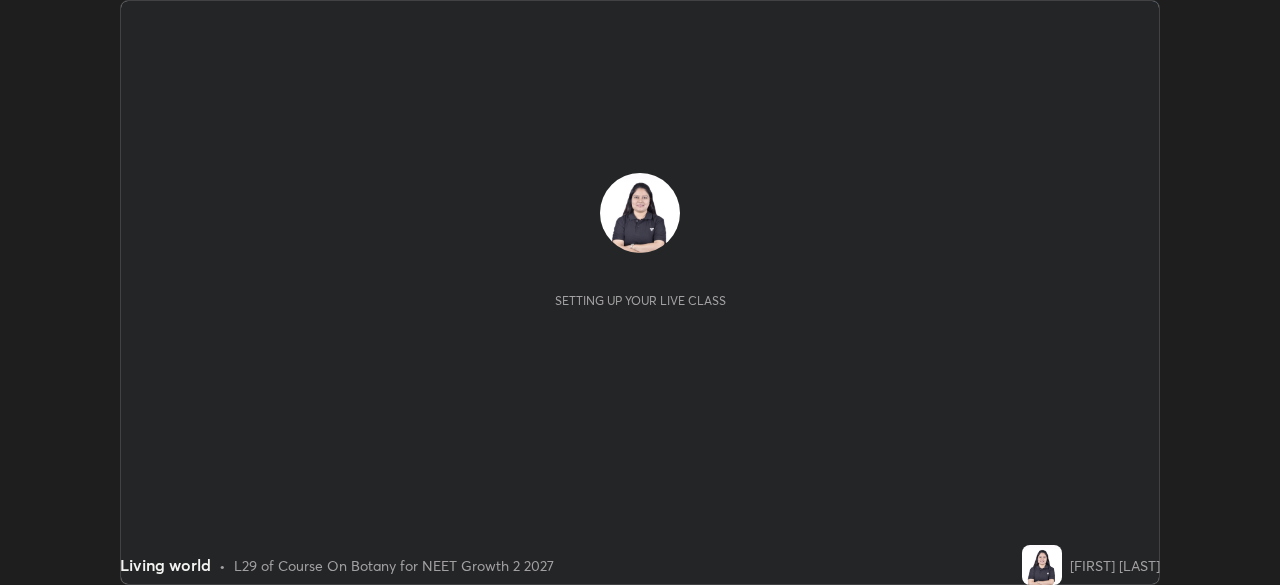 scroll, scrollTop: 0, scrollLeft: 0, axis: both 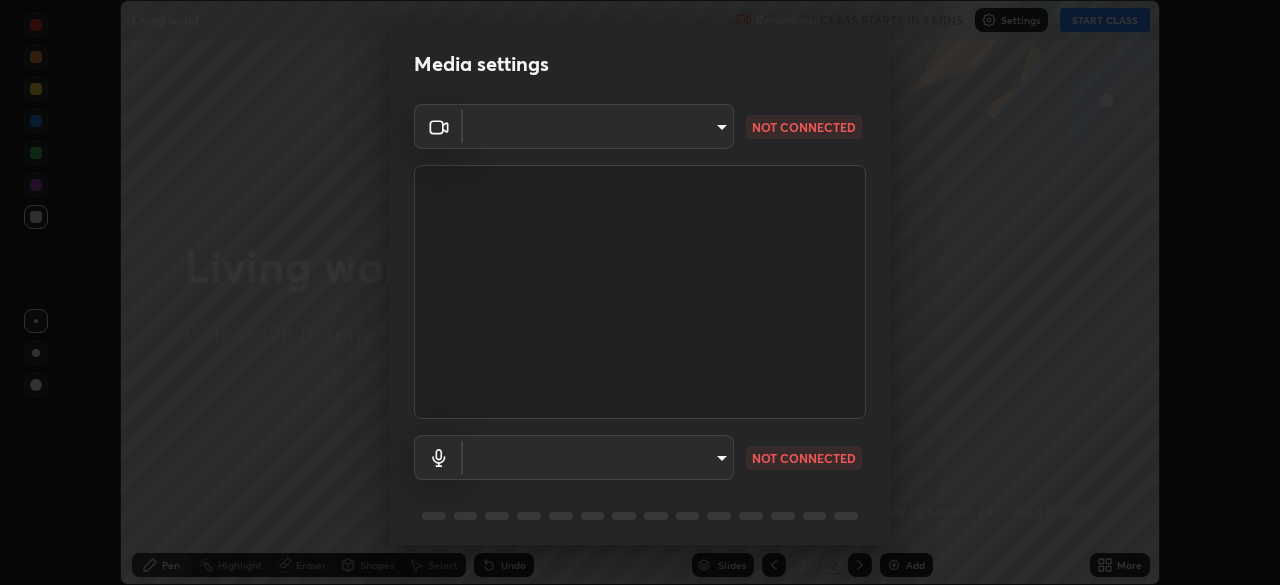 type on "5402053dac797fbd6203b9055fefd71c8703e877445e1219393e3e645ba4b0f2" 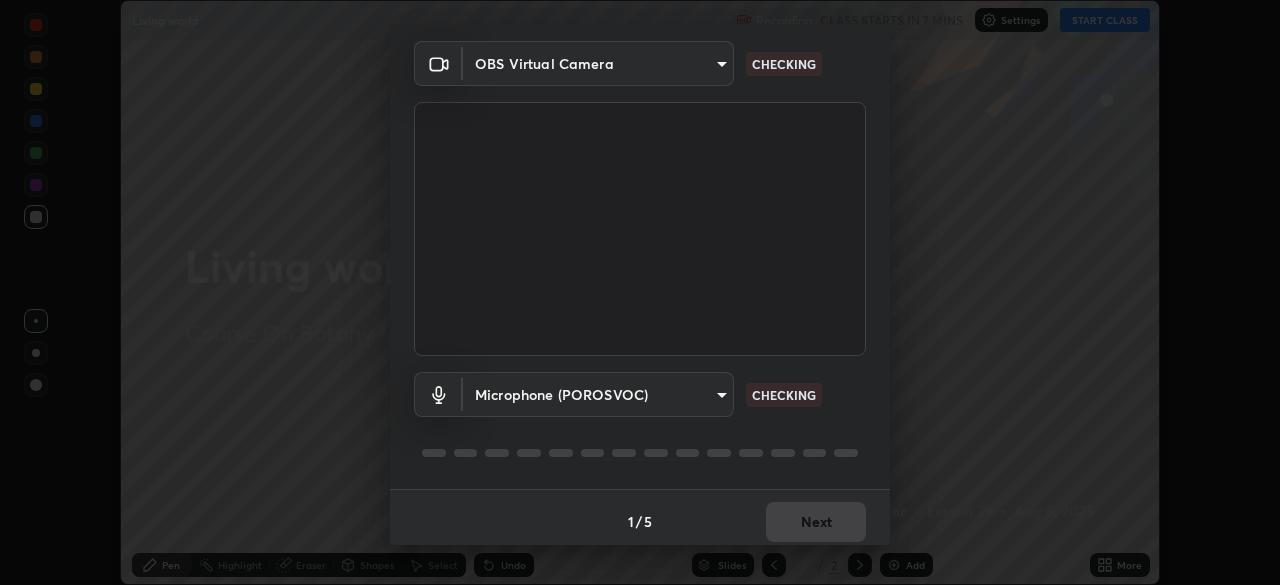 scroll, scrollTop: 71, scrollLeft: 0, axis: vertical 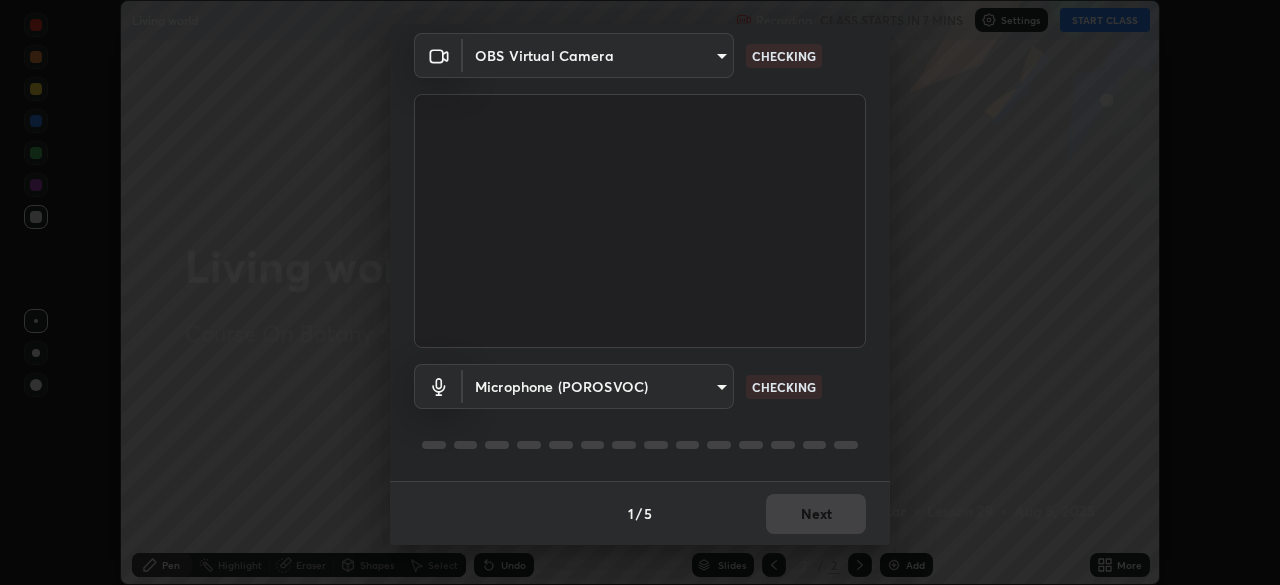 click on "Erase all Living world Recording CLASS STARTS IN 7 MINS Settings START CLASS Setting up your live class Living world • L29 of Course On Botany for NEET Growth 2 2027 [FIRST] [LAST] Pen Highlight Eraser Shapes Select Undo Slides 2 / 2 Add More No doubts shared Encourage your learners to ask a doubt for better clarity Report an issue Reason for reporting Buffering Chat not working Audio - Video sync issue Educator video quality low ​ Attach an image Report Media settings OBS Virtual Camera 5402053dac797fbd6203b9055fefd71c8703e877445e1219393e3e645ba4b0f2 CHECKING Microphone (POROSVOC) 0bdb9f2618781136d314c0f525c274a90b3648abf3b19260b48a90d302a91cf3 CHECKING 1 / 5 Next" at bounding box center [640, 292] 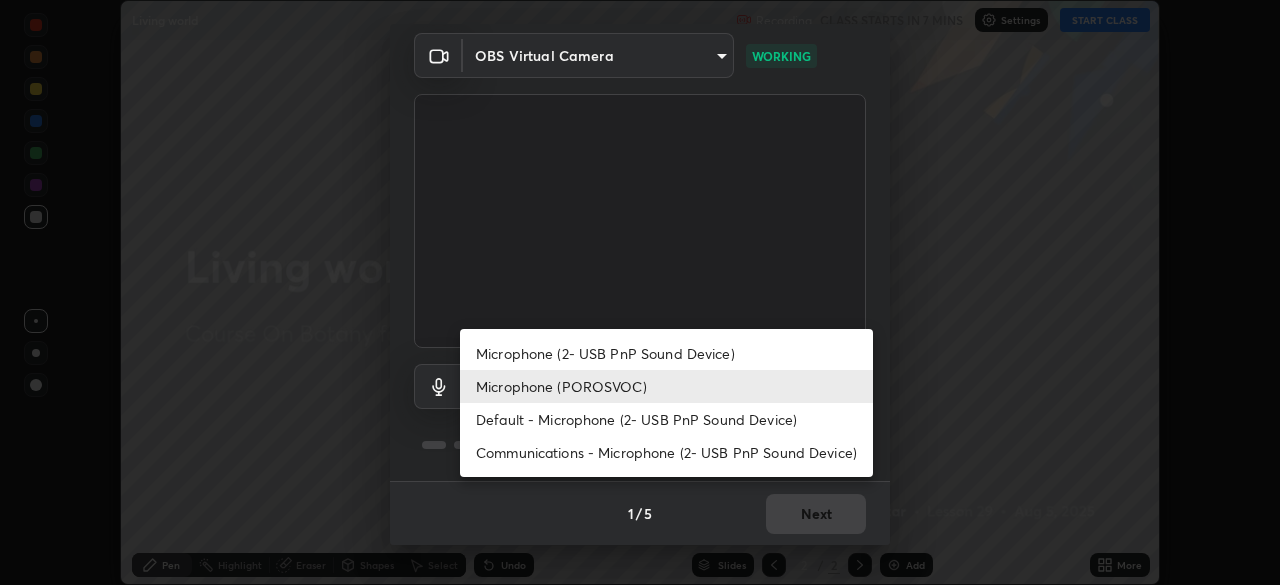 click on "Microphone (2- USB PnP Sound Device)" at bounding box center [666, 353] 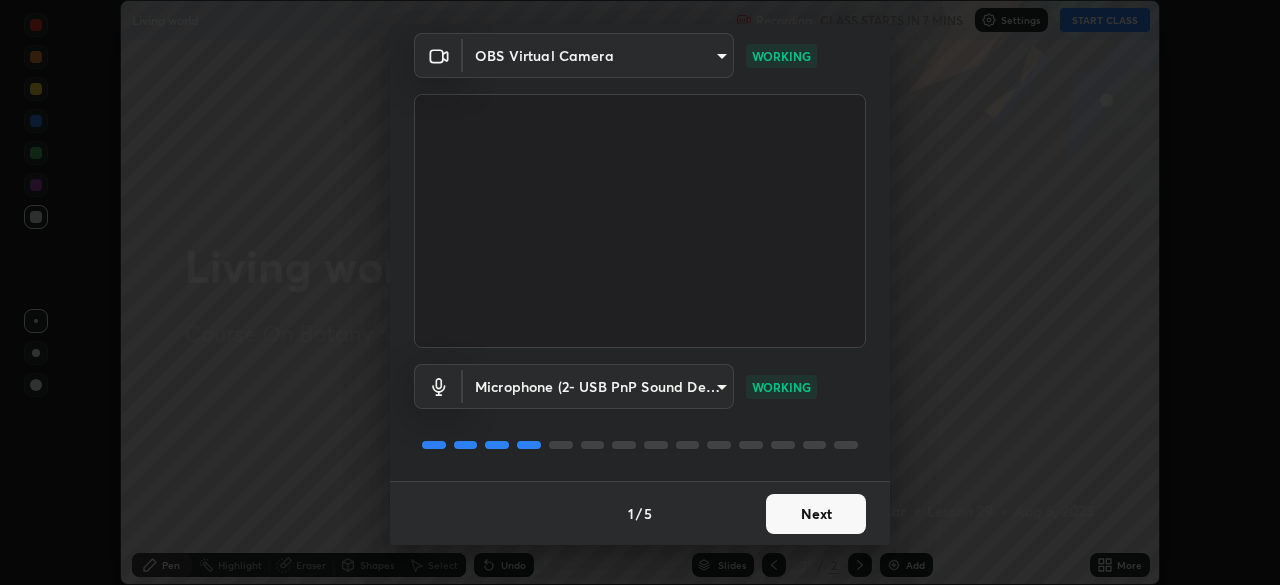 click on "Next" at bounding box center [816, 514] 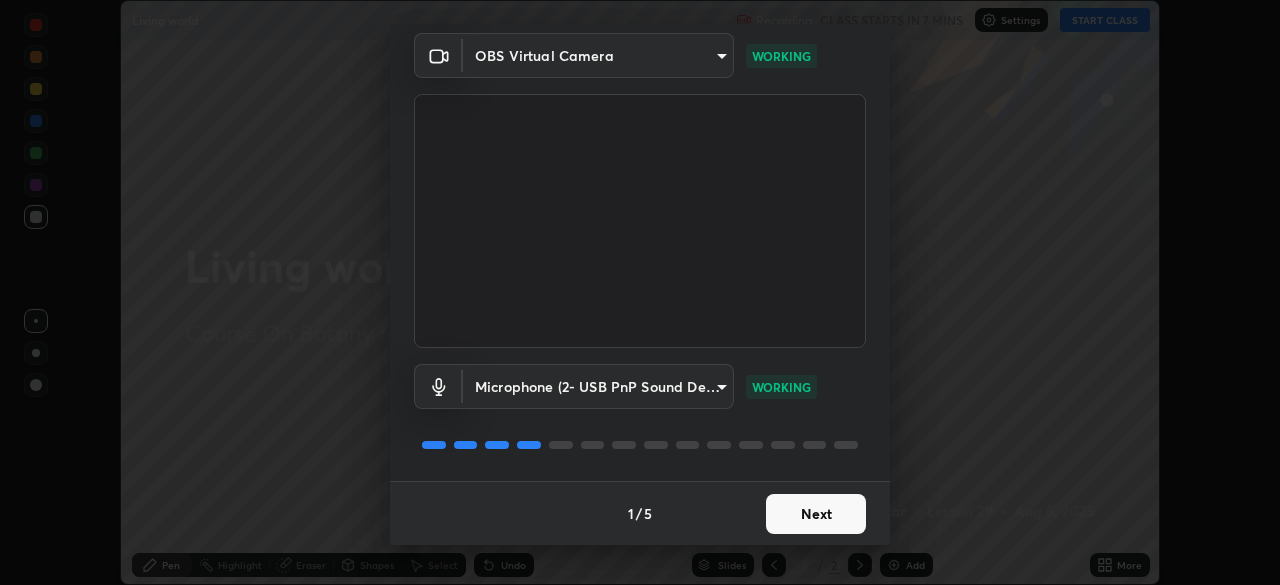 scroll, scrollTop: 0, scrollLeft: 0, axis: both 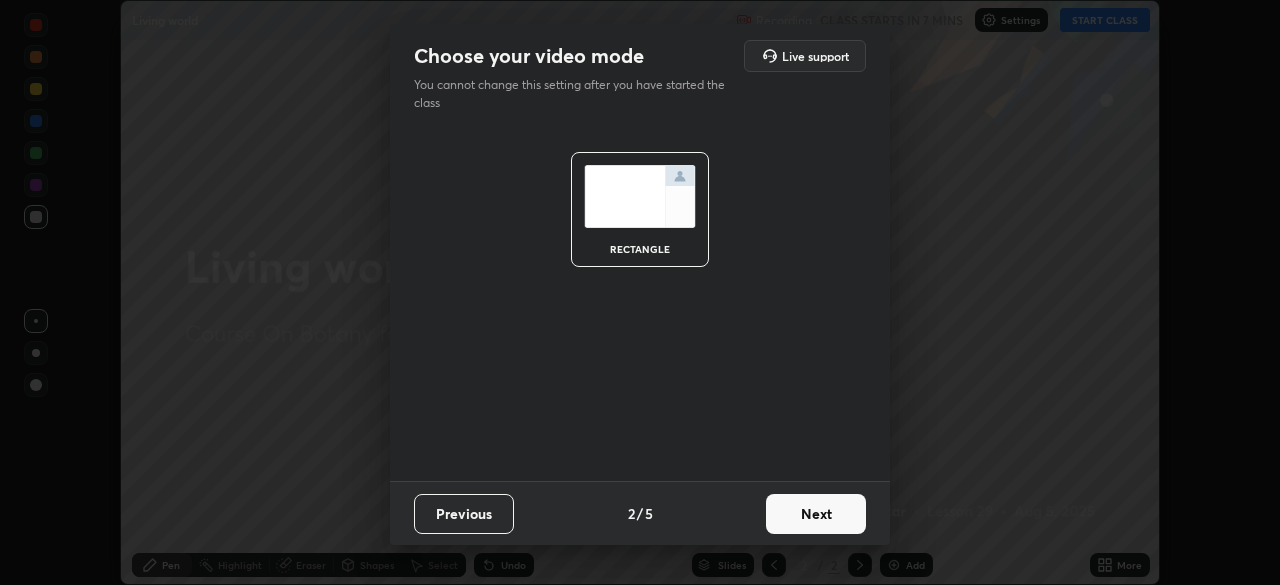 click on "Next" at bounding box center [816, 514] 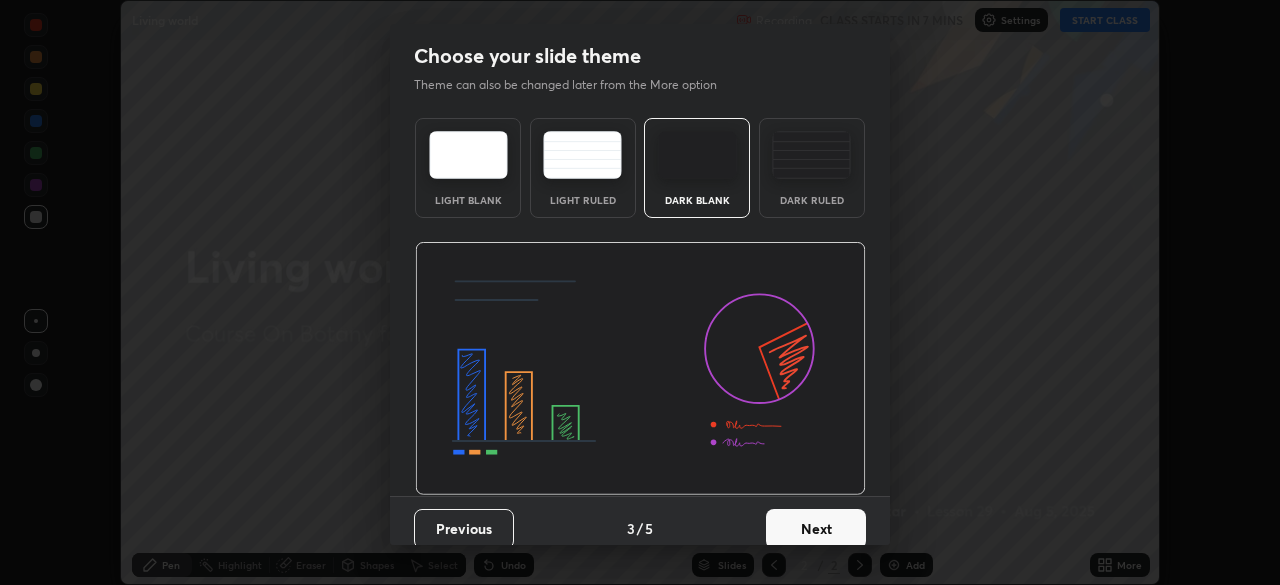 click on "Next" at bounding box center (816, 529) 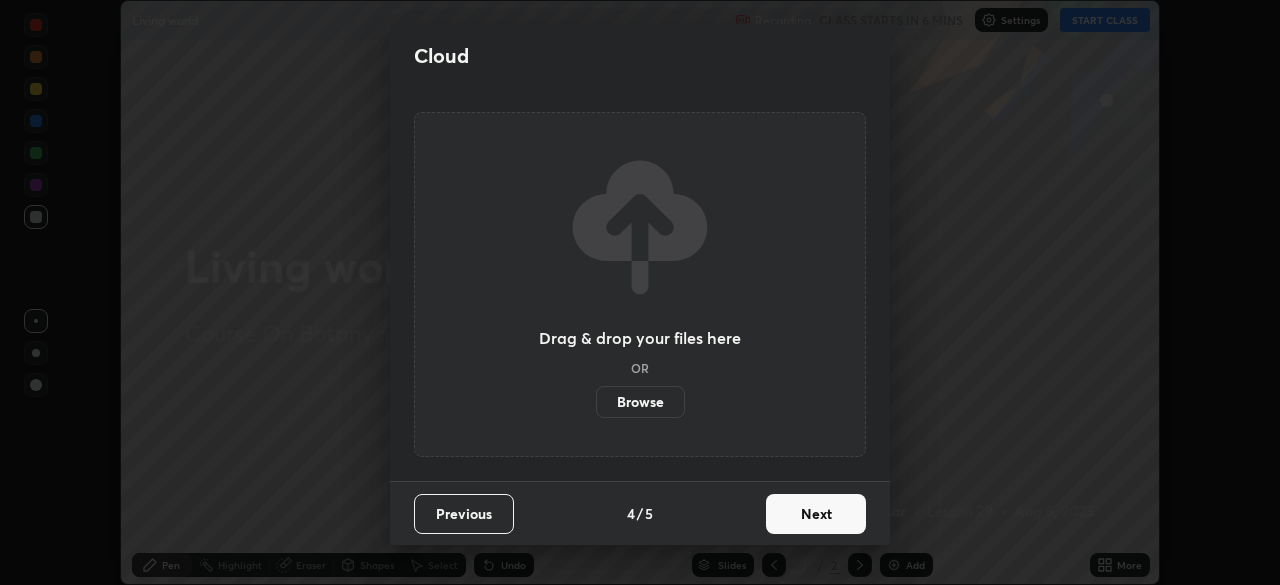 click on "Next" at bounding box center [816, 514] 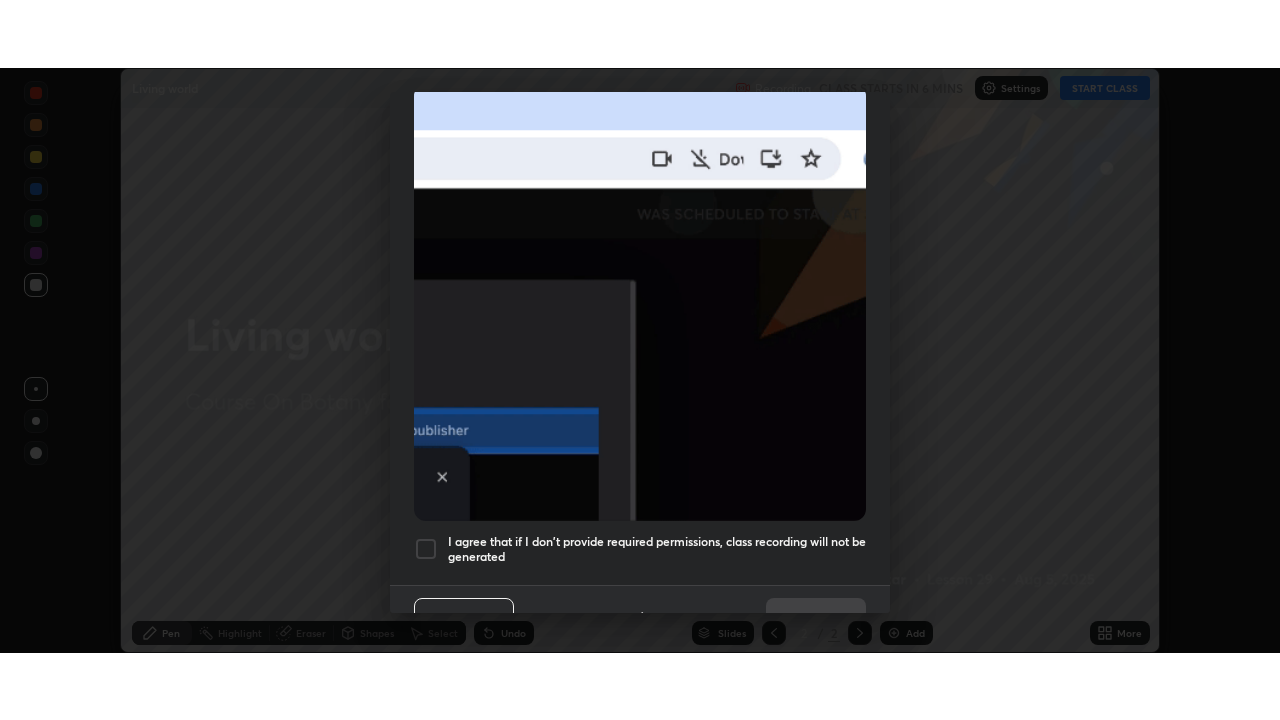 scroll, scrollTop: 479, scrollLeft: 0, axis: vertical 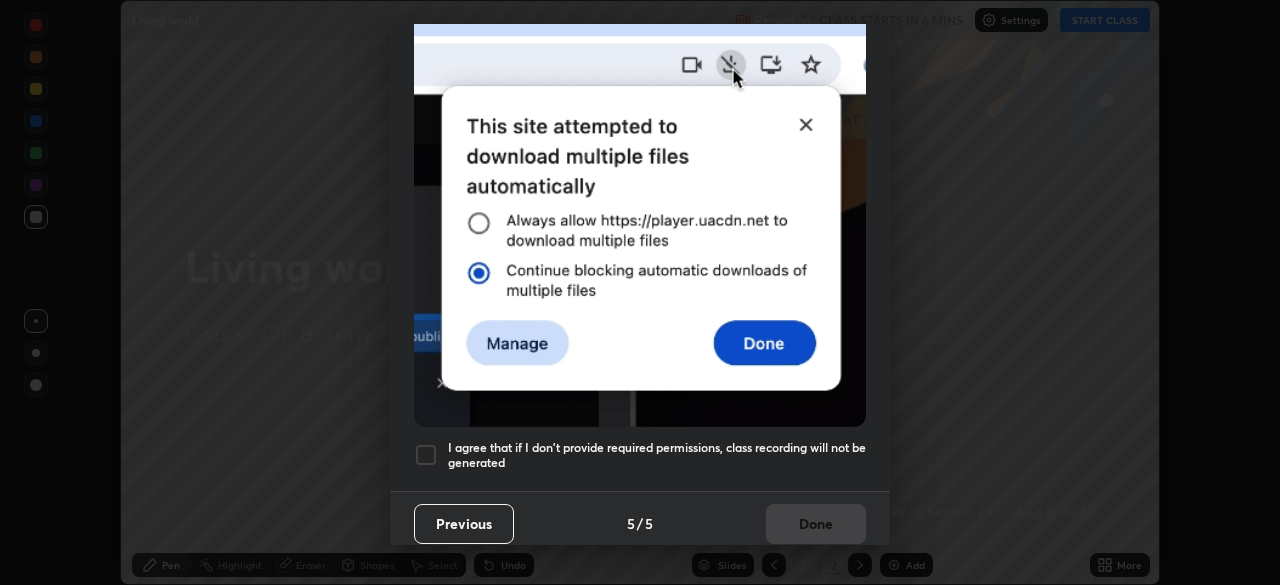 click on "I agree that if I don't provide required permissions, class recording will not be generated" at bounding box center (657, 455) 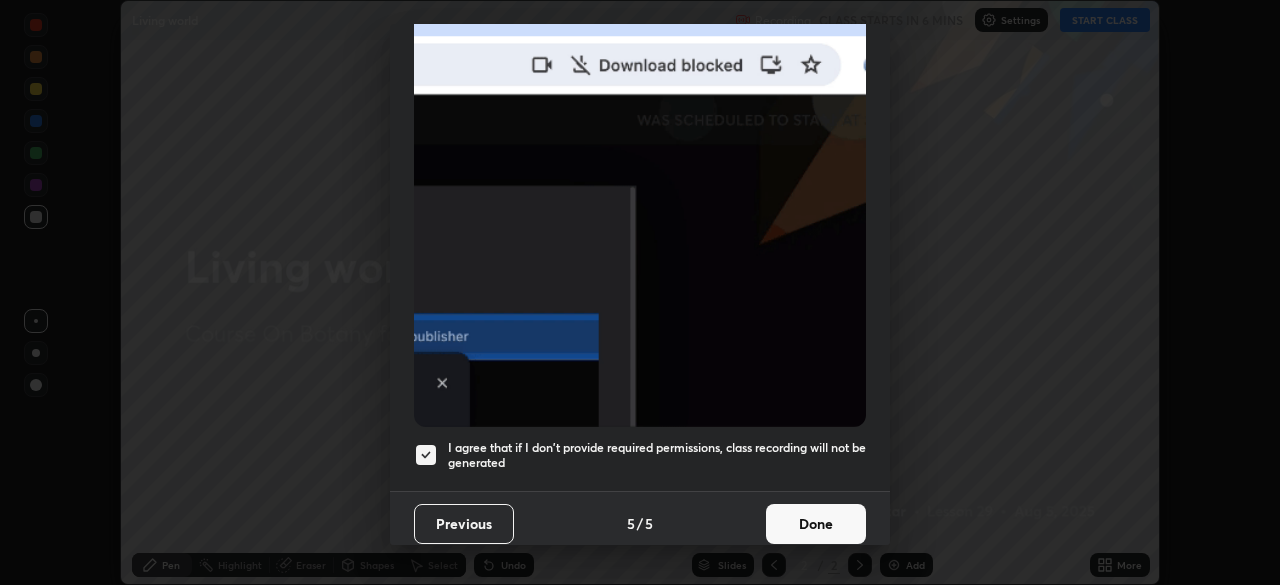 click on "Done" at bounding box center (816, 524) 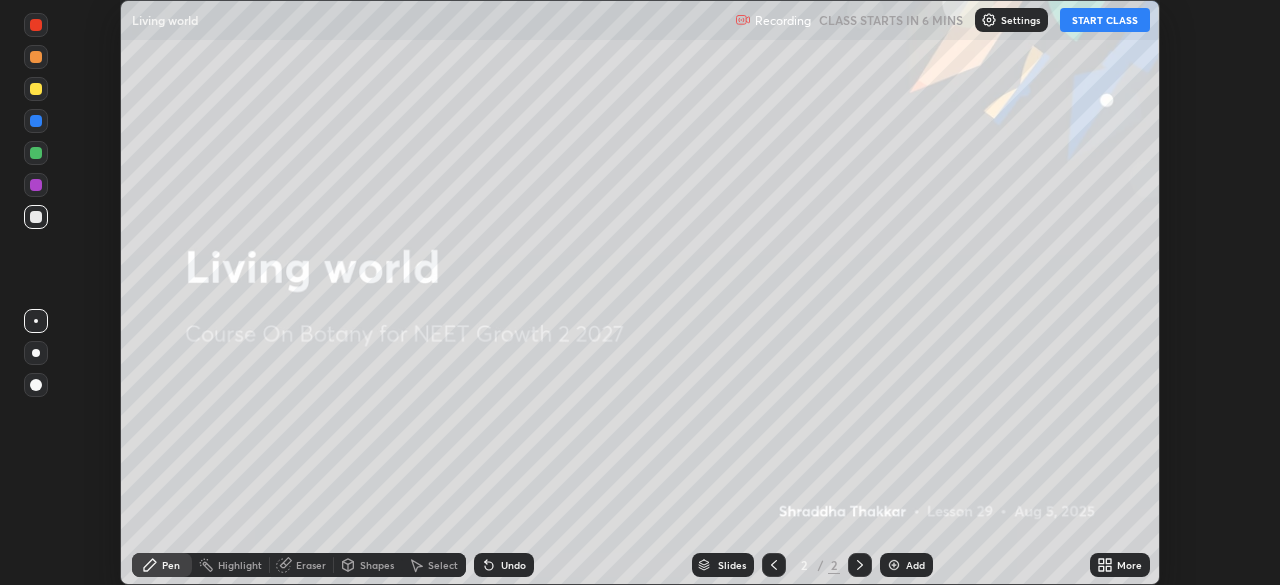 click on "START CLASS" at bounding box center [1105, 20] 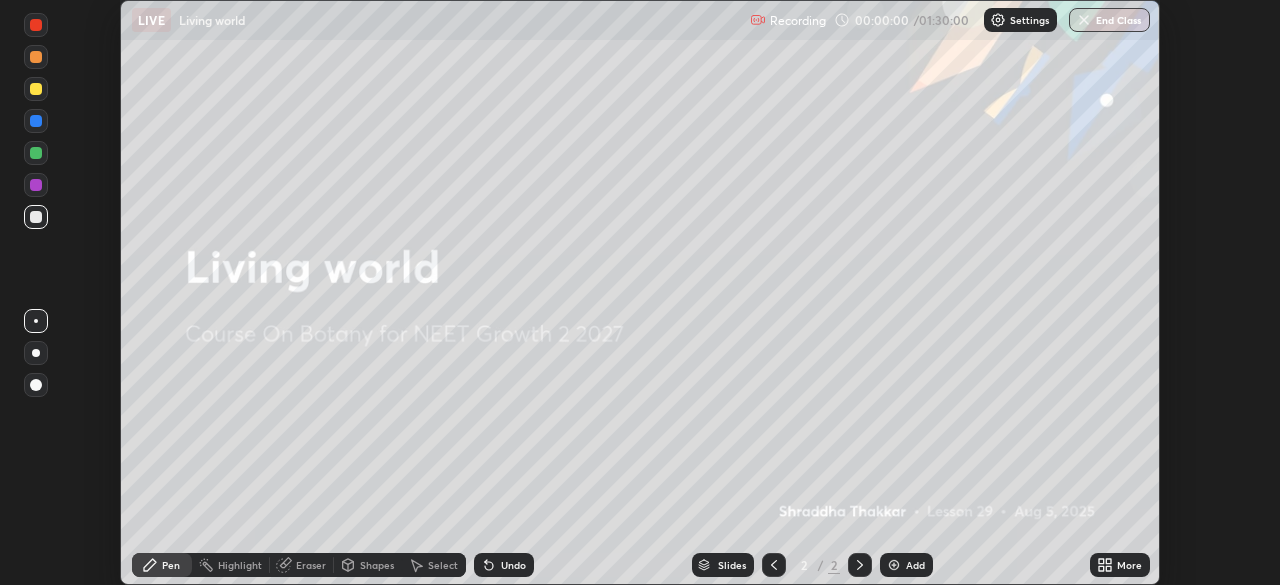 click 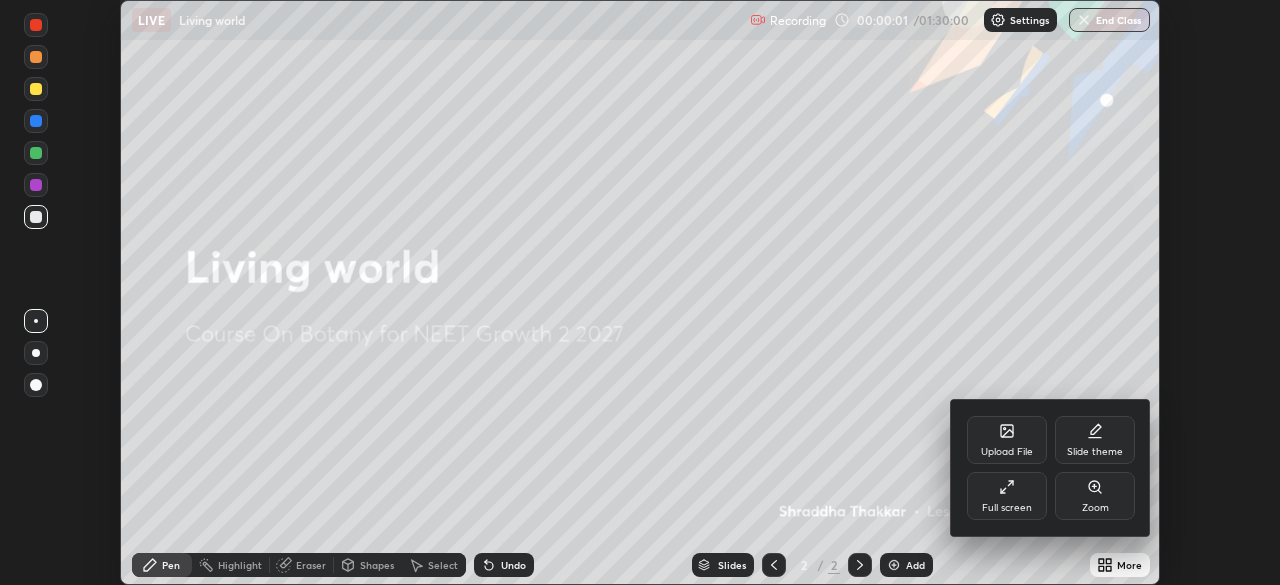 click on "Full screen" at bounding box center (1007, 508) 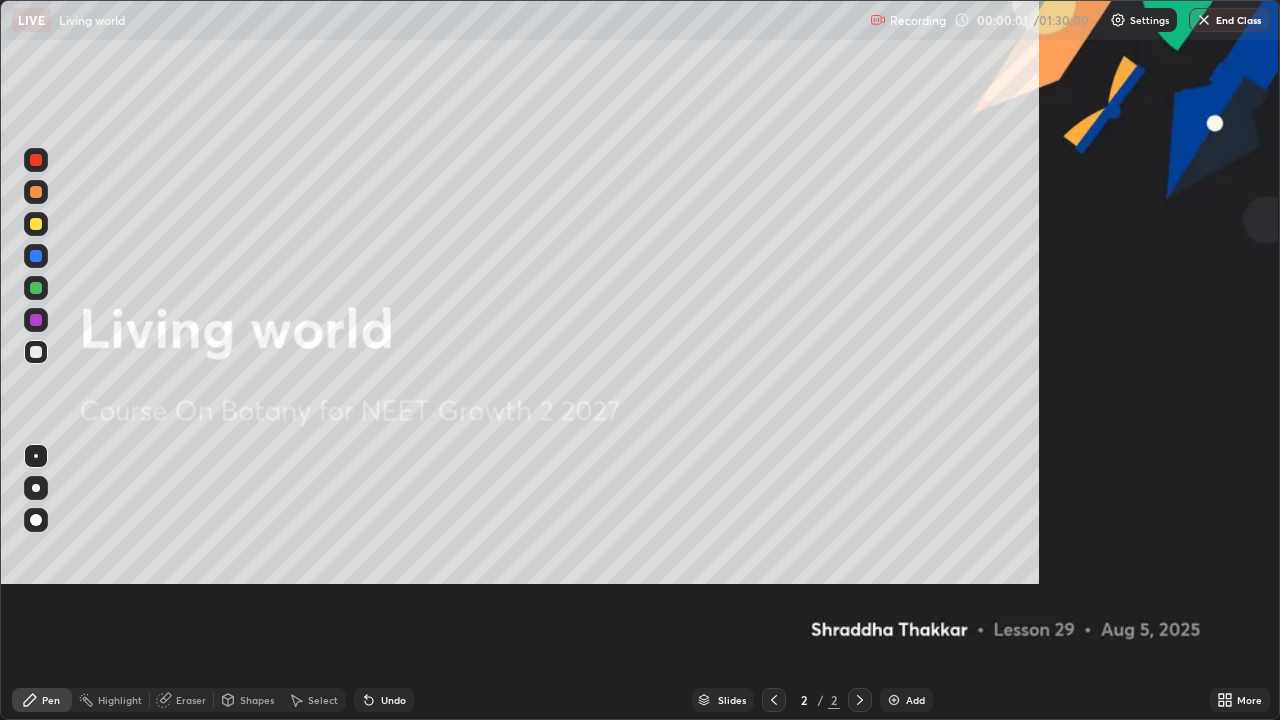 scroll, scrollTop: 99280, scrollLeft: 98720, axis: both 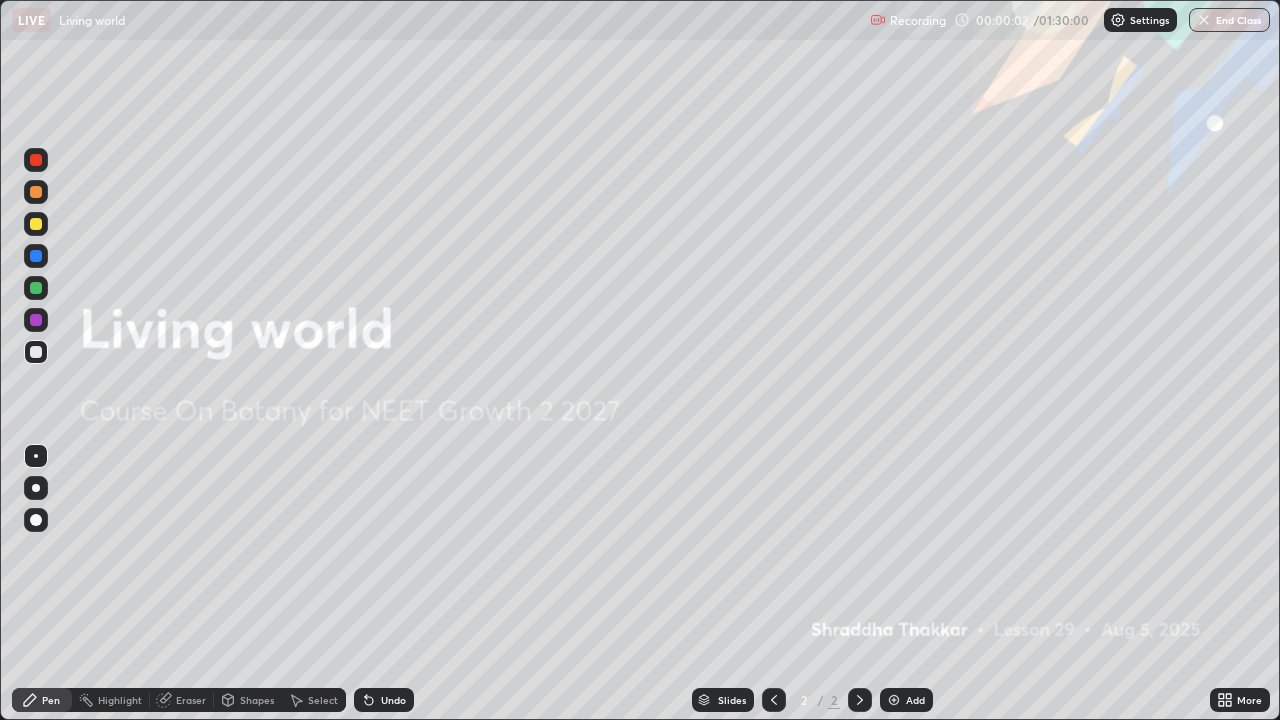 click 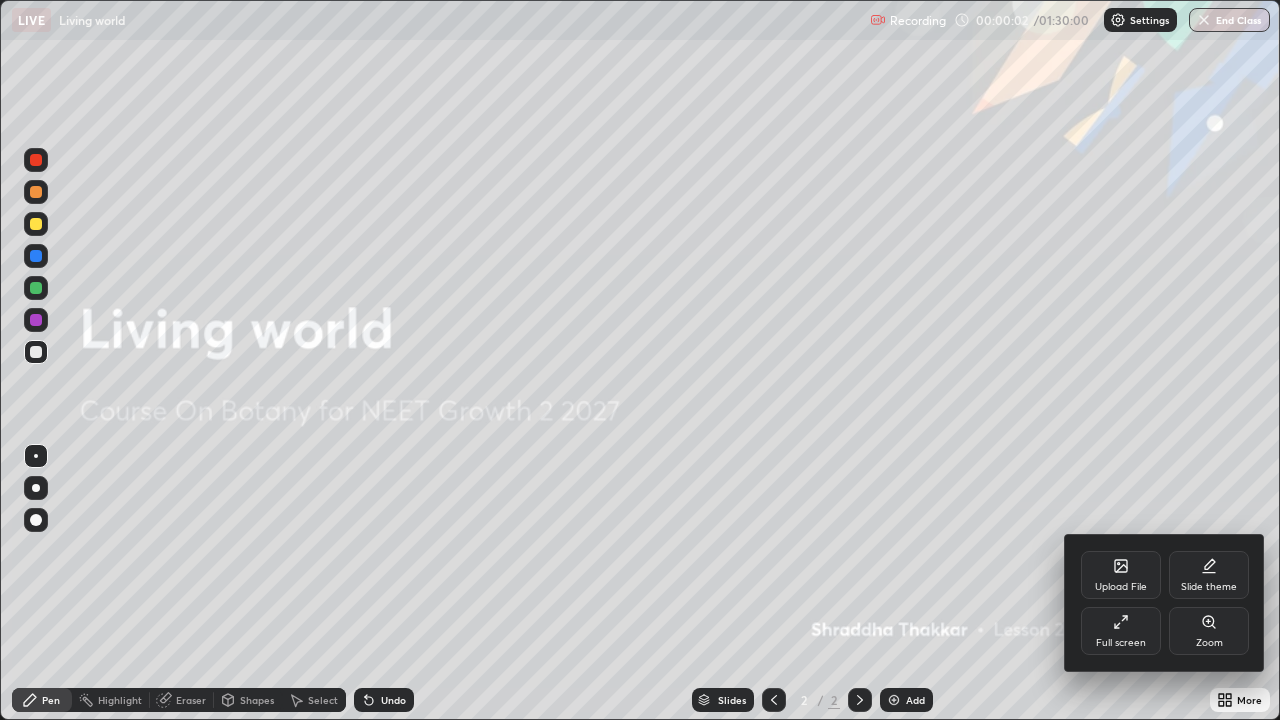 click on "Upload File" at bounding box center (1121, 587) 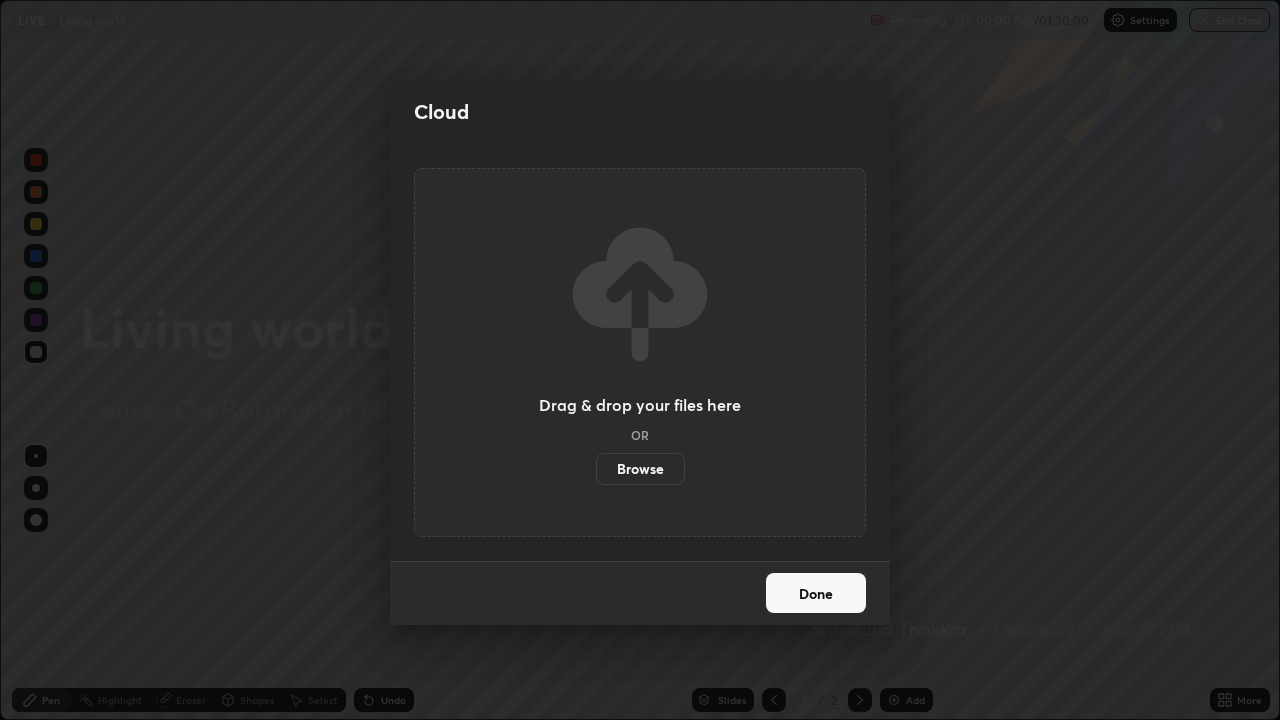 click on "Browse" at bounding box center [640, 469] 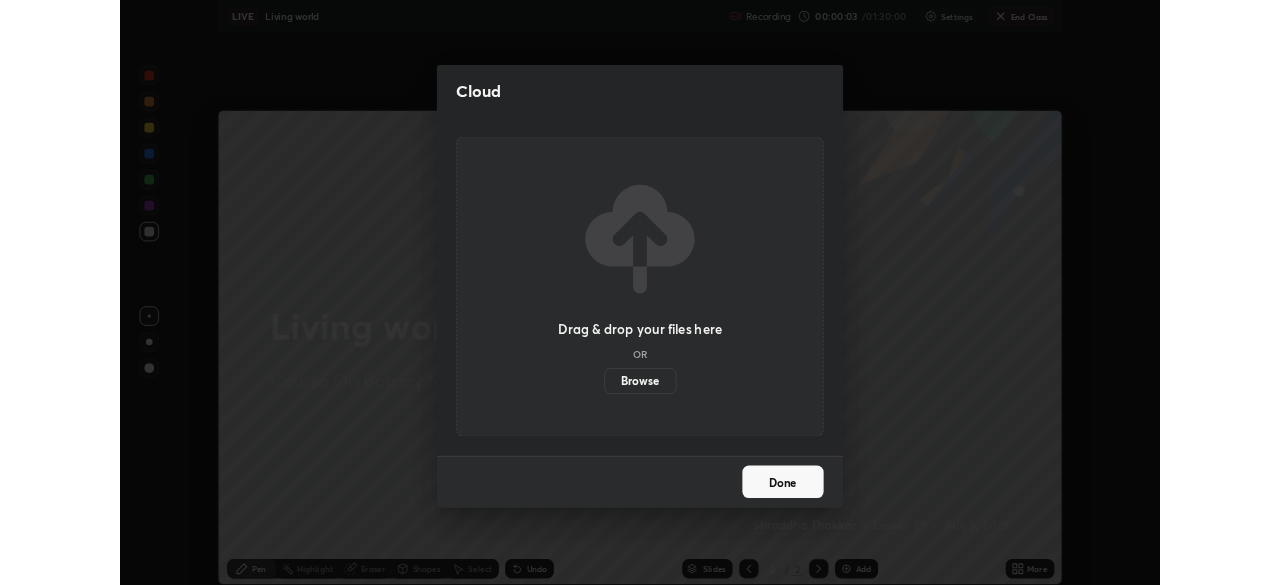 scroll, scrollTop: 585, scrollLeft: 1280, axis: both 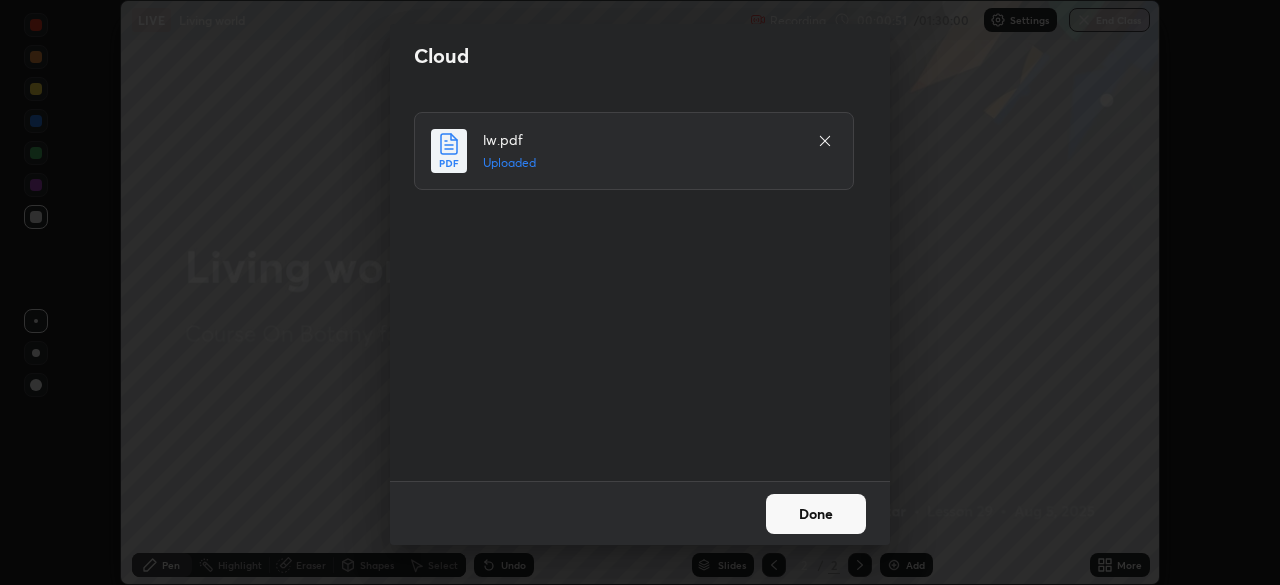click on "Done" at bounding box center (816, 514) 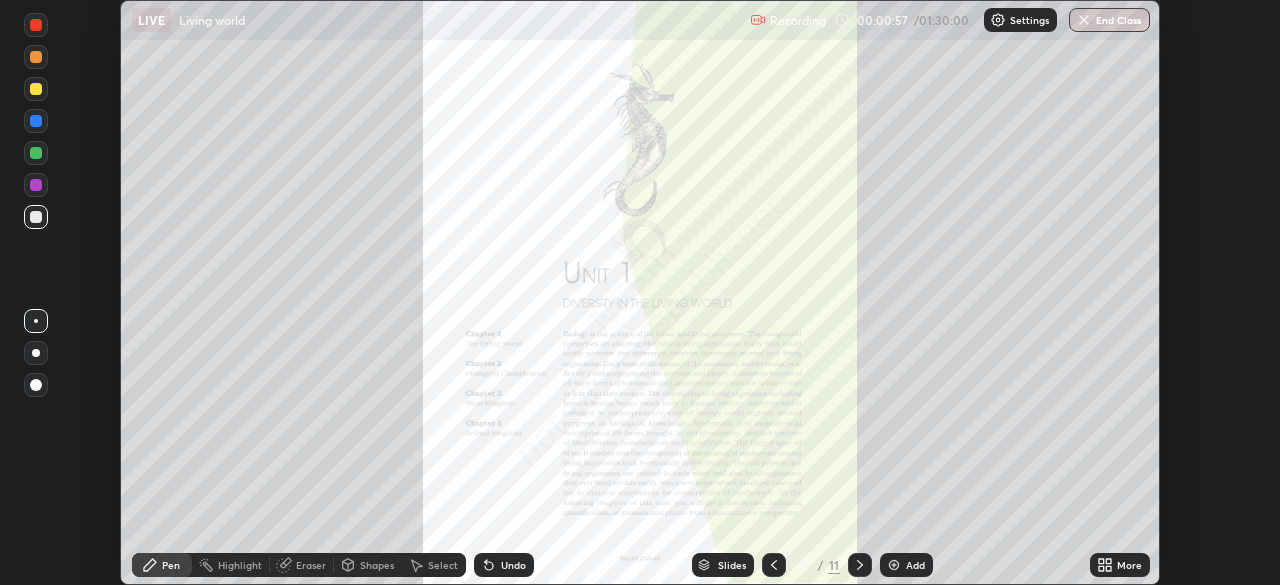 click on "More" at bounding box center (1129, 565) 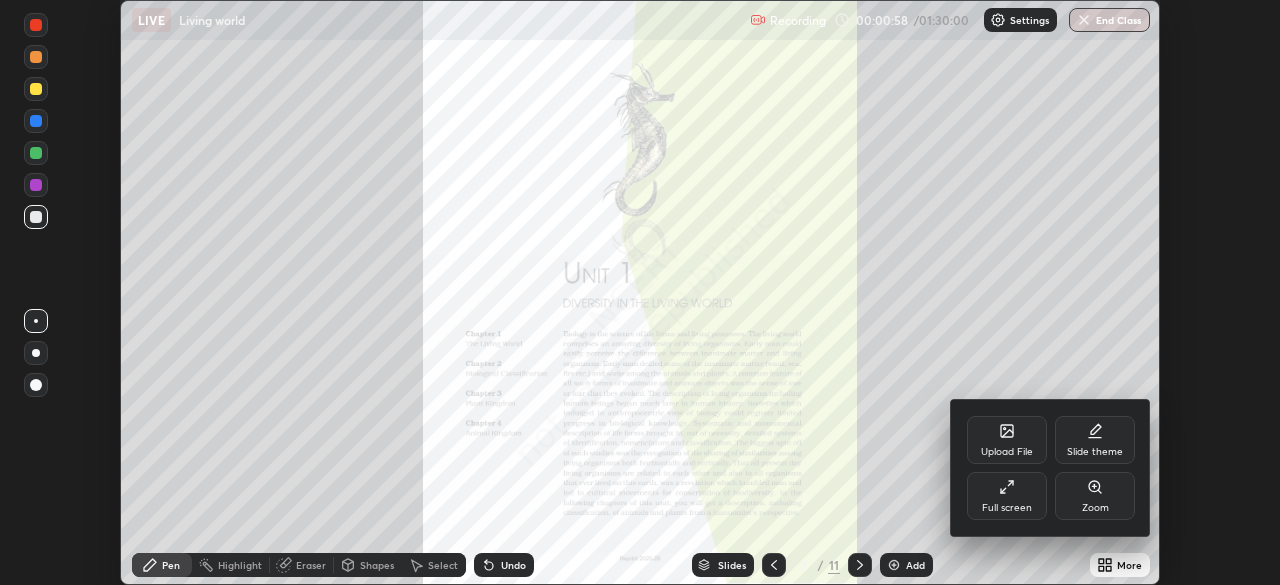 click on "Full screen" at bounding box center (1007, 508) 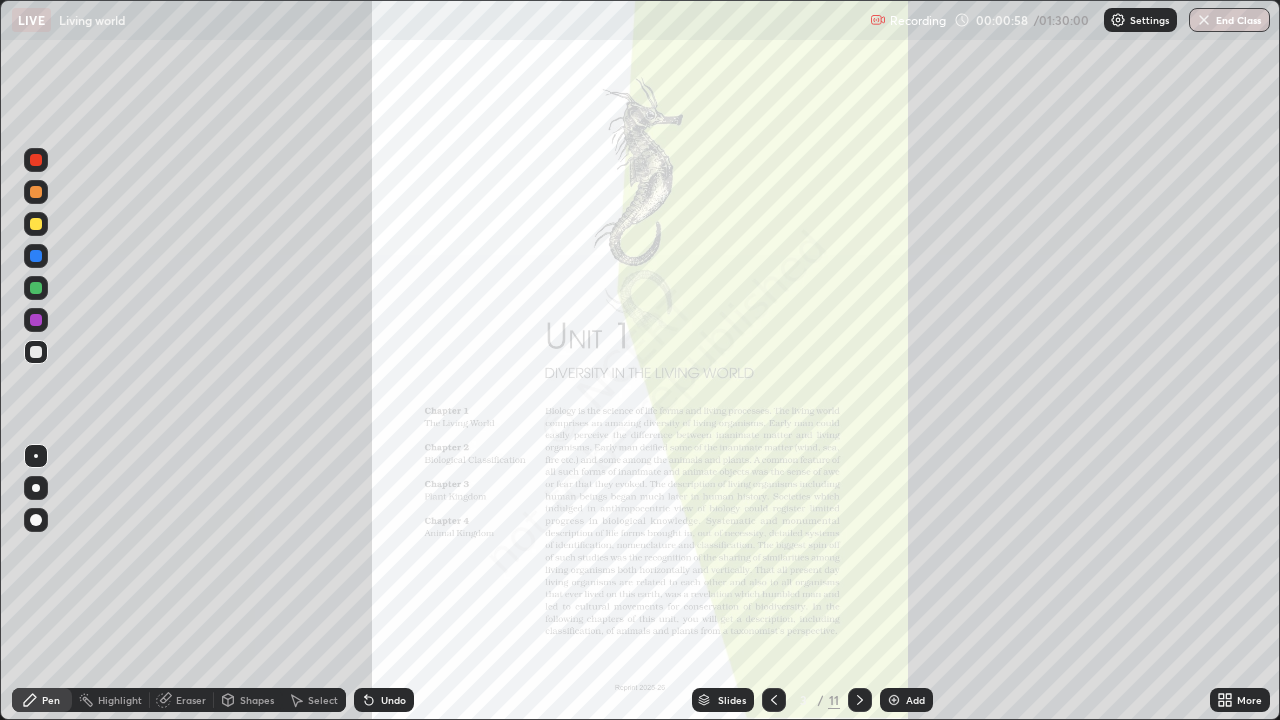 scroll, scrollTop: 99280, scrollLeft: 98720, axis: both 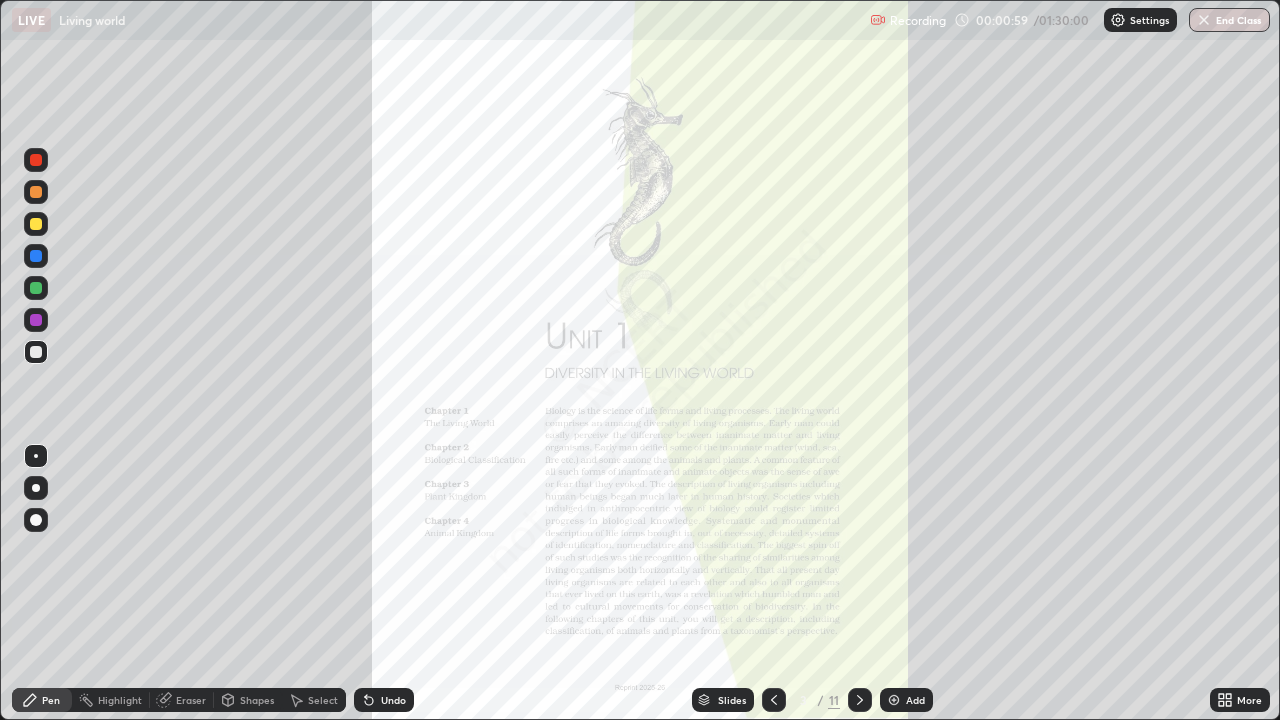 click 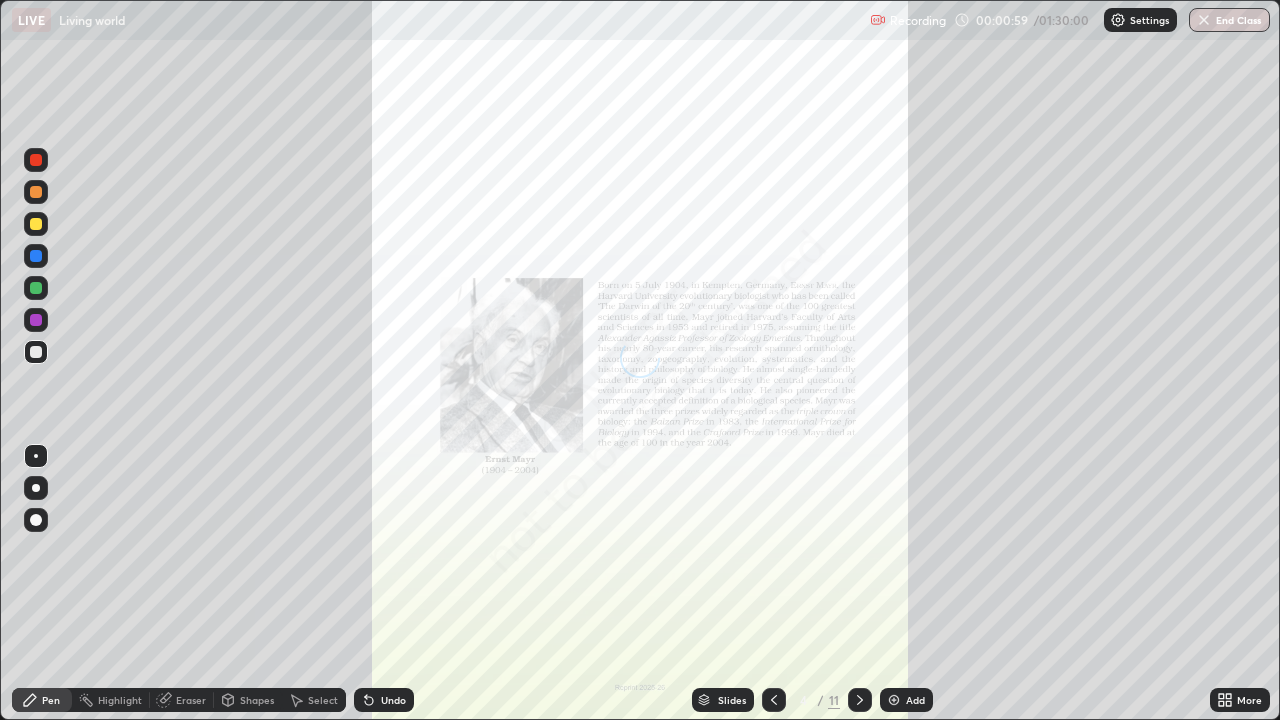 click 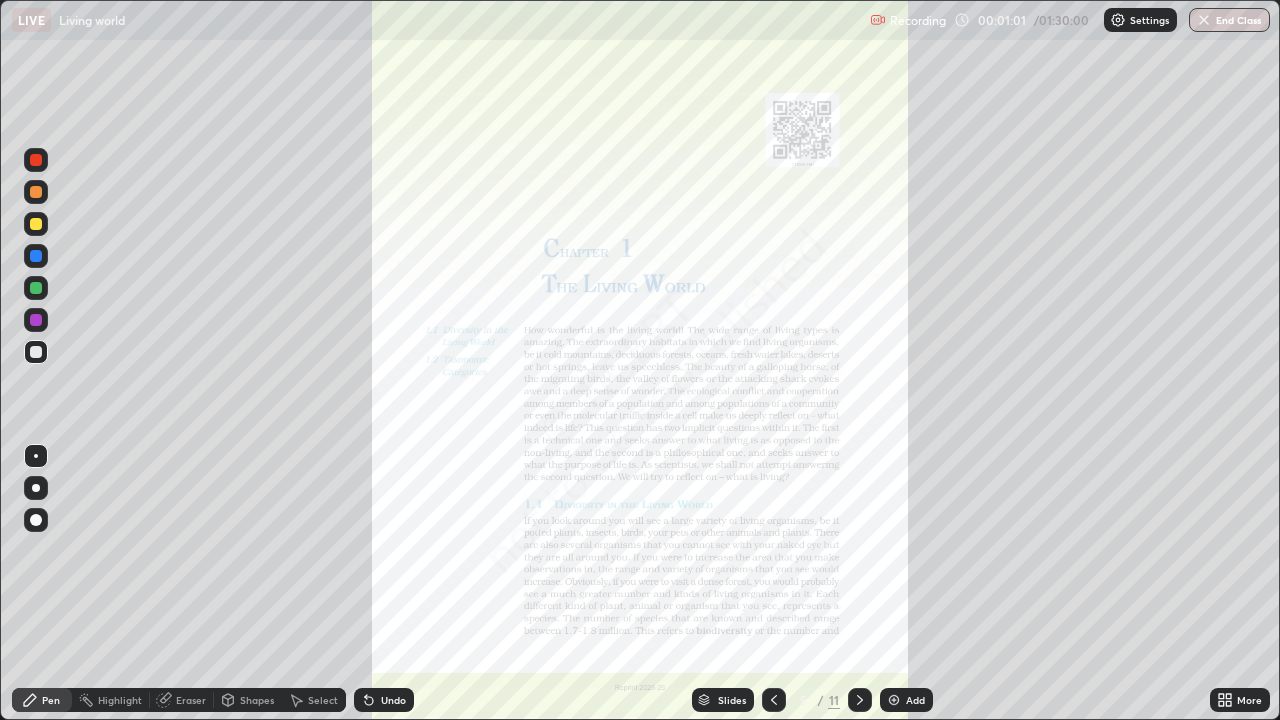 click at bounding box center [860, 700] 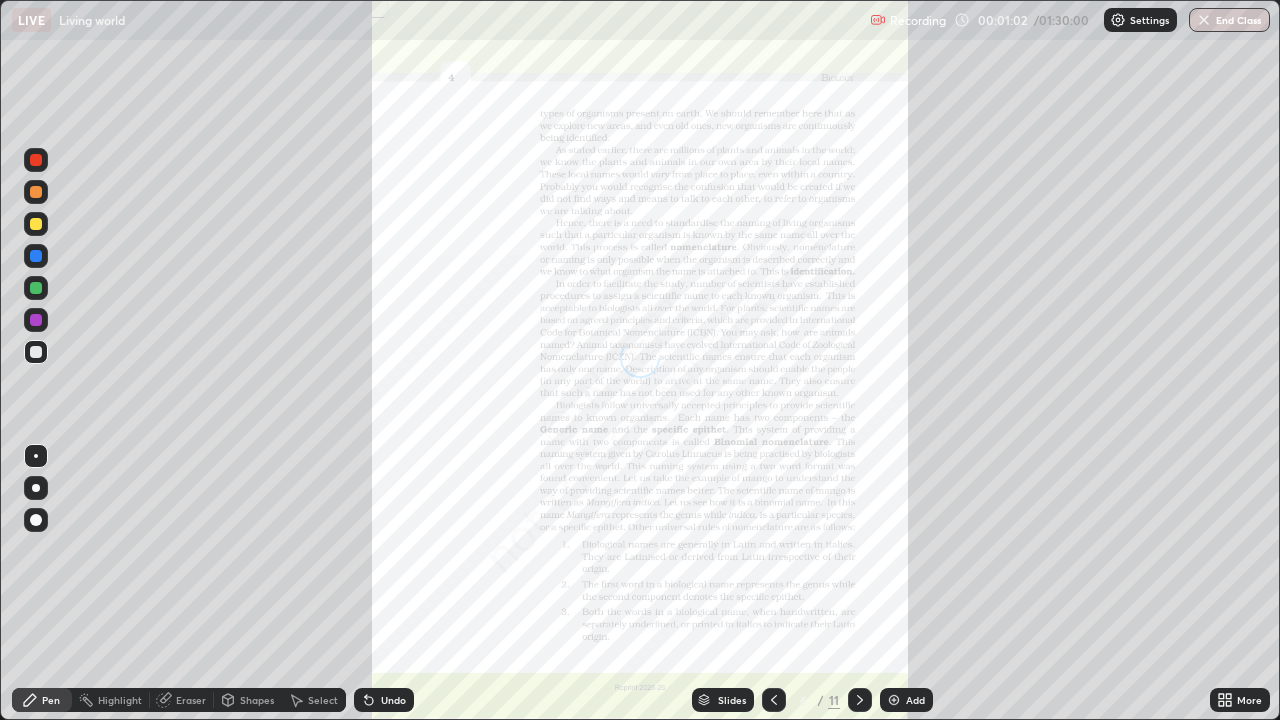 click at bounding box center (860, 700) 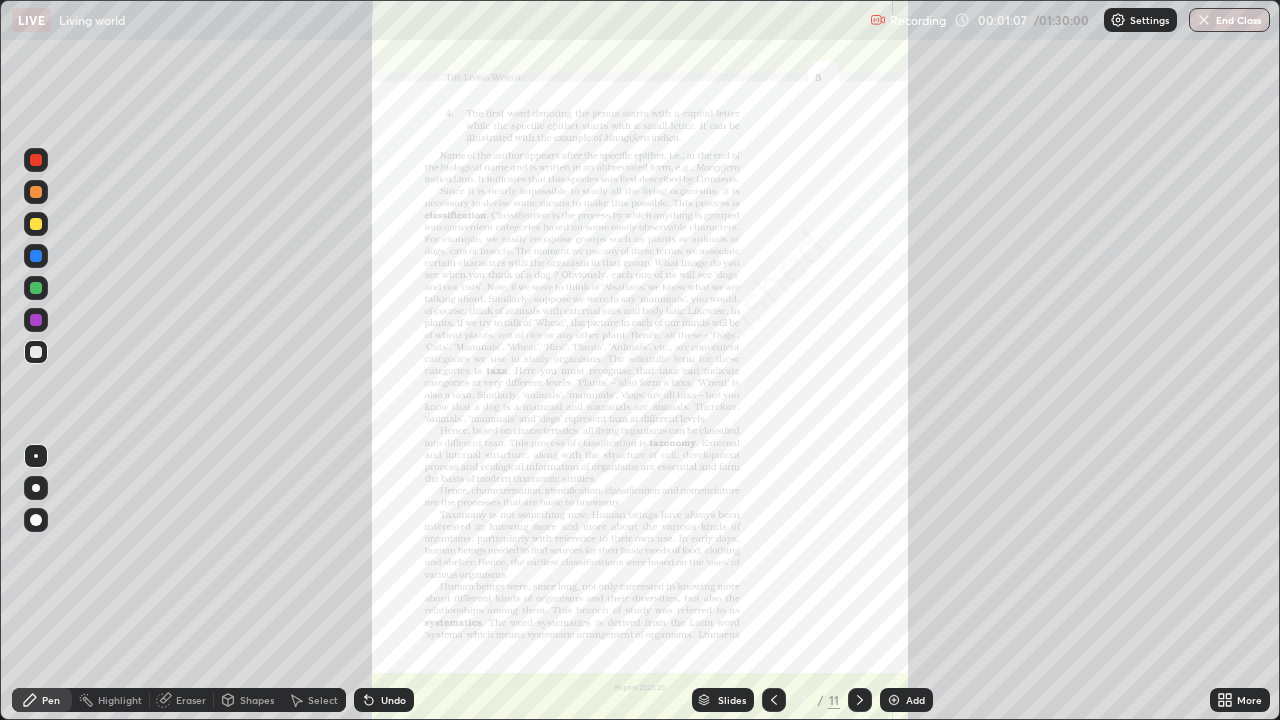 click 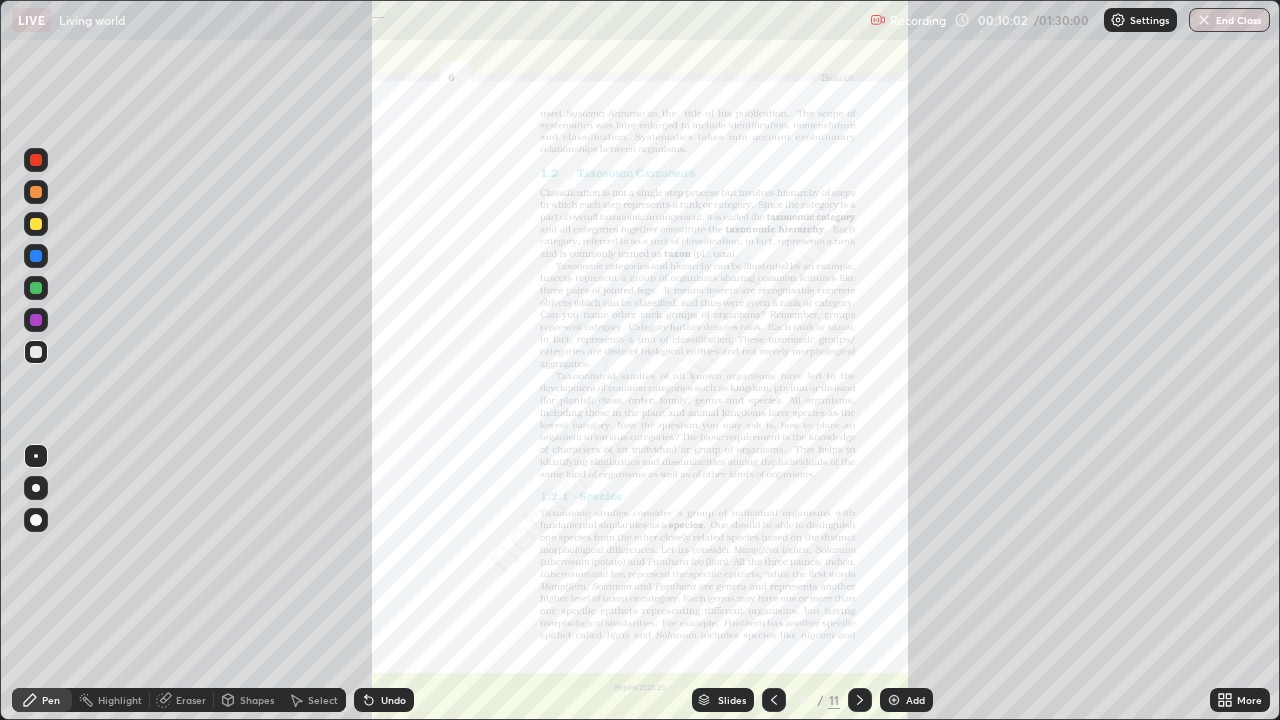 click 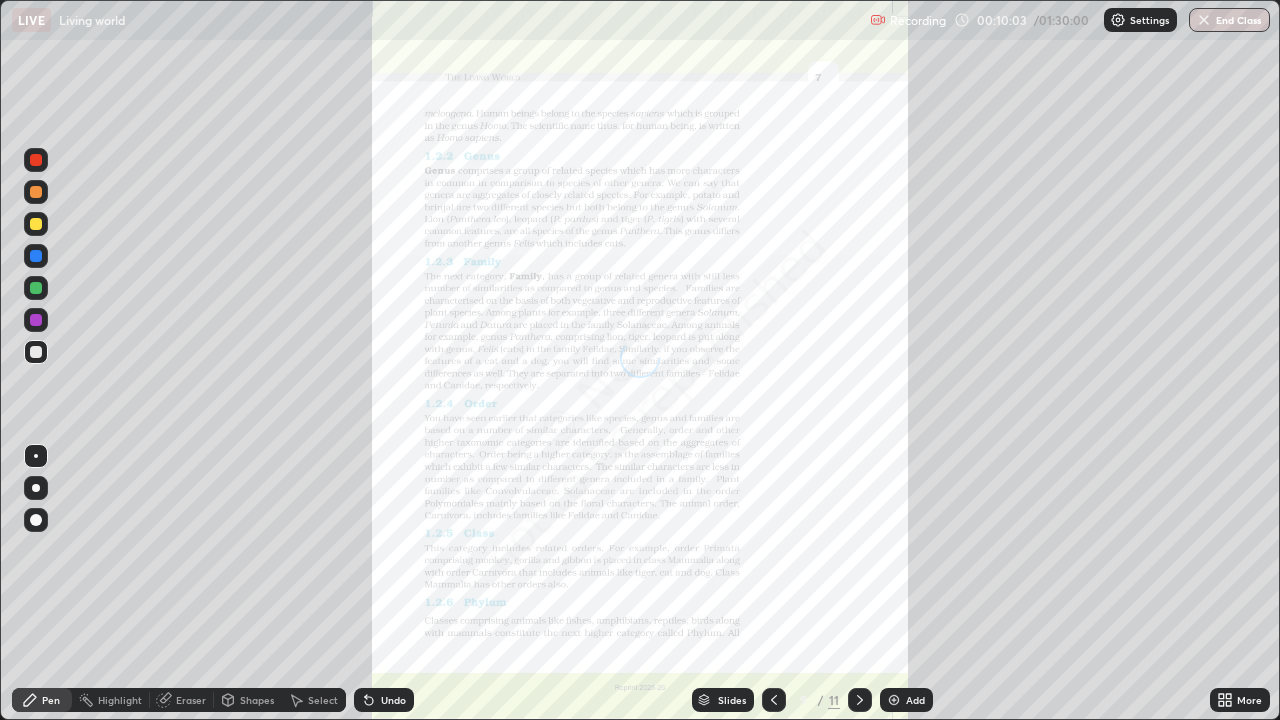 click 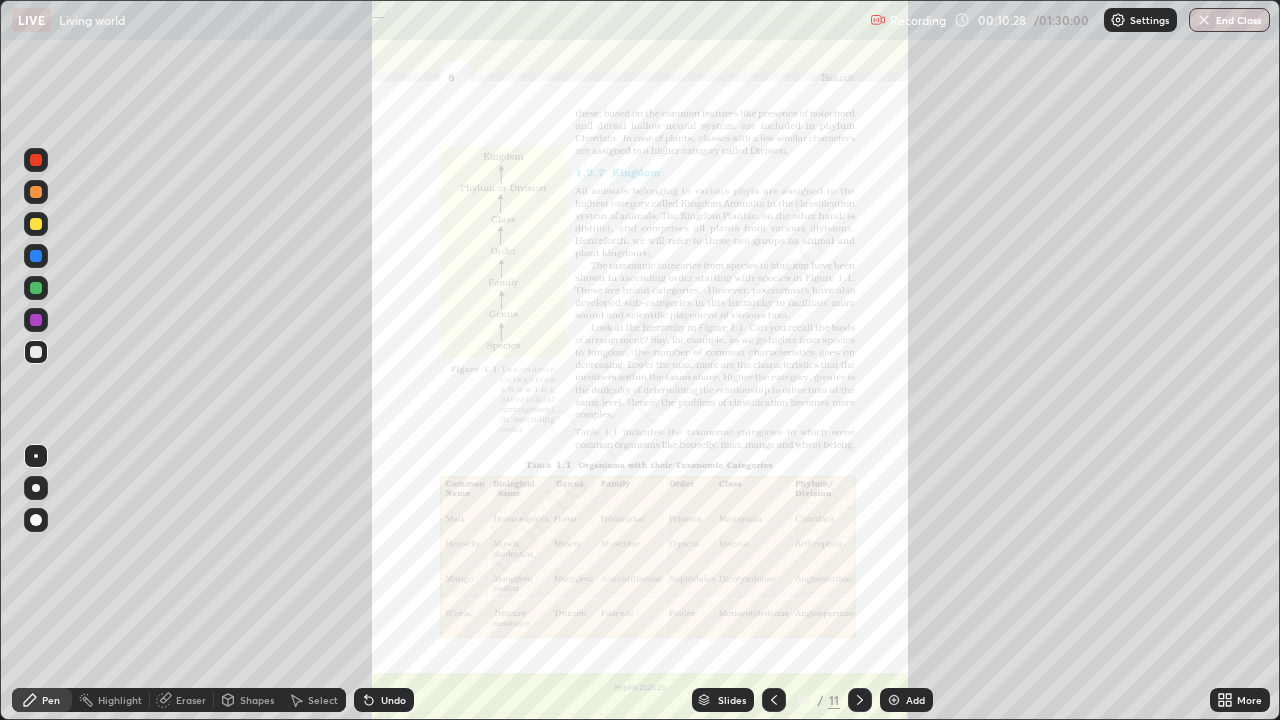 click 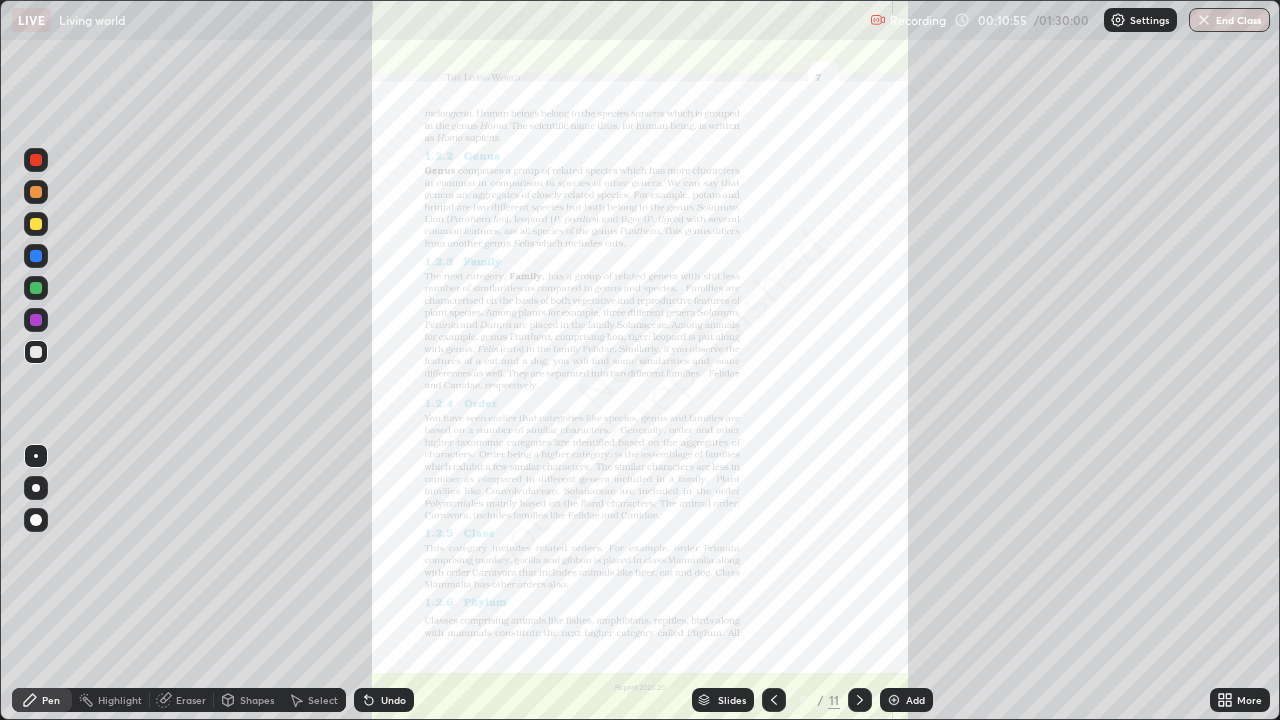 click 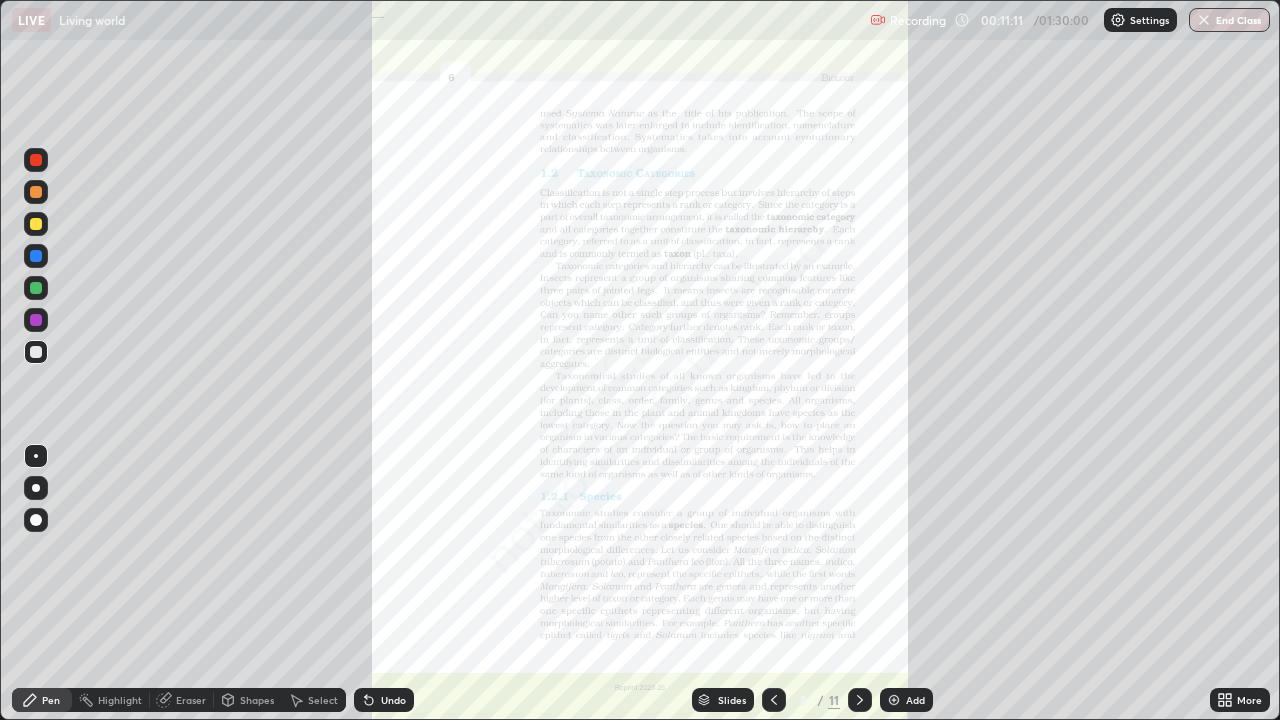 click on "More" at bounding box center [1249, 700] 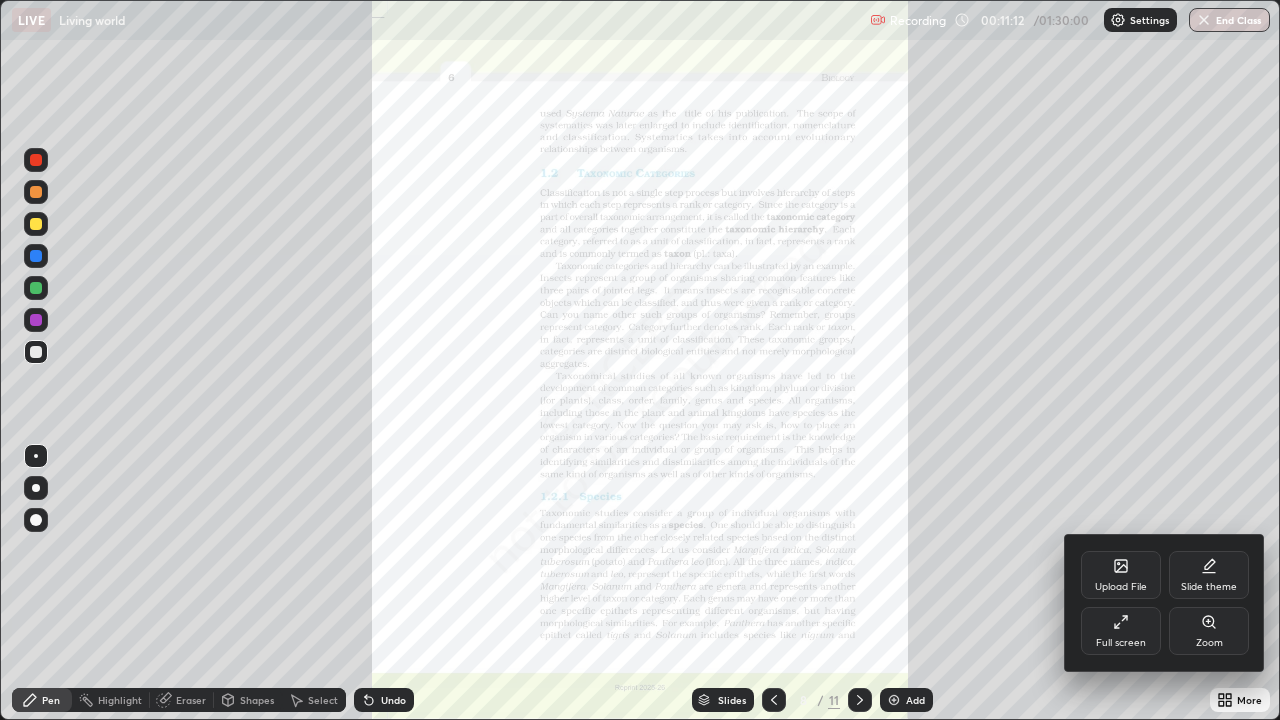 click on "Zoom" at bounding box center [1209, 631] 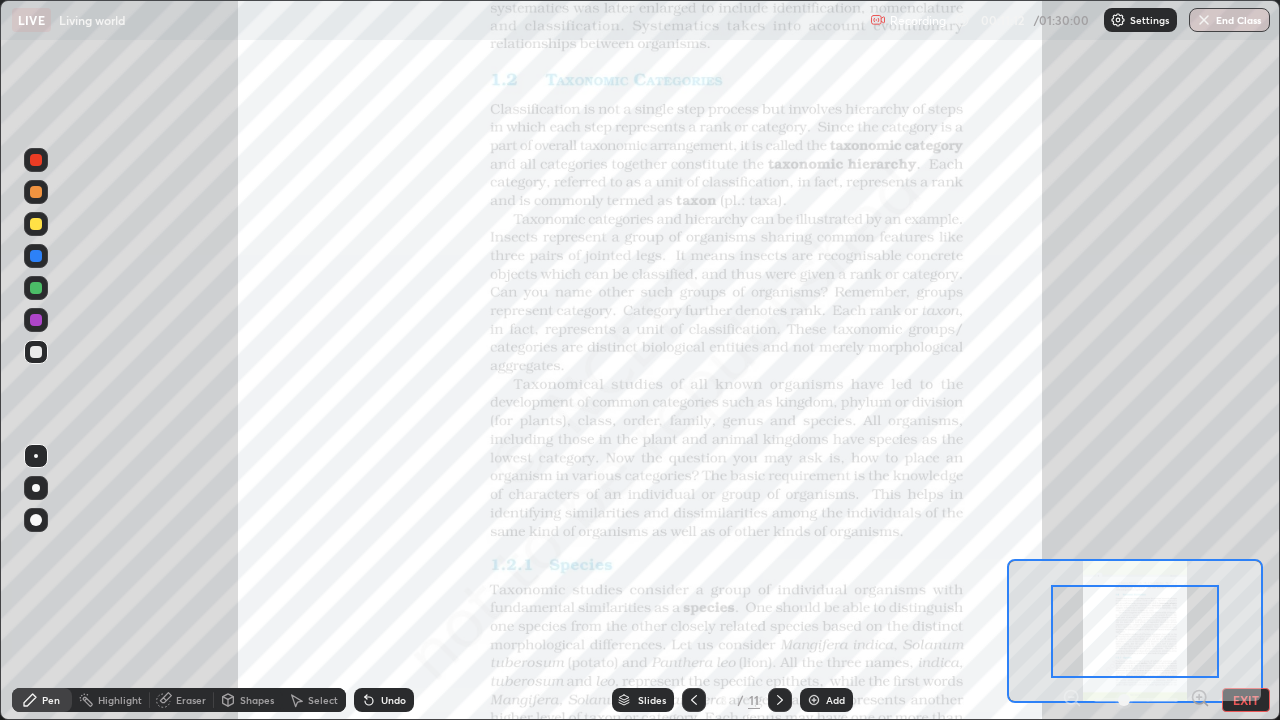 click 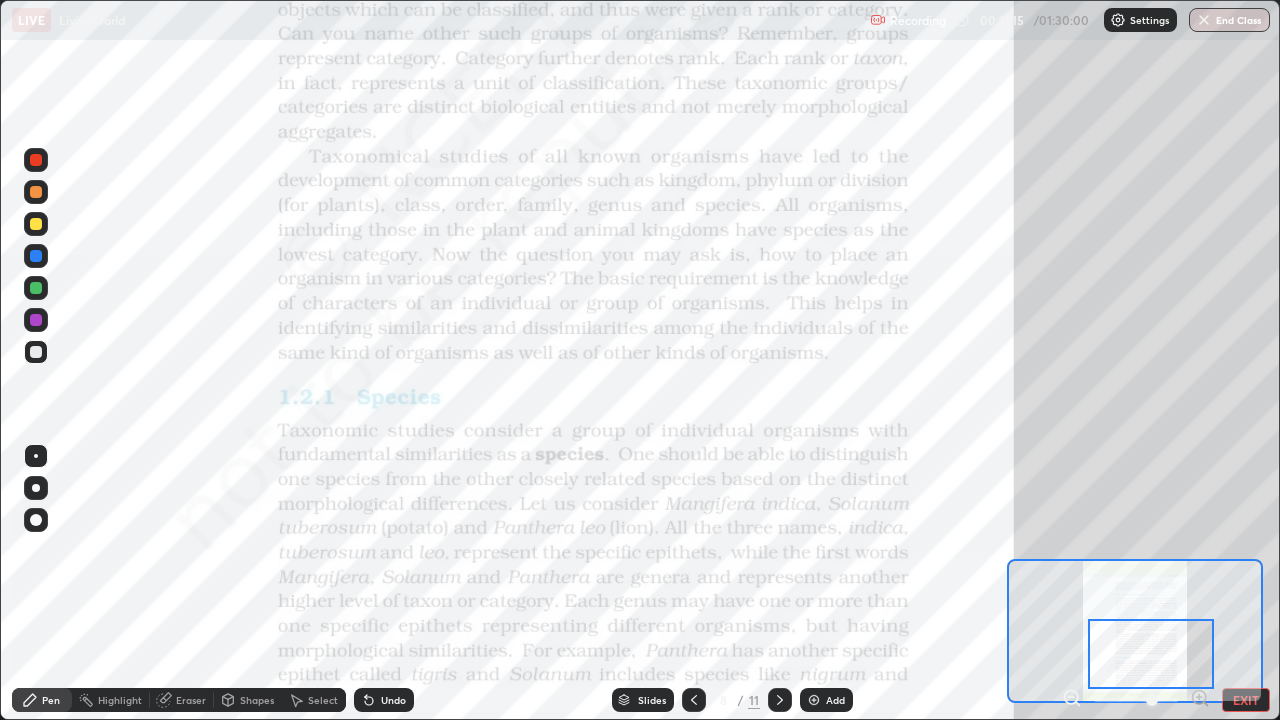 click 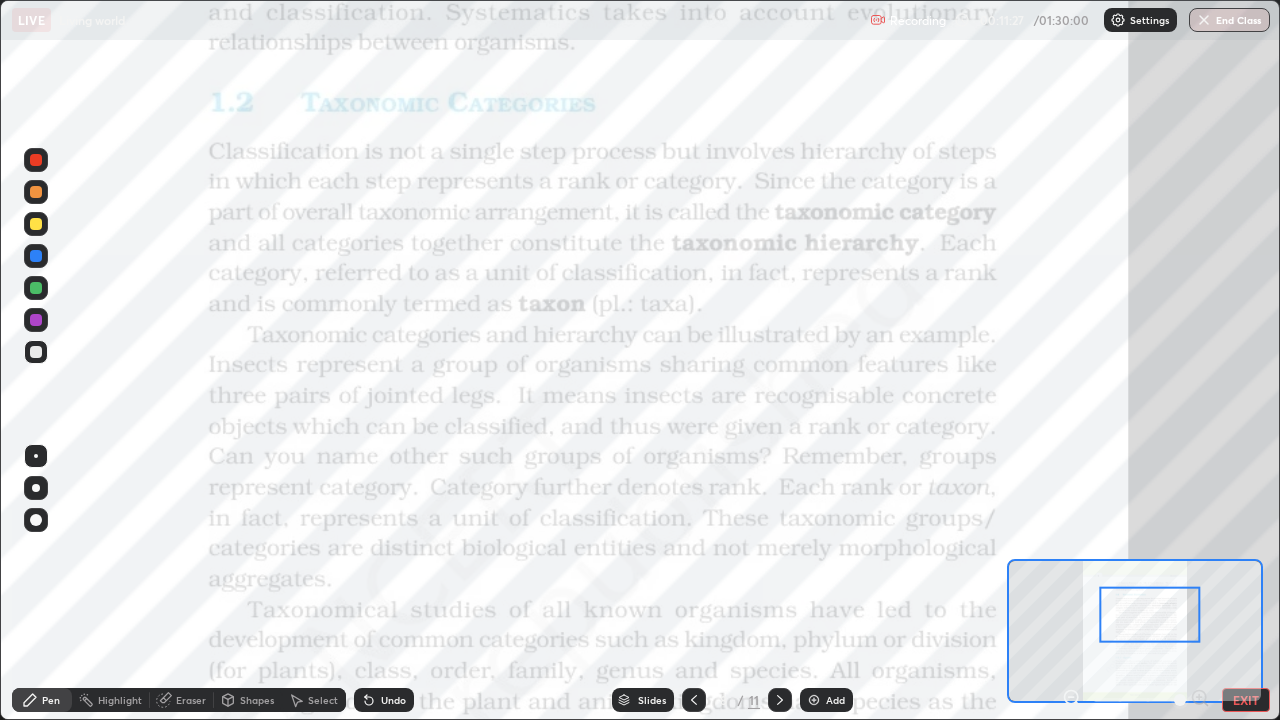 click at bounding box center [36, 160] 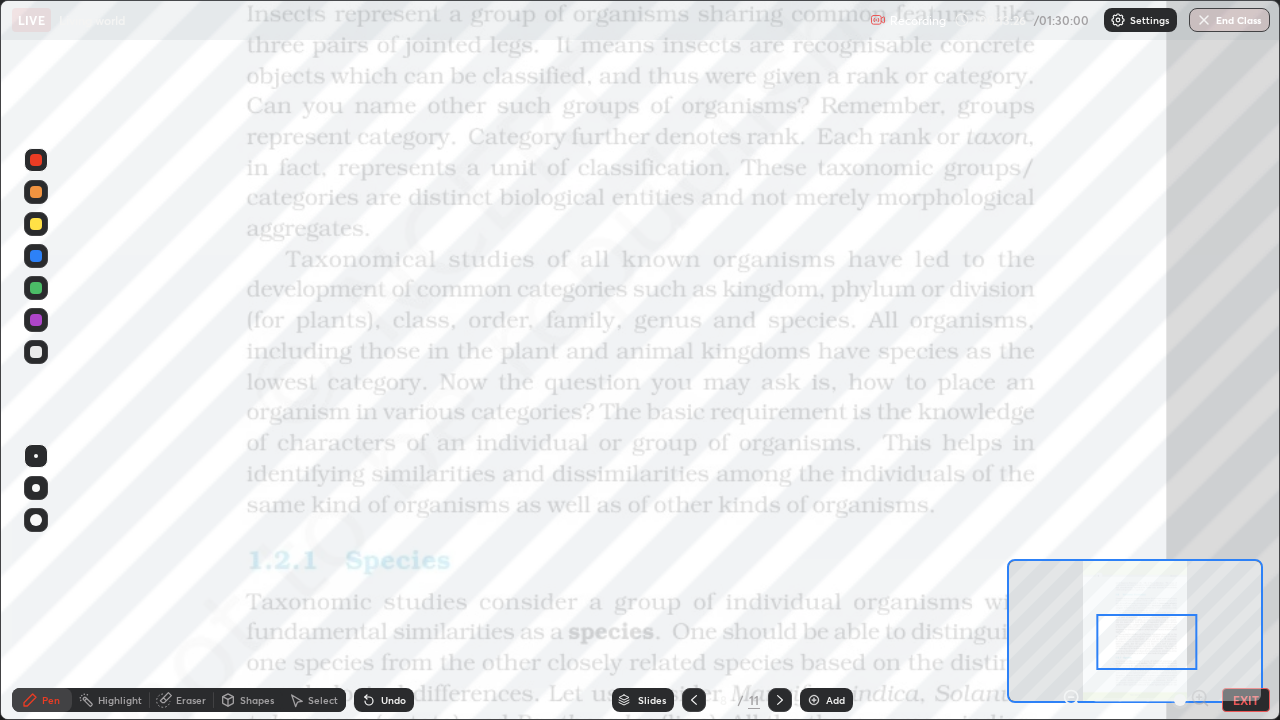 click on "Slides" at bounding box center [652, 700] 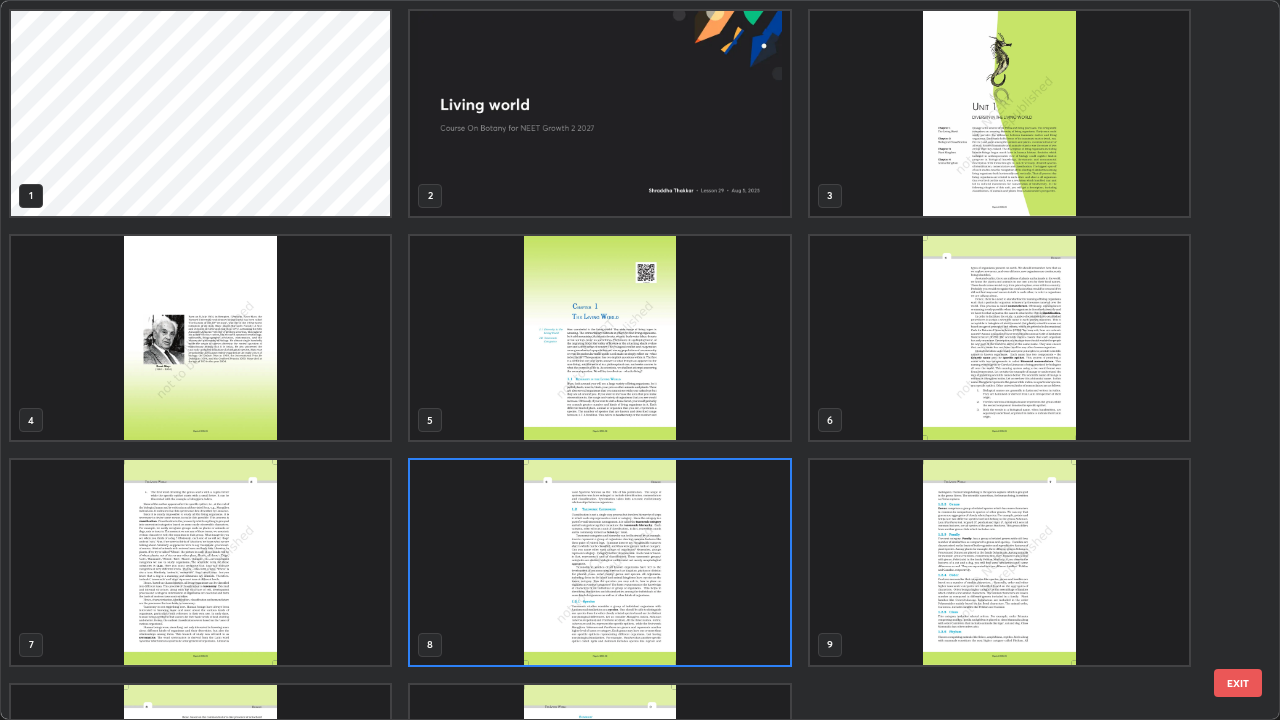scroll, scrollTop: 7, scrollLeft: 11, axis: both 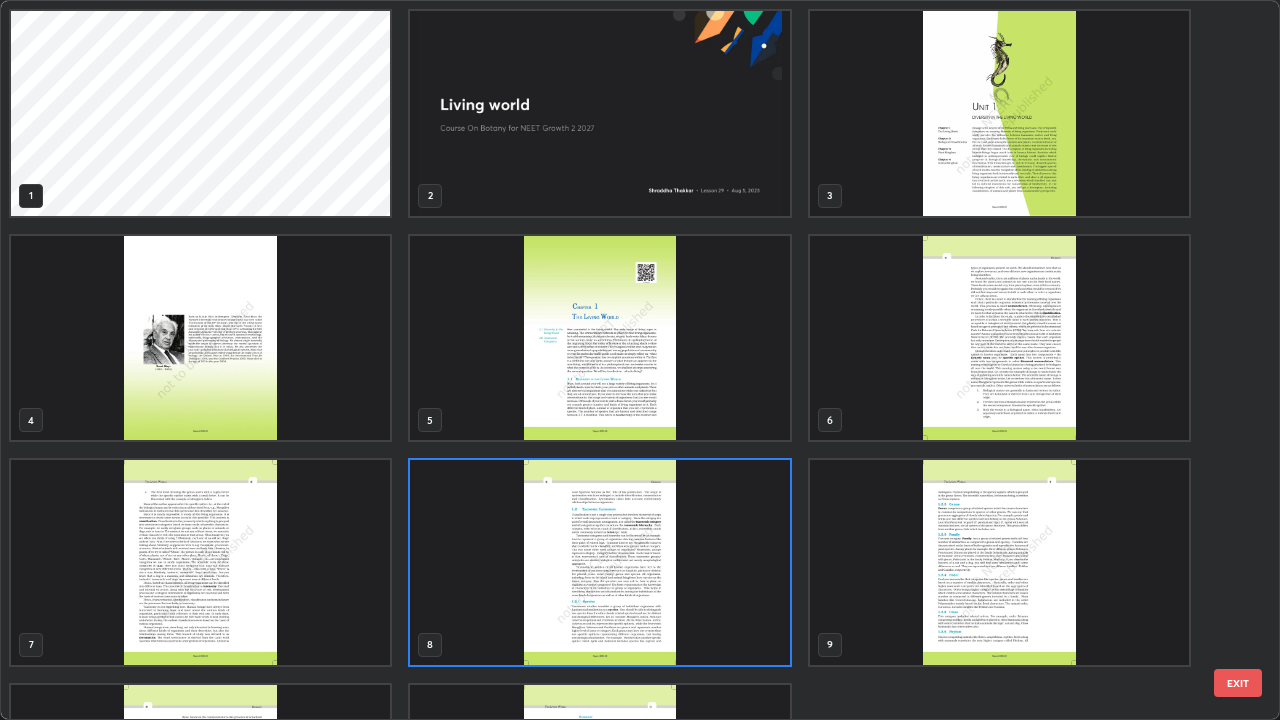 click at bounding box center (599, 113) 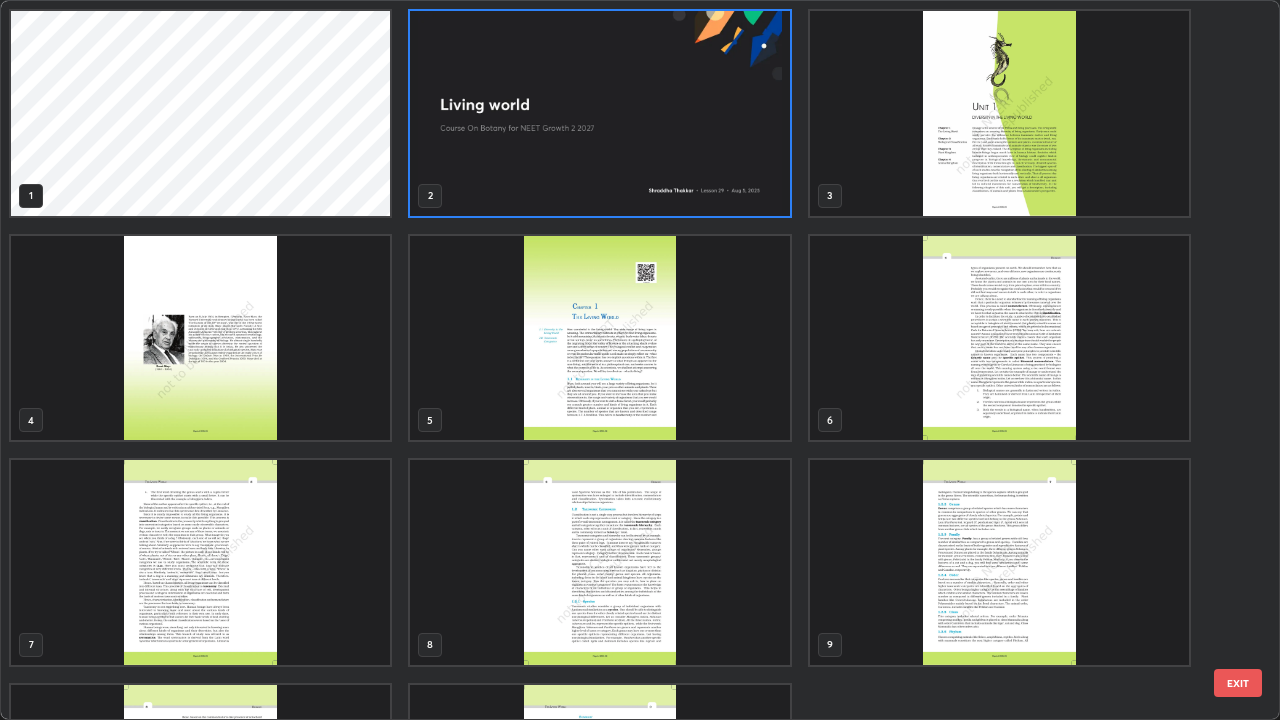 click at bounding box center (599, 113) 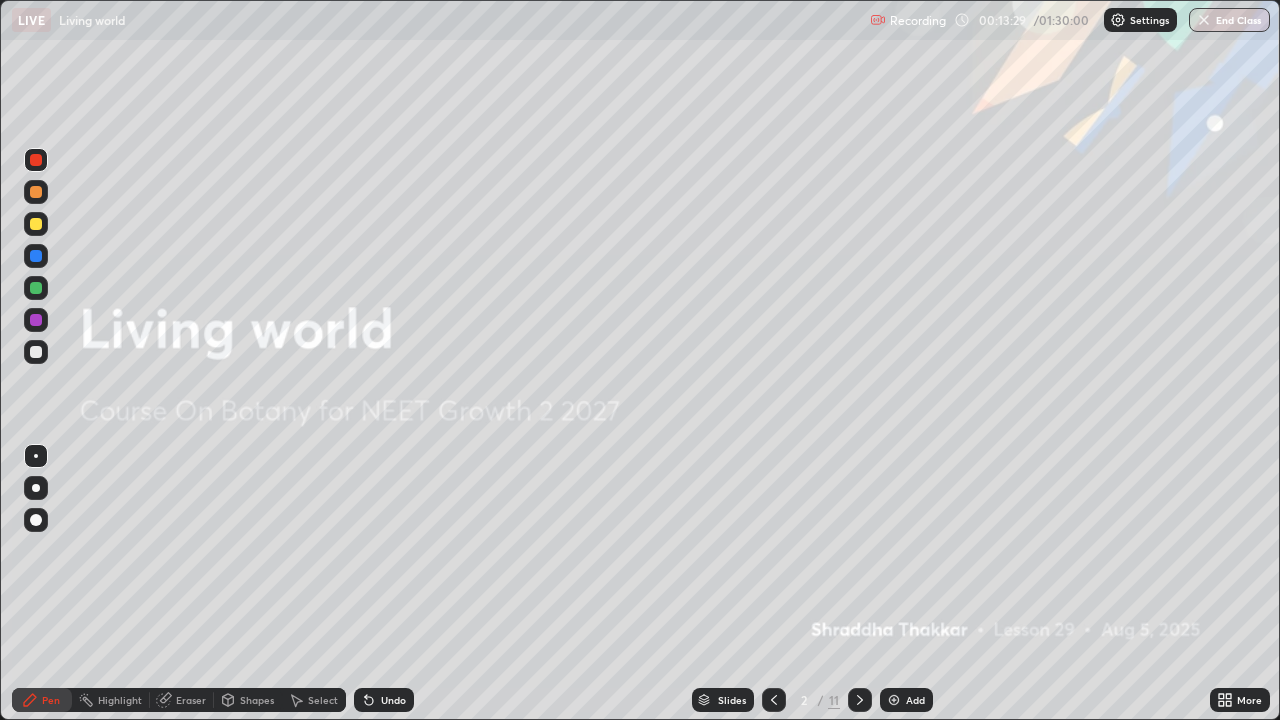 click on "Add" at bounding box center (906, 700) 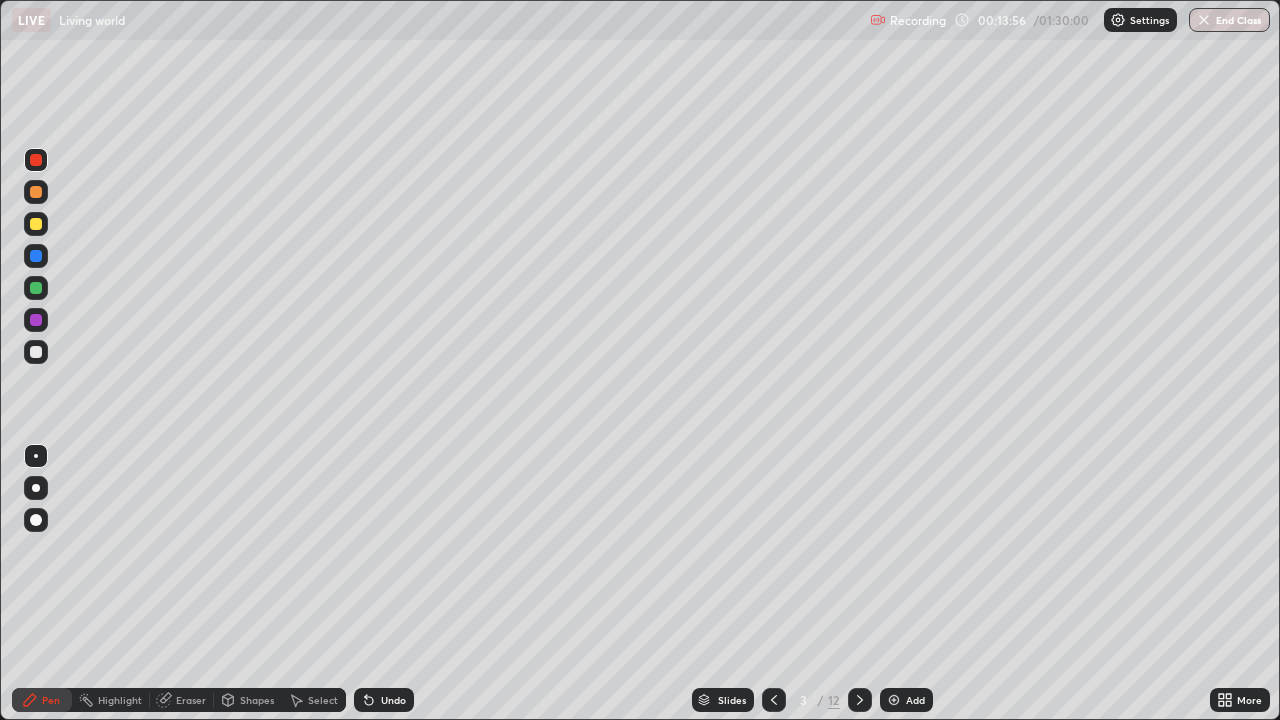 click at bounding box center (36, 320) 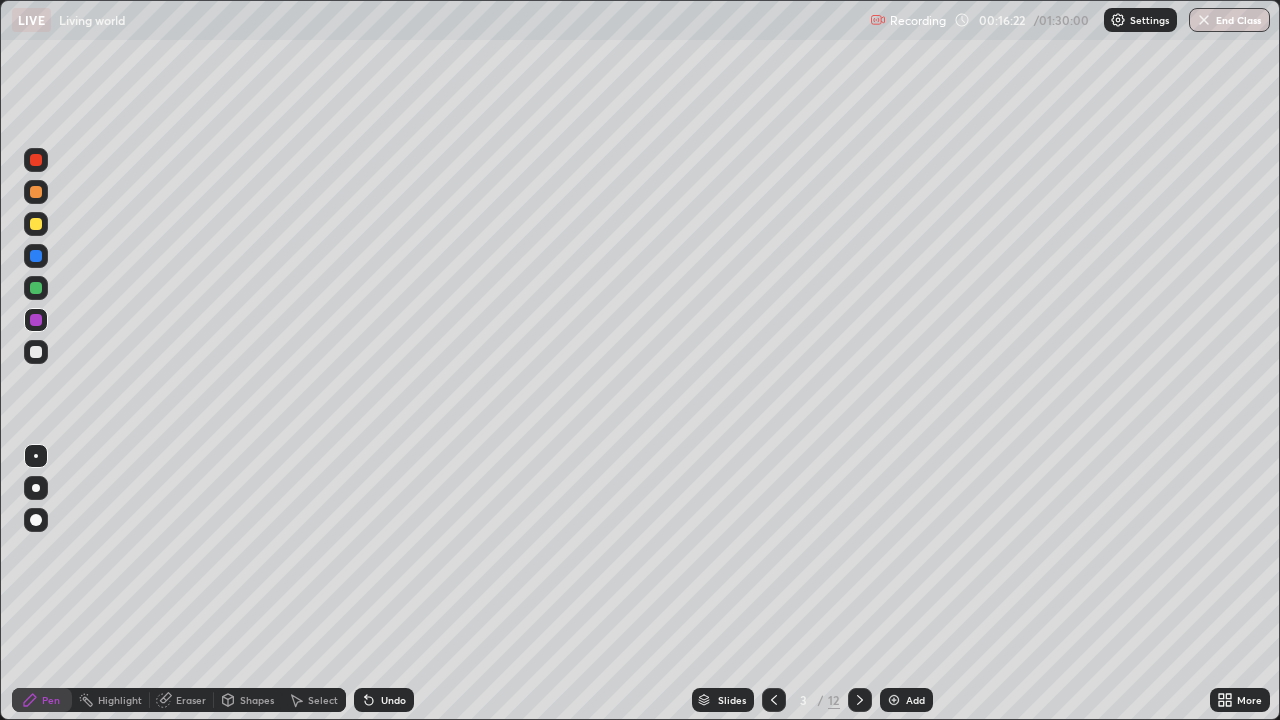 click on "Slides" at bounding box center (732, 700) 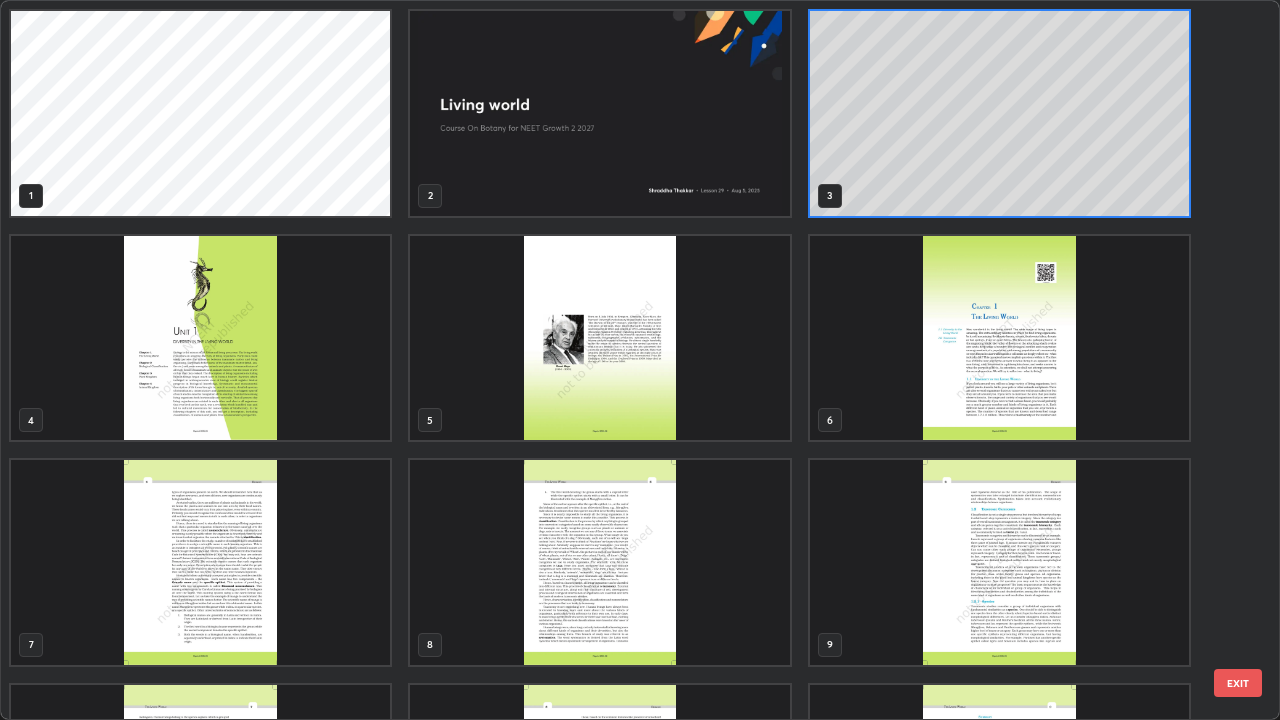 scroll, scrollTop: 7, scrollLeft: 11, axis: both 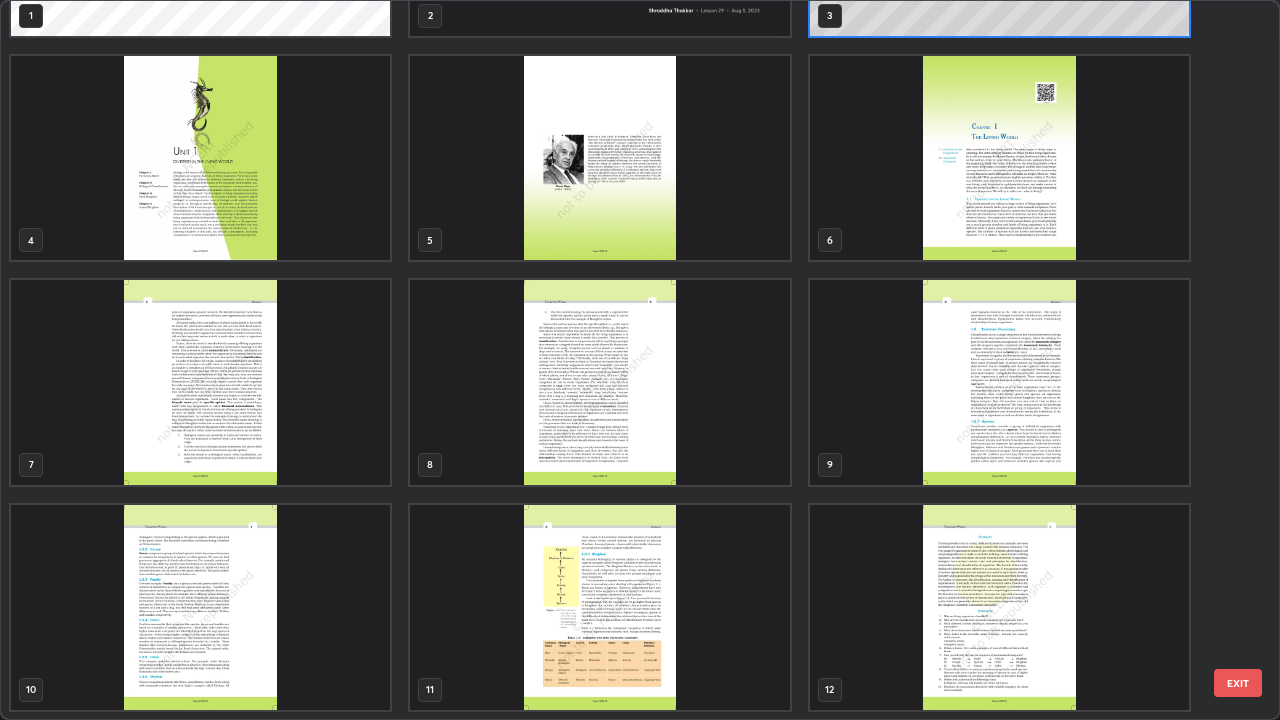click at bounding box center [999, 382] 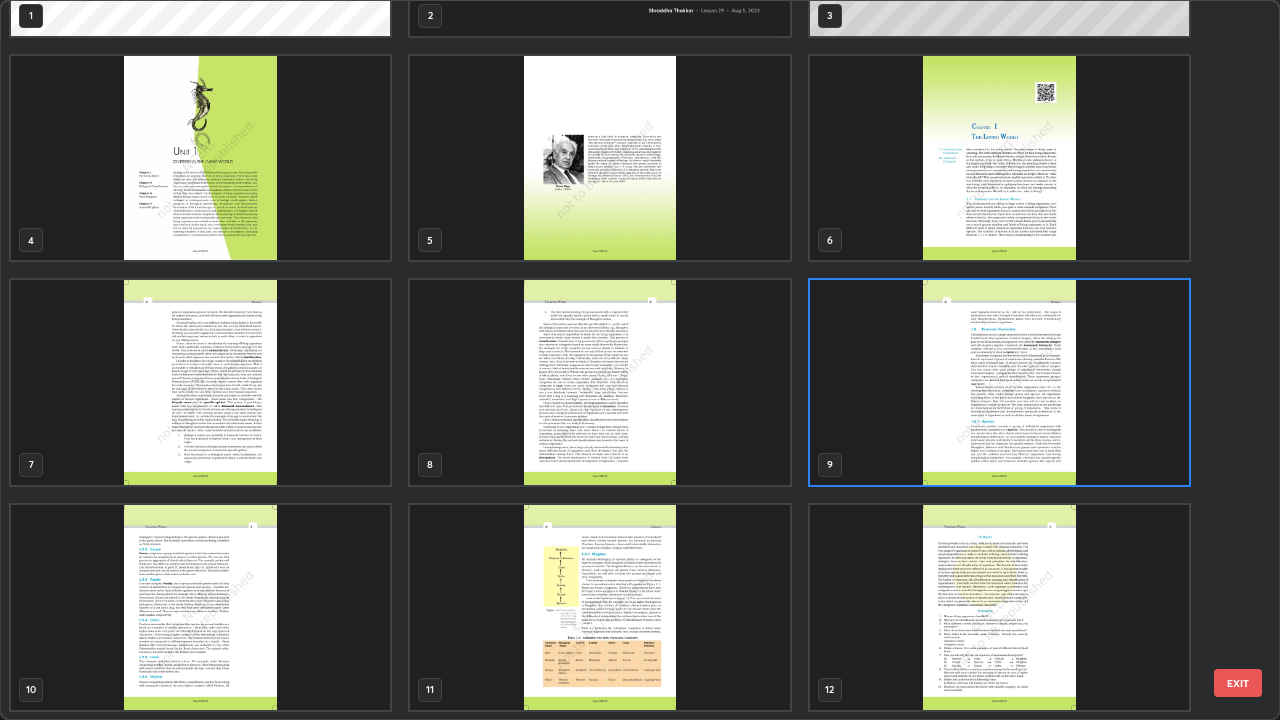 click at bounding box center [999, 382] 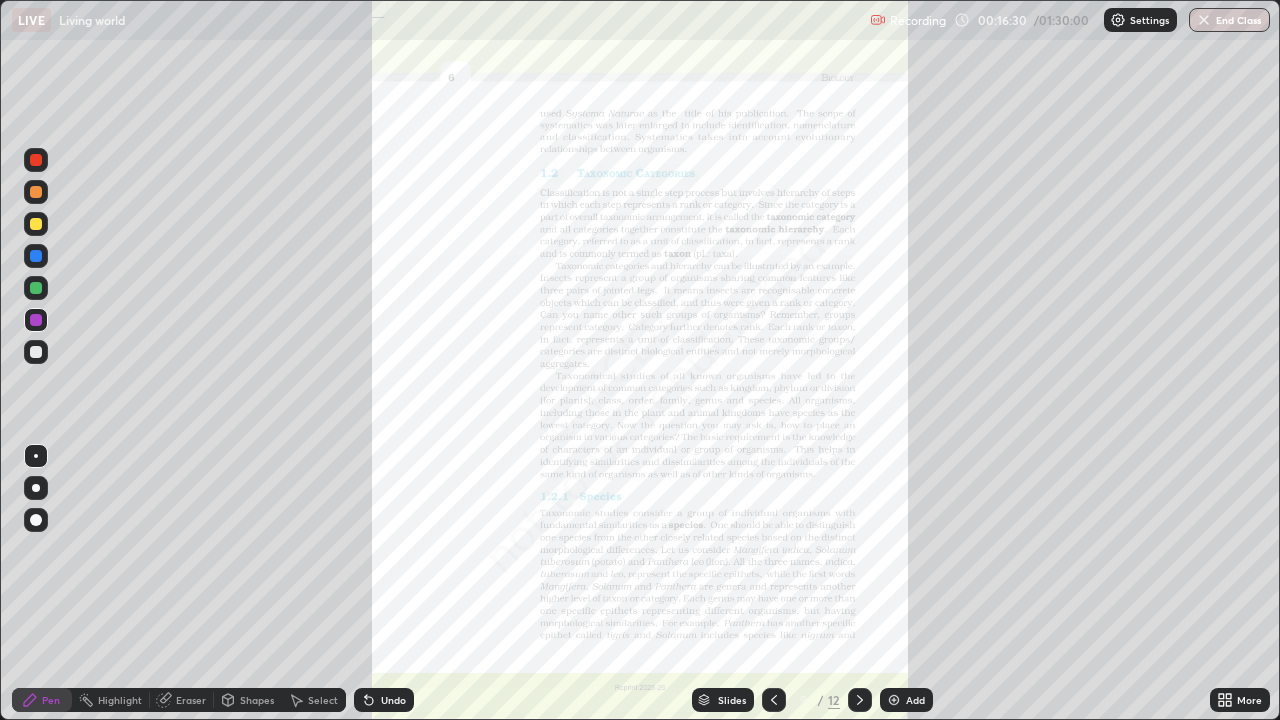 click on "Slides" at bounding box center (732, 700) 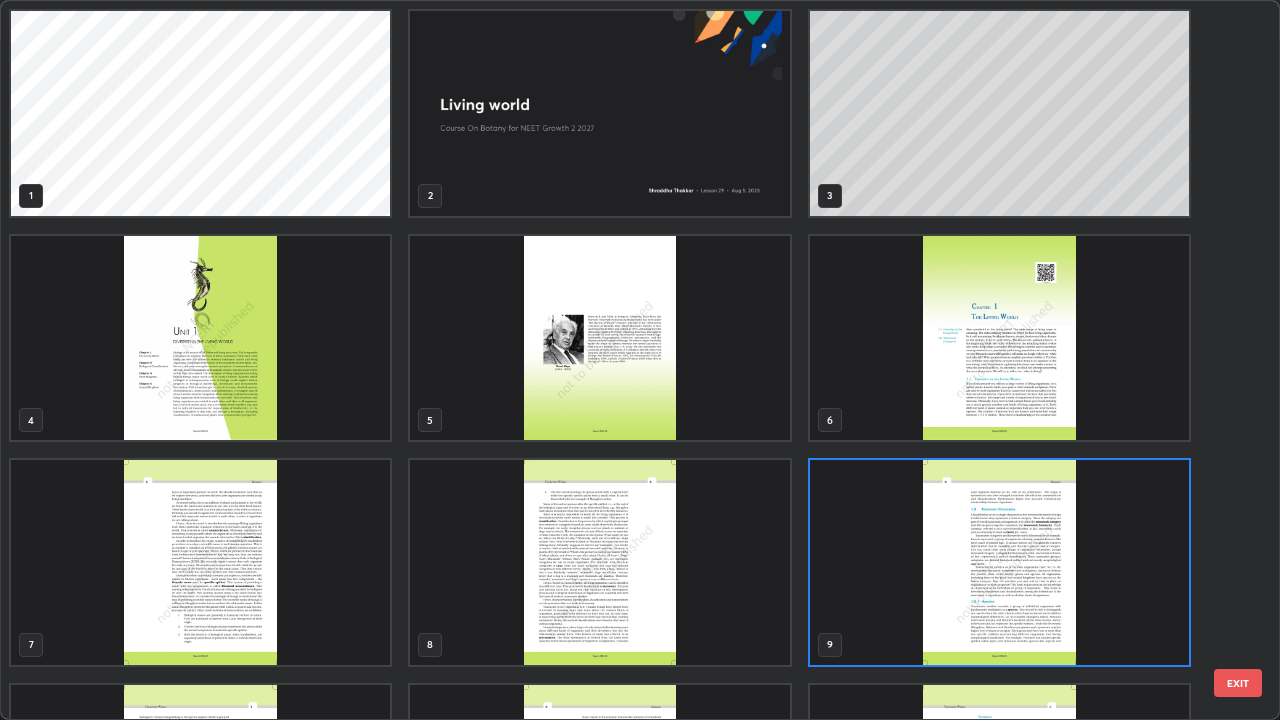 scroll, scrollTop: 7, scrollLeft: 11, axis: both 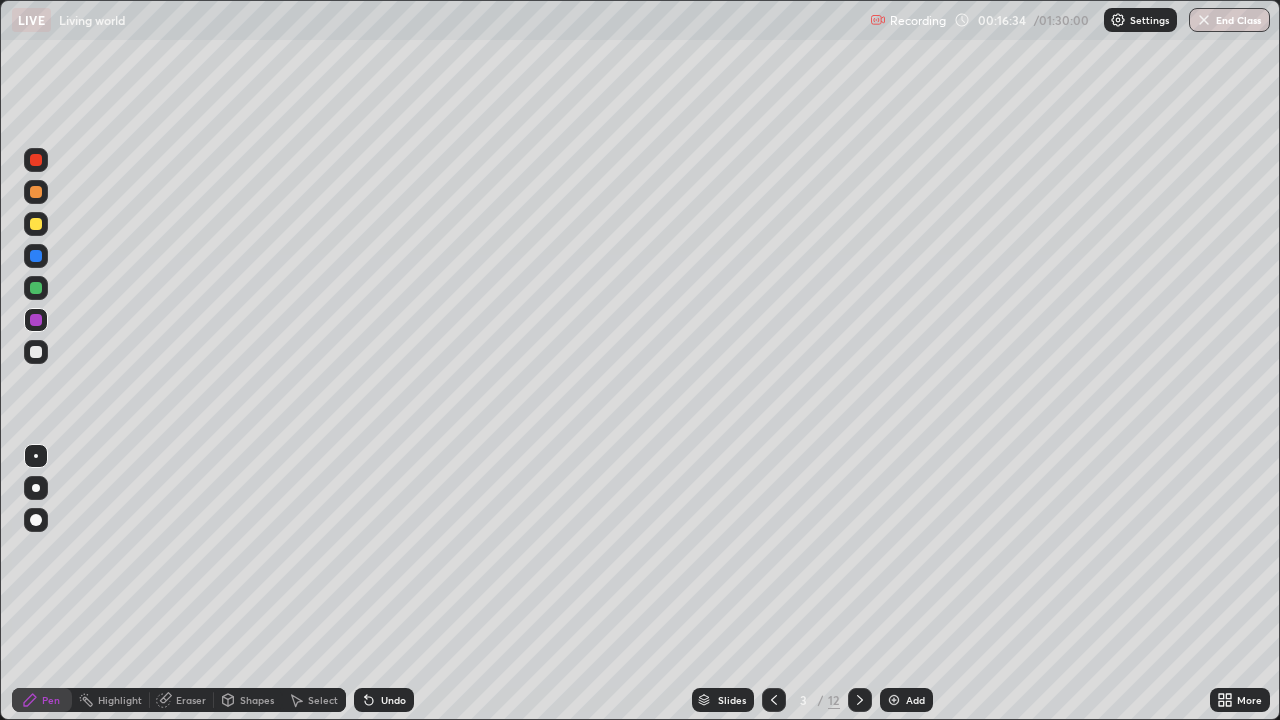 click at bounding box center (36, 160) 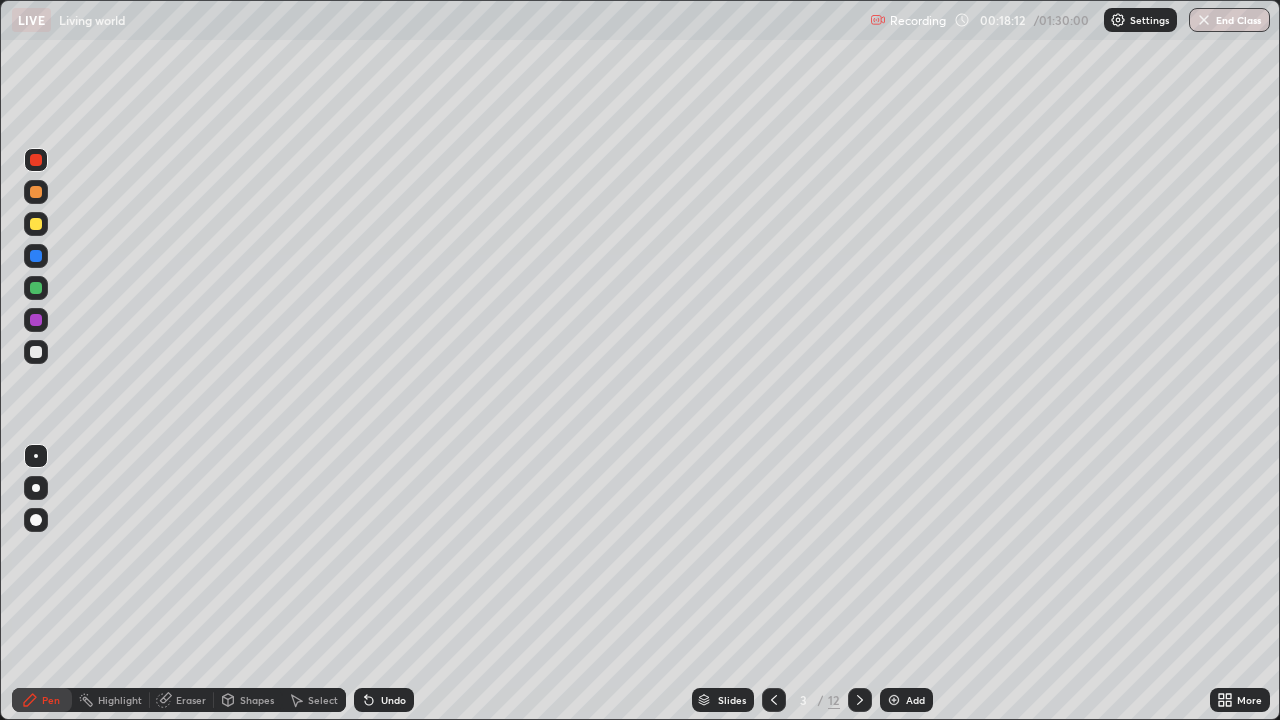 click 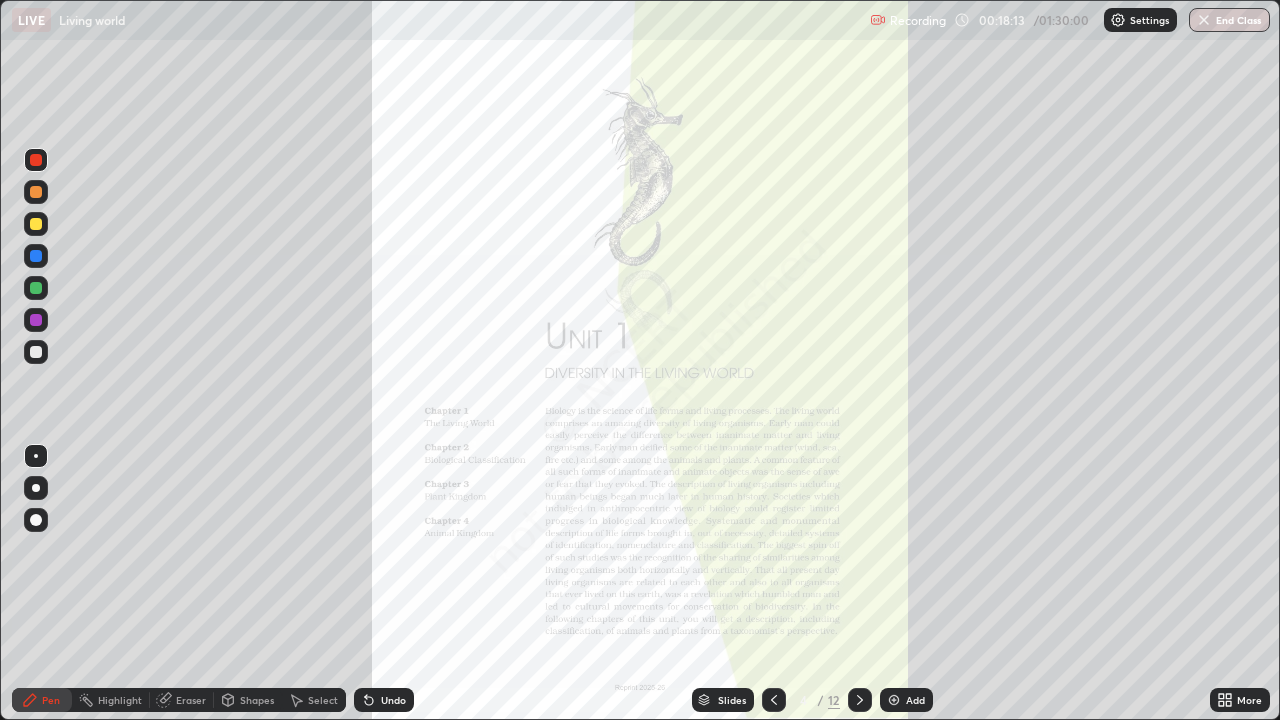 click at bounding box center [774, 700] 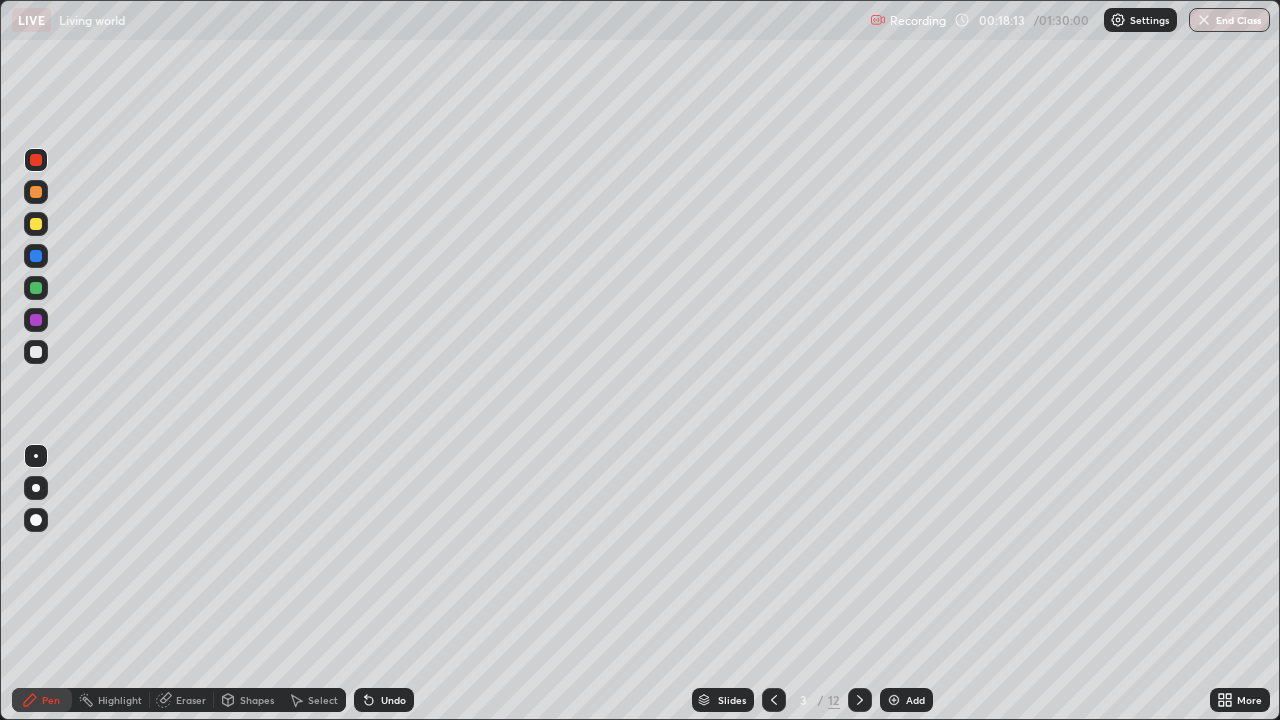 click on "Add" at bounding box center (906, 700) 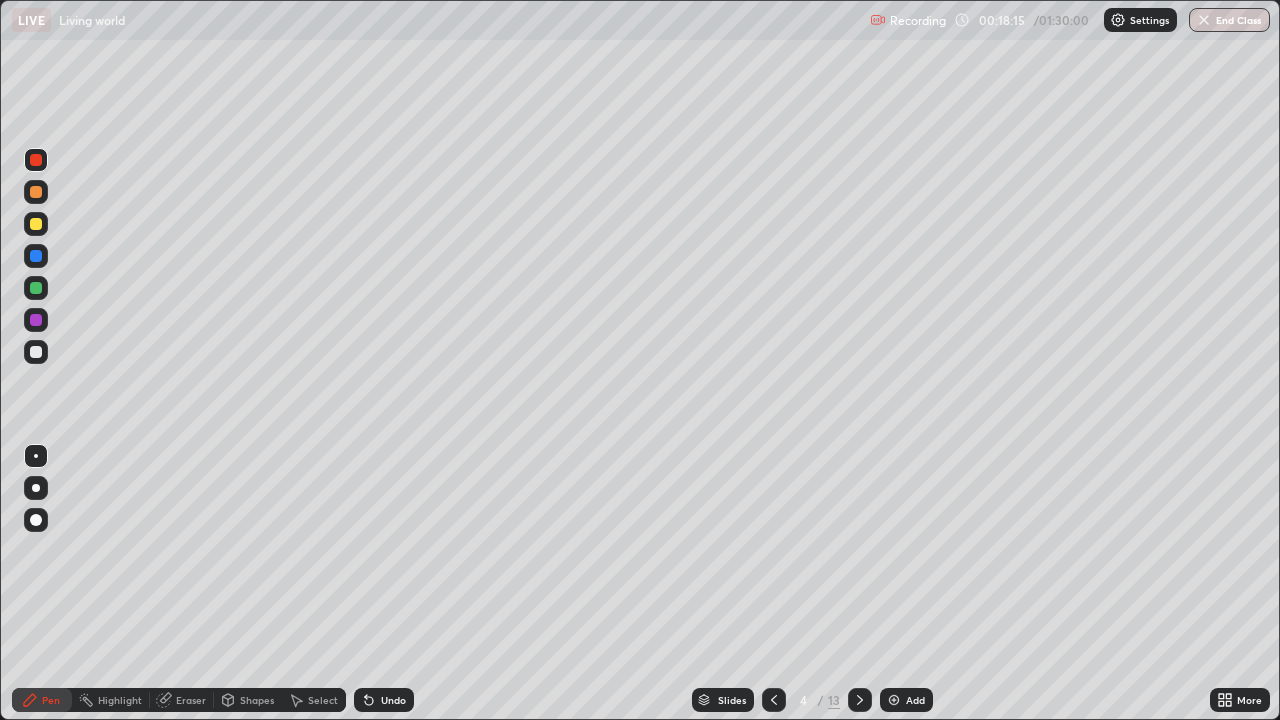click at bounding box center [36, 352] 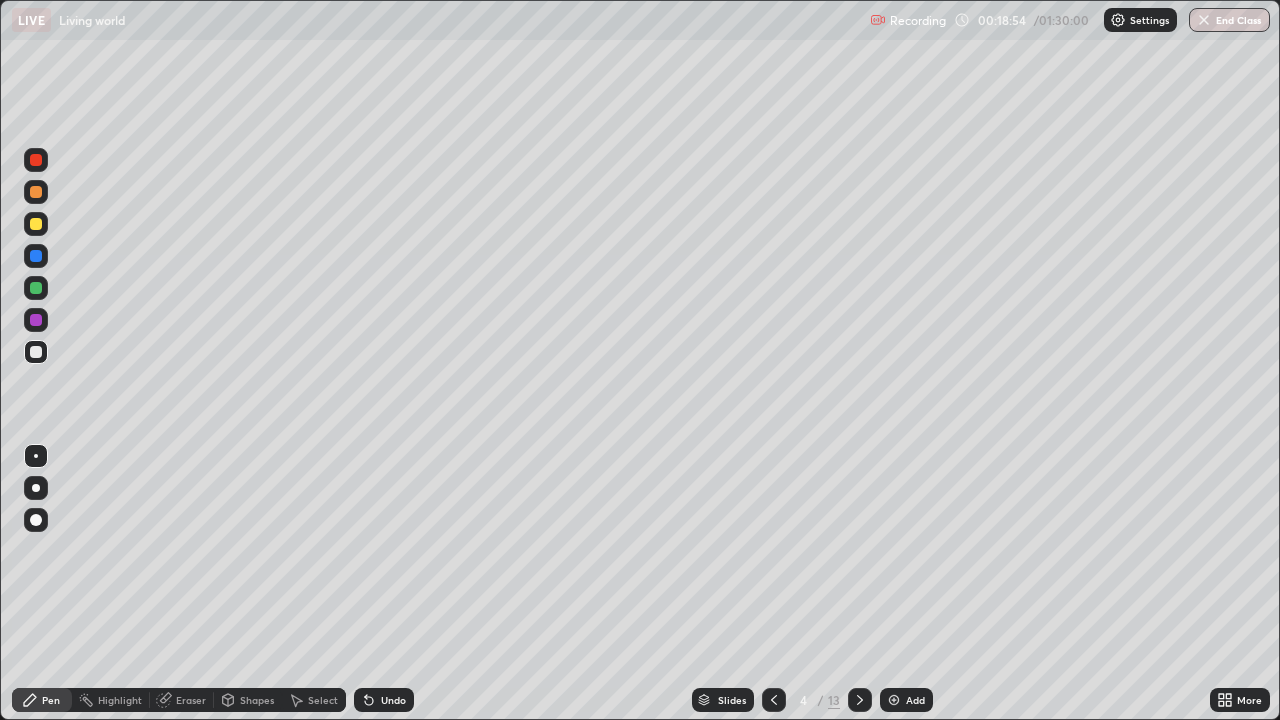 click on "Shapes" at bounding box center [257, 700] 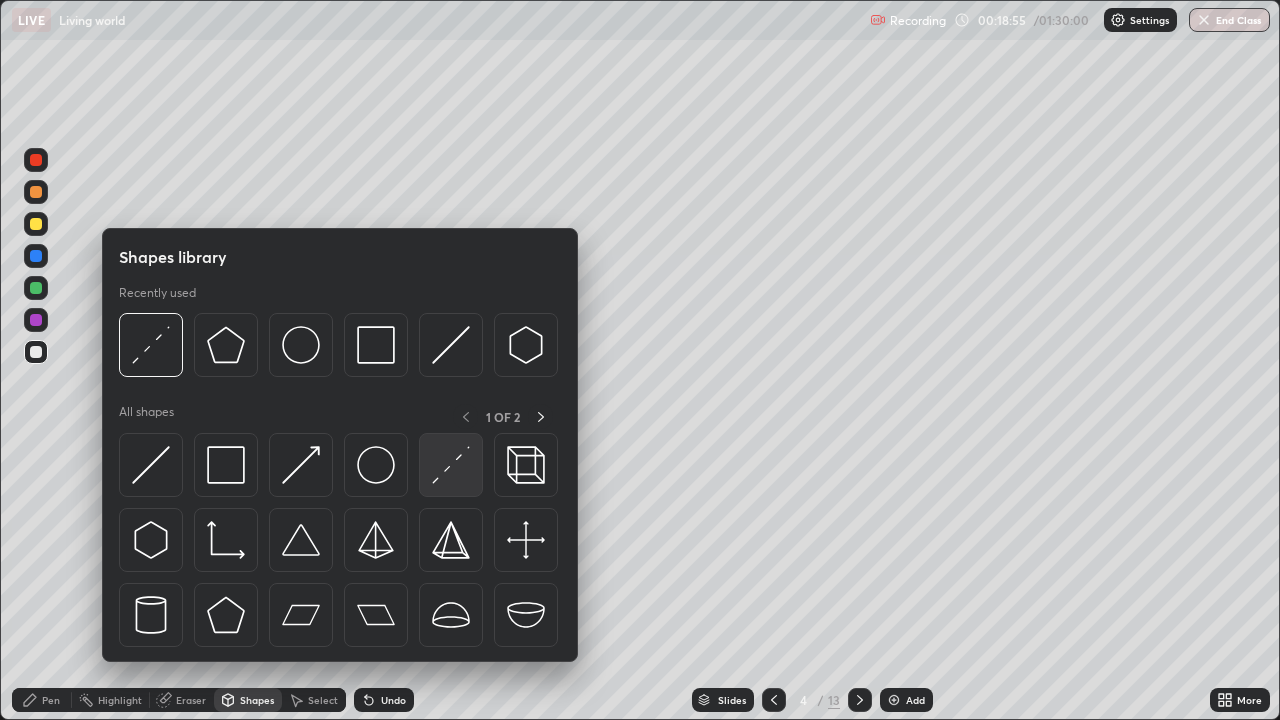 click at bounding box center [451, 465] 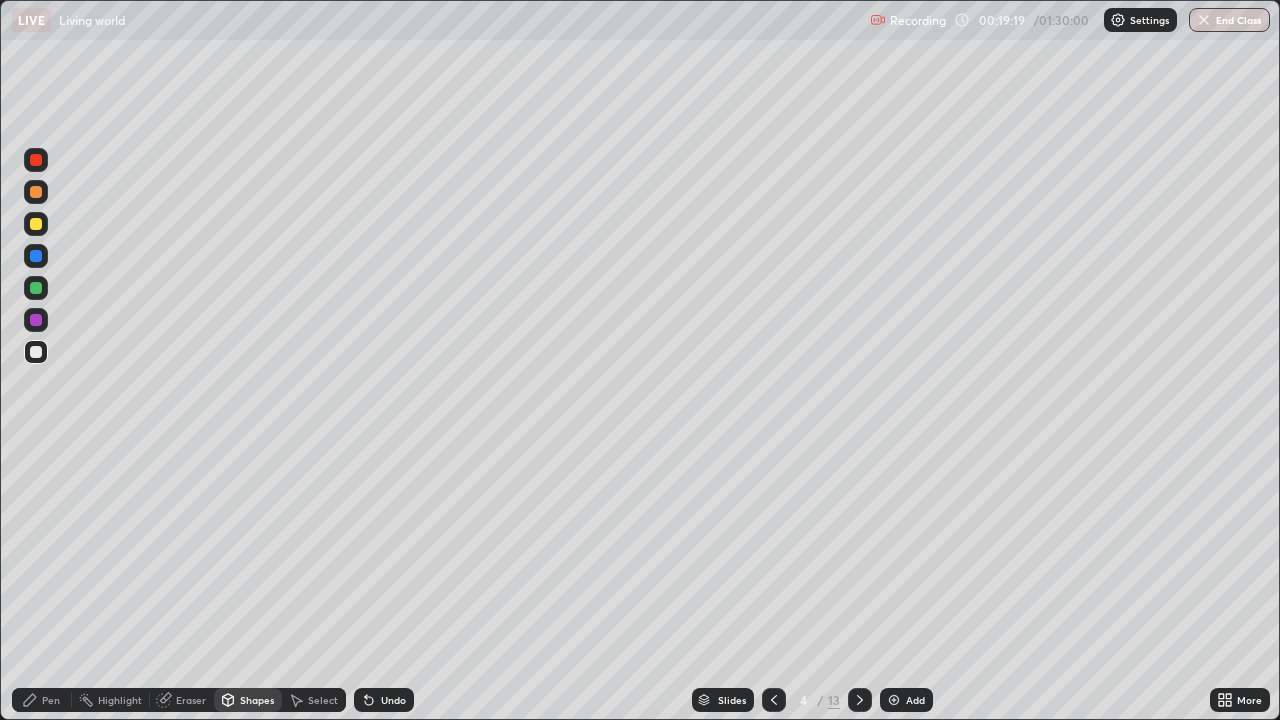 click on "Undo" at bounding box center (384, 700) 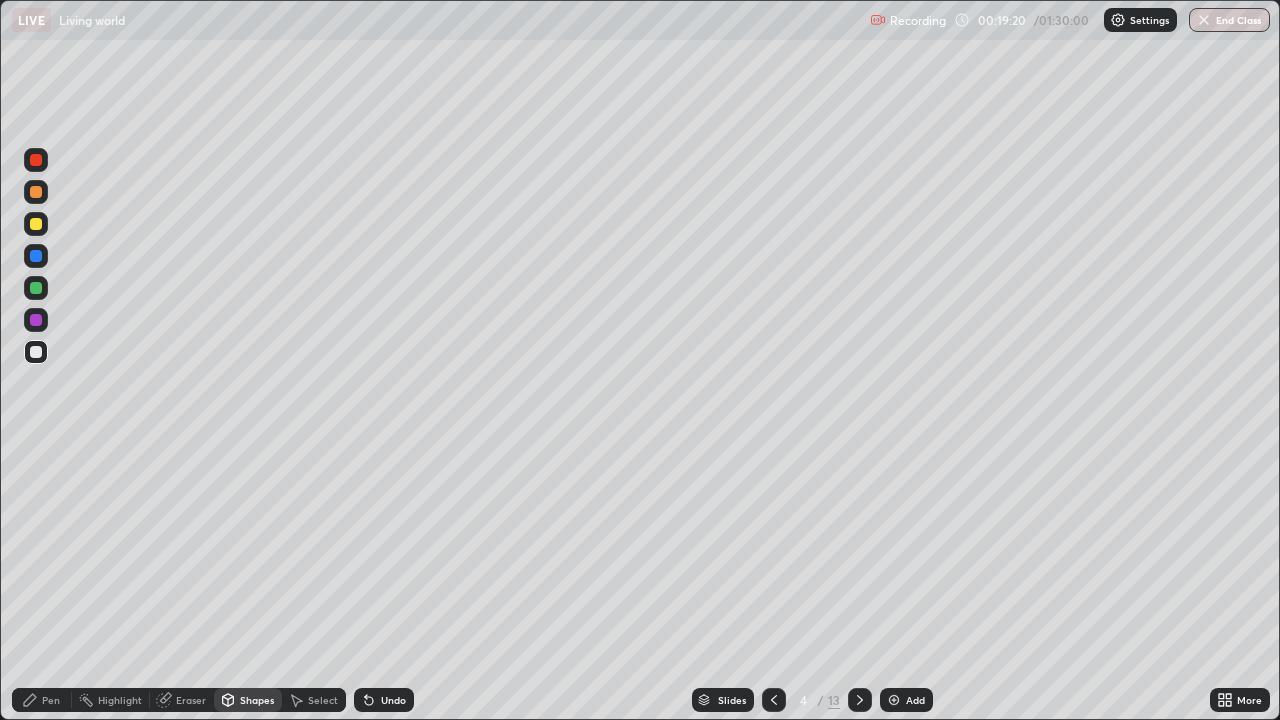 click on "Undo" at bounding box center (393, 700) 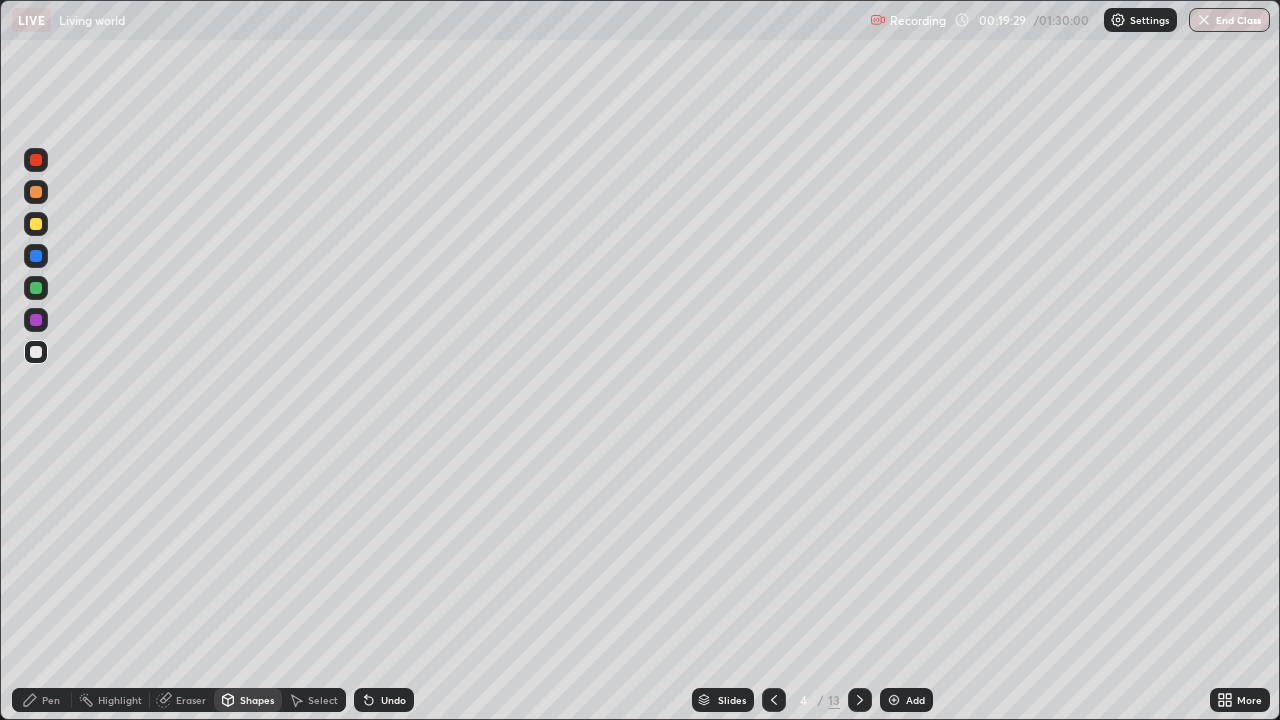 click on "Undo" at bounding box center [393, 700] 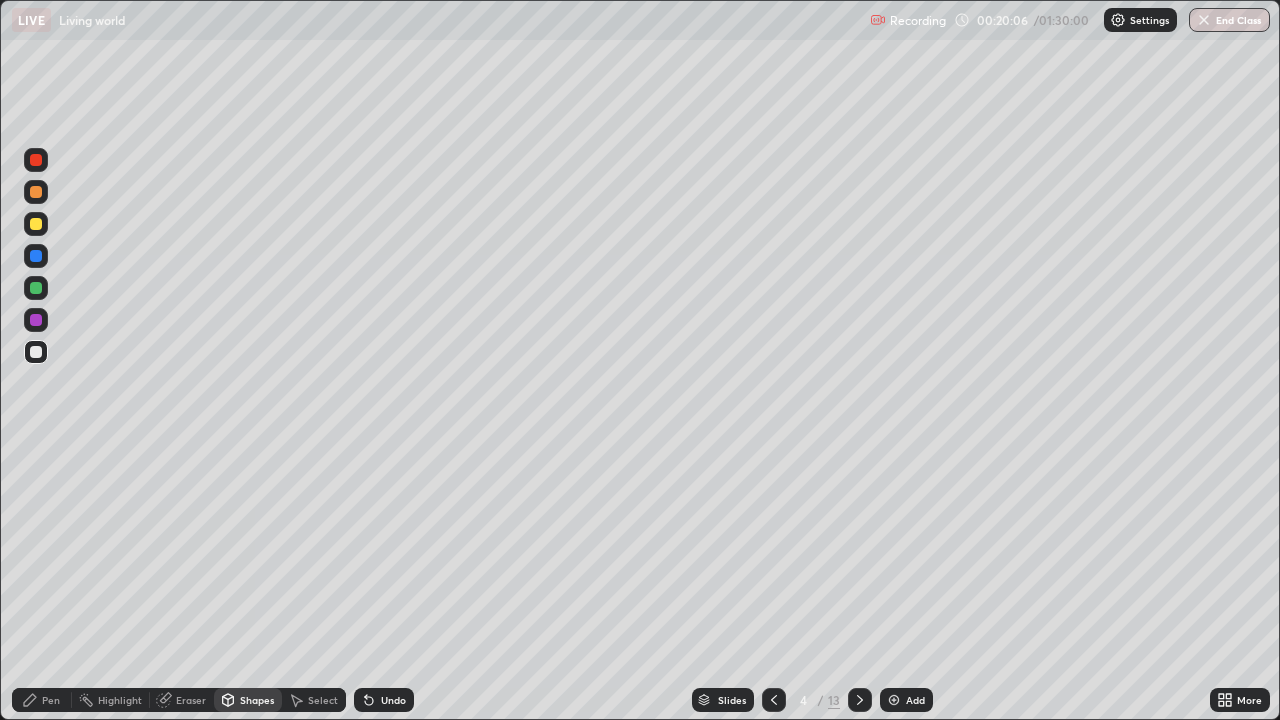 click on "Undo" at bounding box center [393, 700] 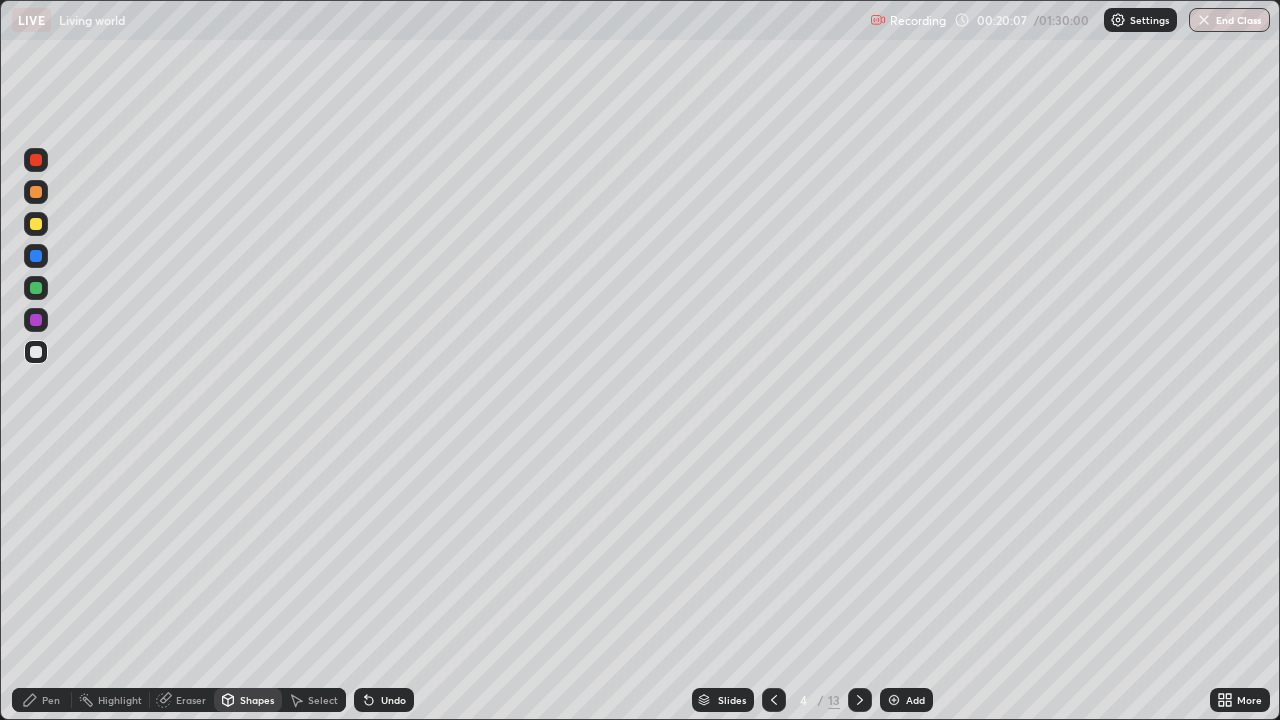 click on "Undo" at bounding box center (384, 700) 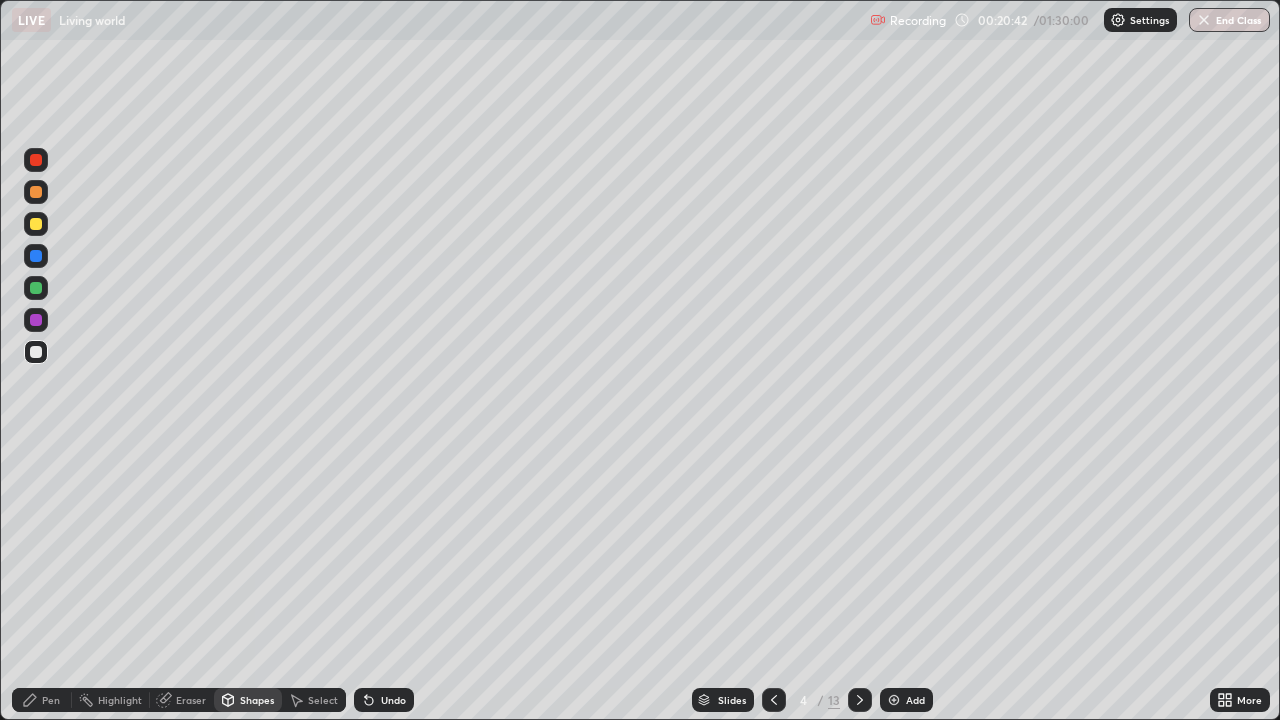 click on "Undo" at bounding box center [393, 700] 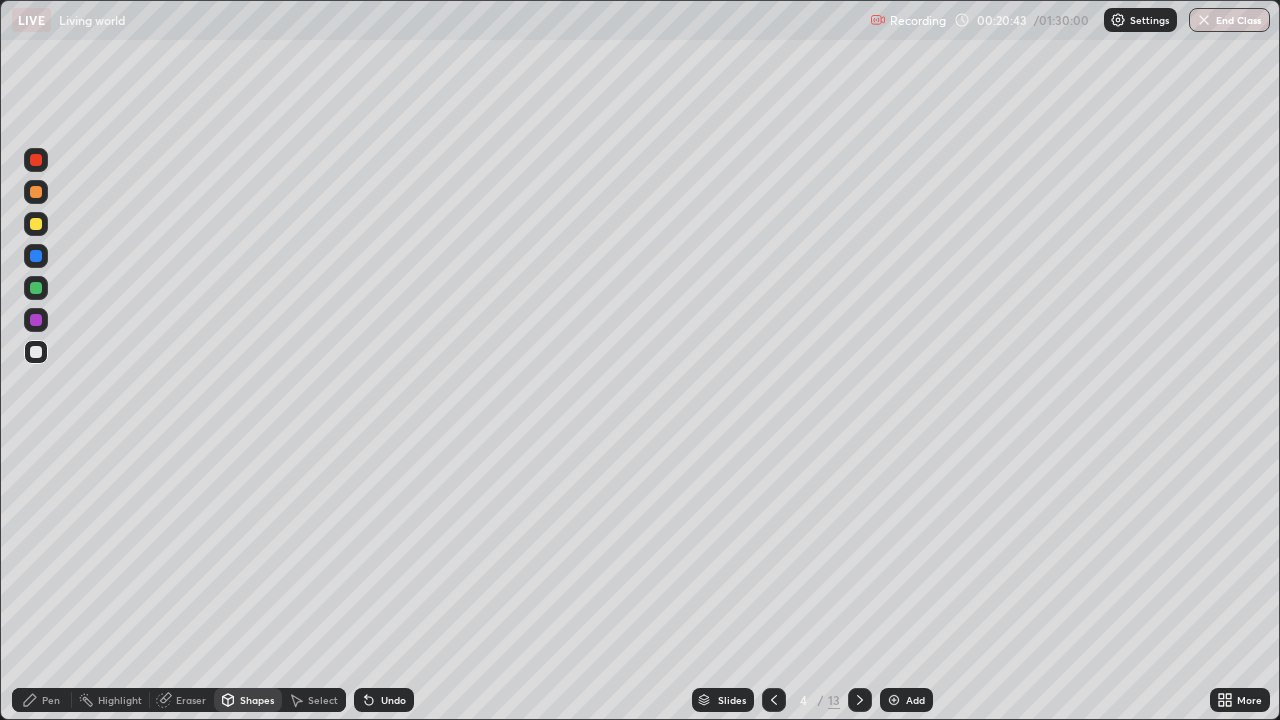 click on "Undo" at bounding box center [384, 700] 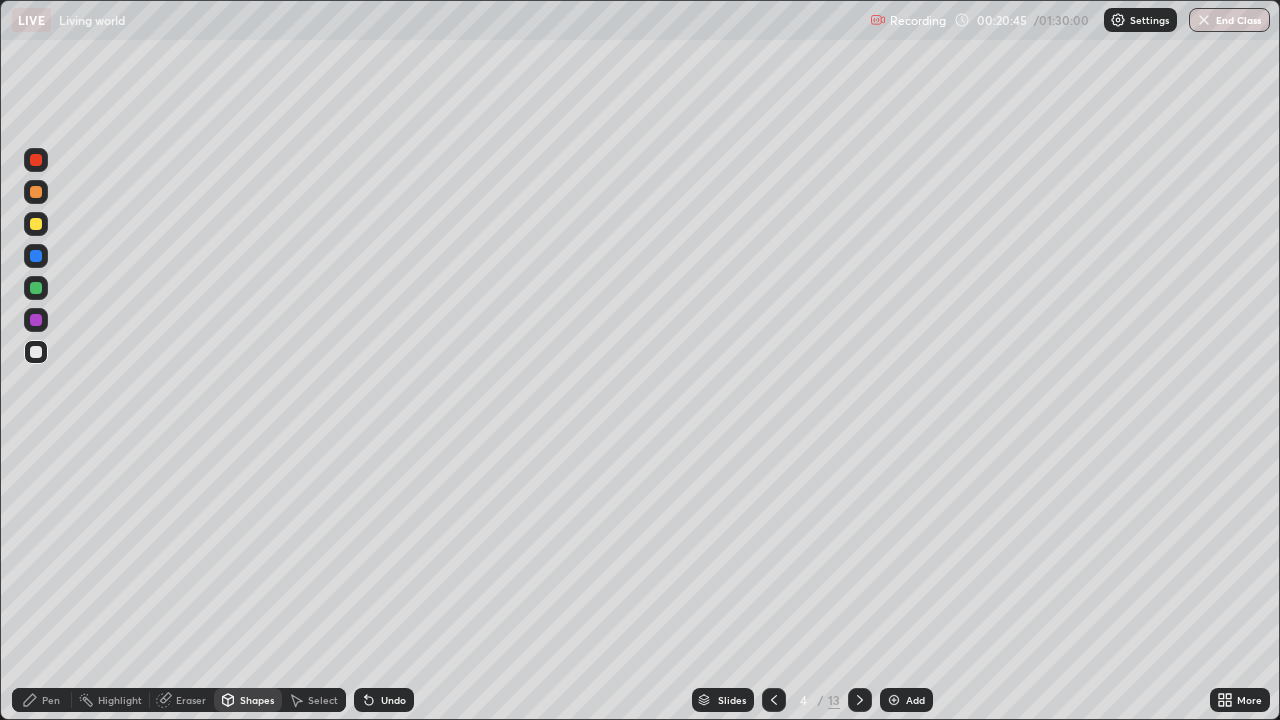 click on "Undo" at bounding box center [393, 700] 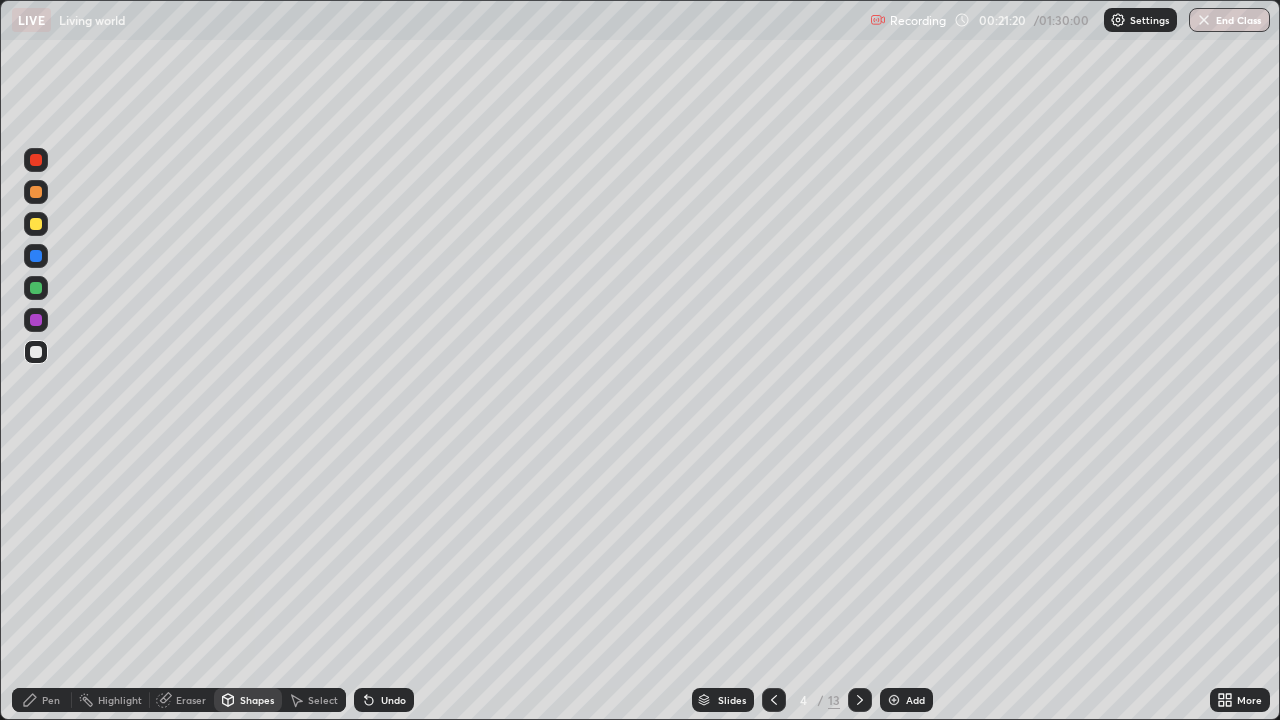 click at bounding box center (36, 320) 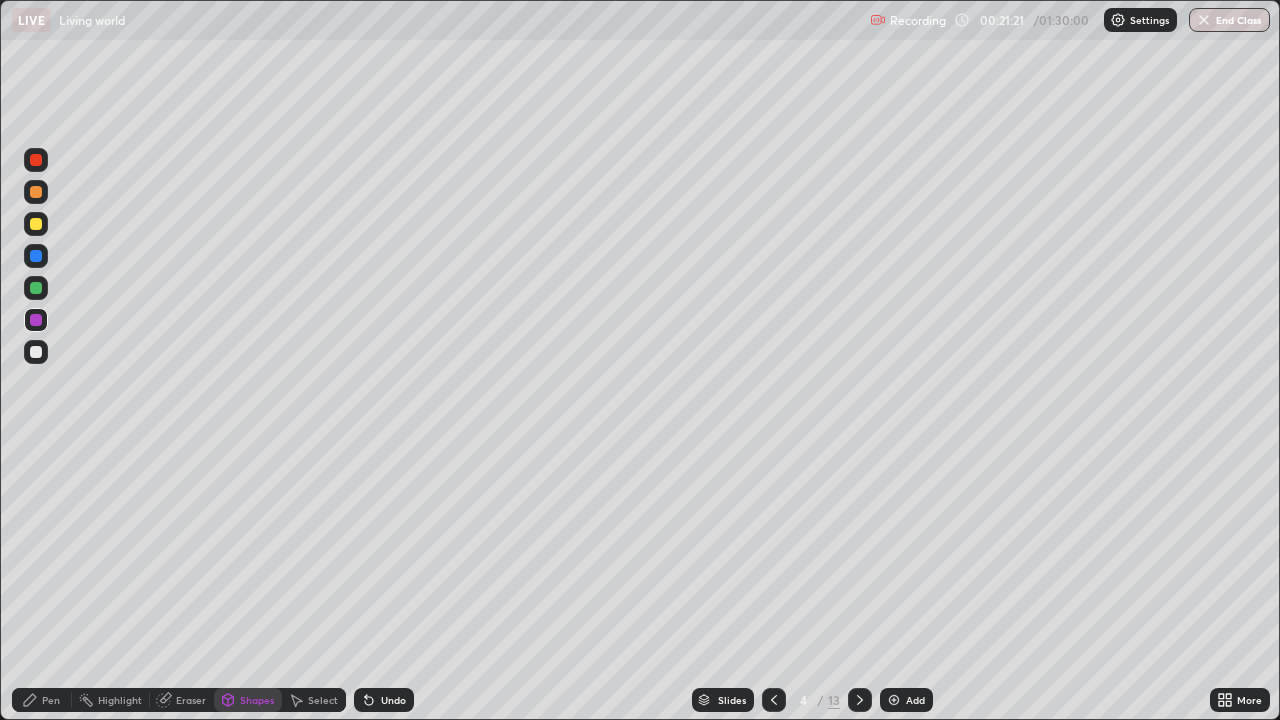 click at bounding box center [36, 192] 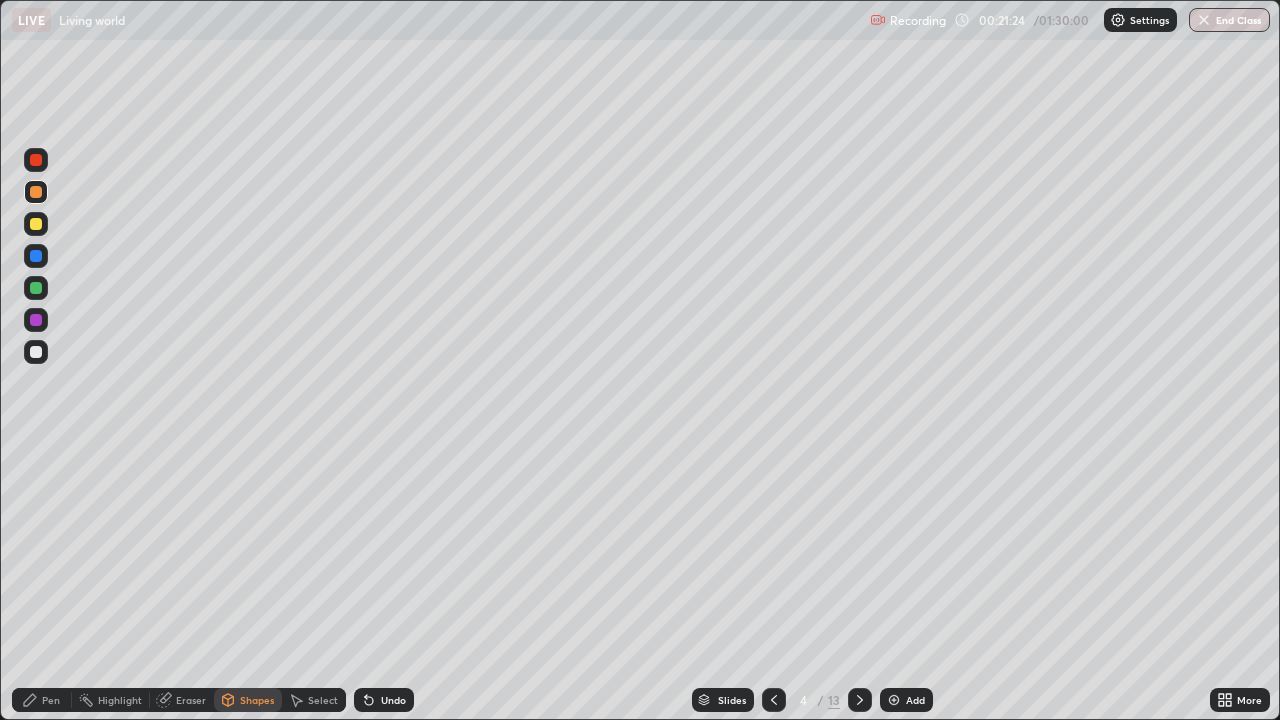 click on "Pen" at bounding box center [51, 700] 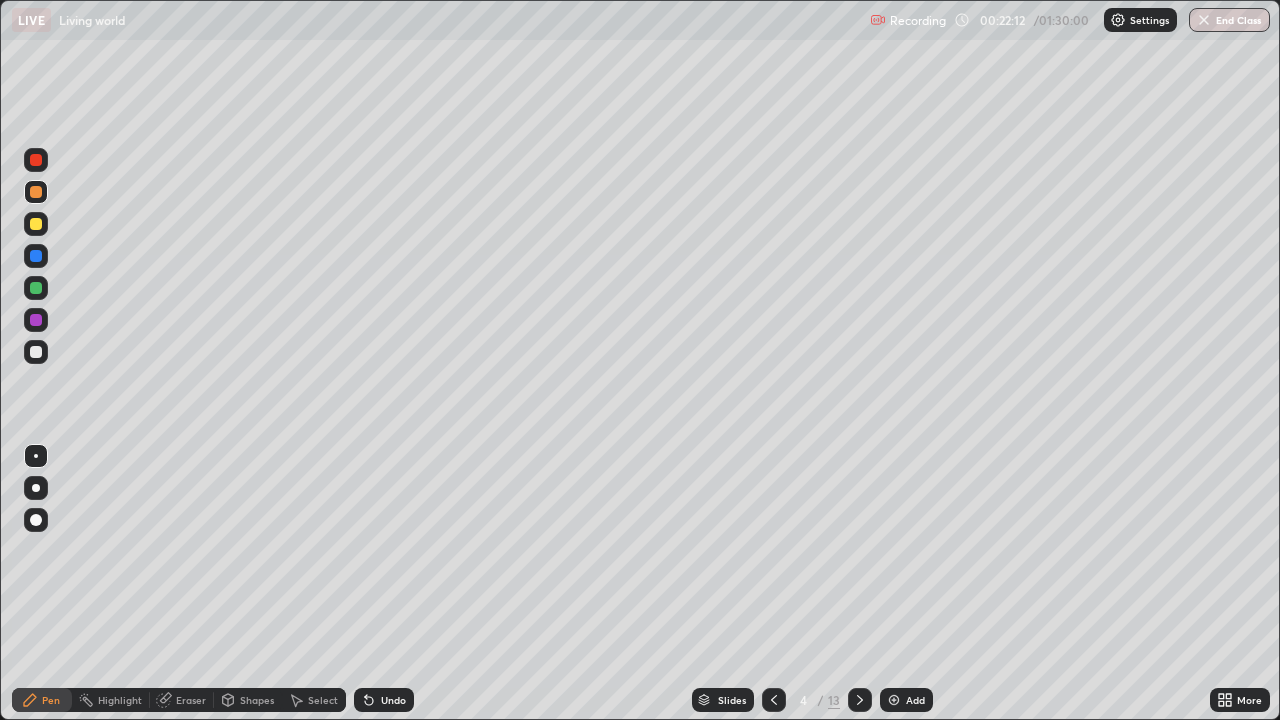 click on "Eraser" at bounding box center (191, 700) 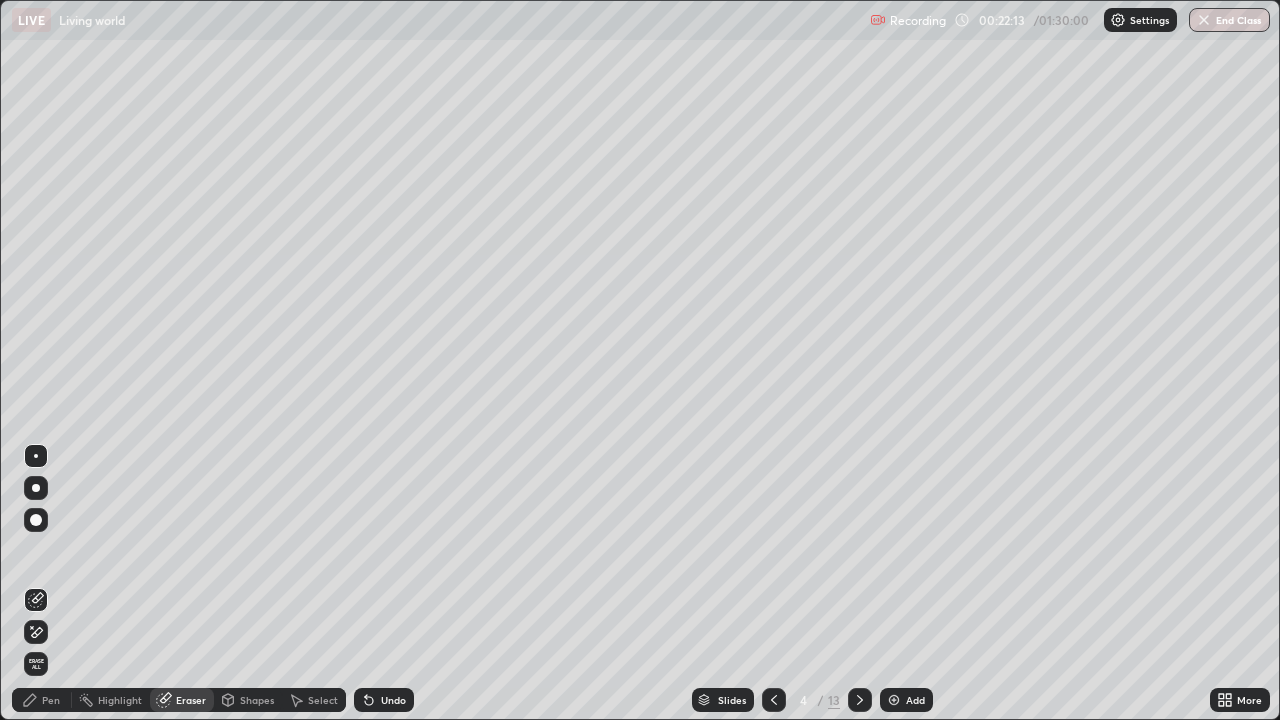 click on "Shapes" at bounding box center [257, 700] 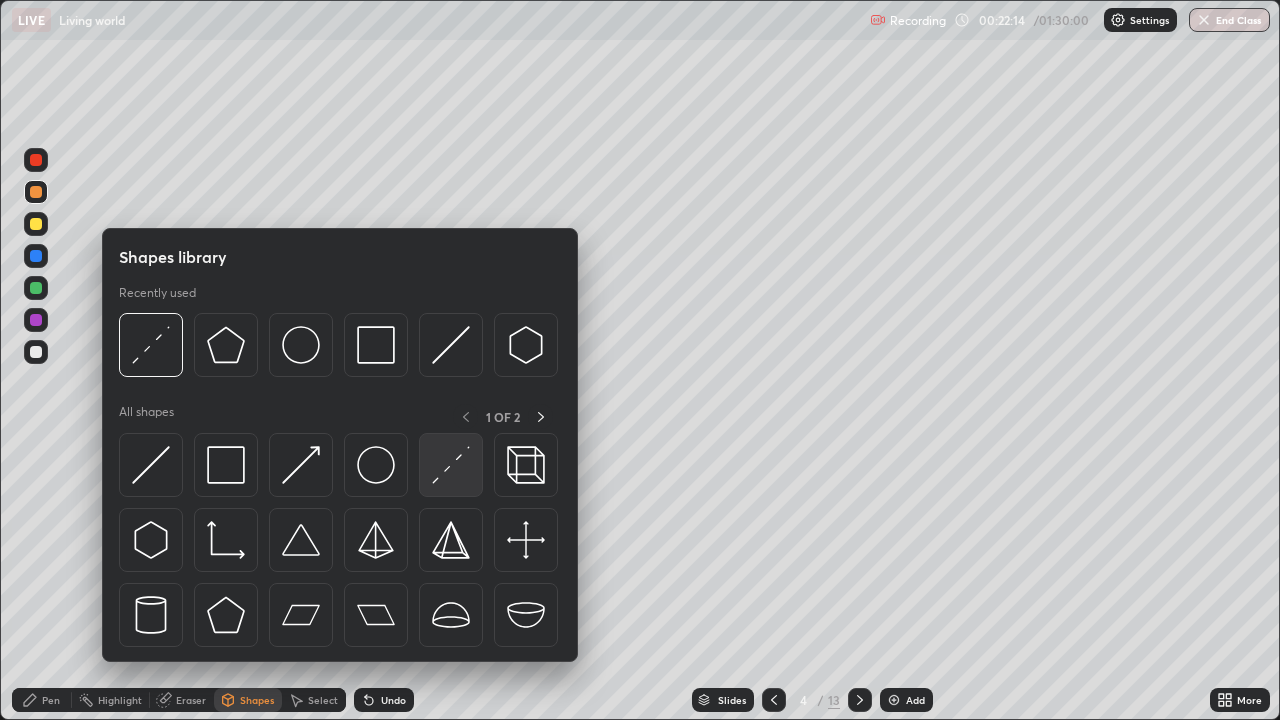 click at bounding box center (451, 465) 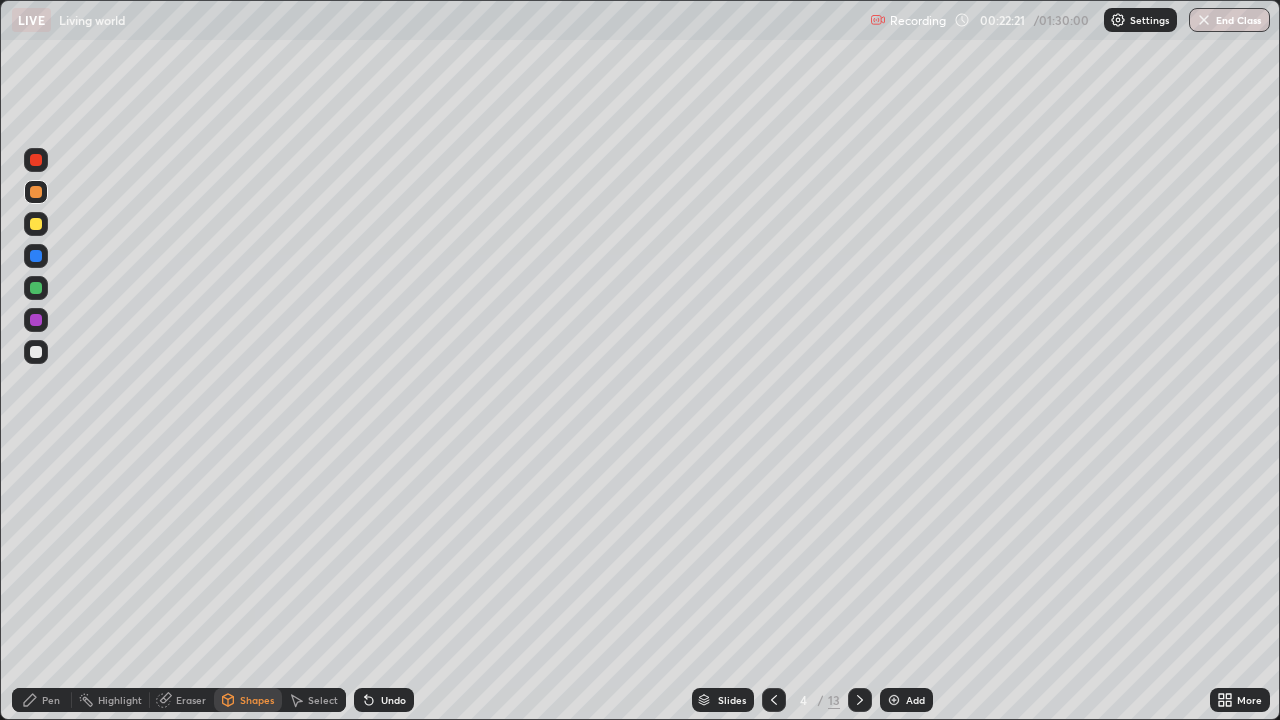 click at bounding box center (36, 160) 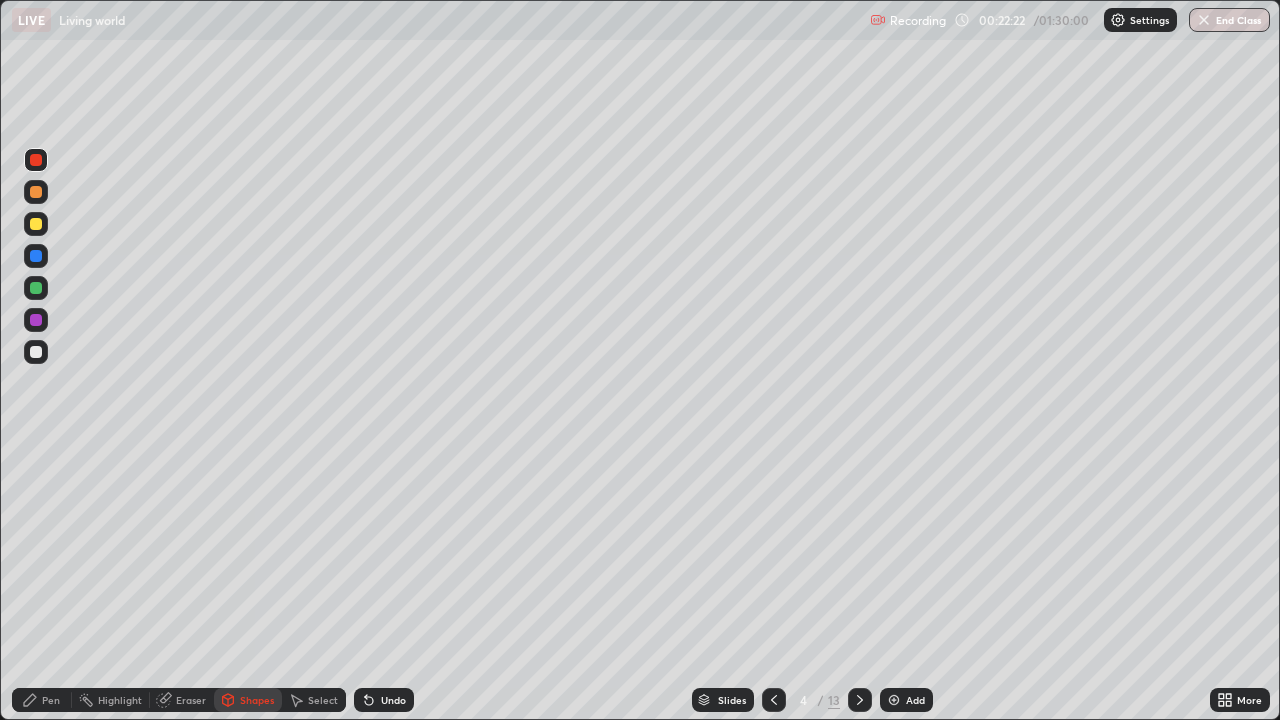 click at bounding box center [36, 224] 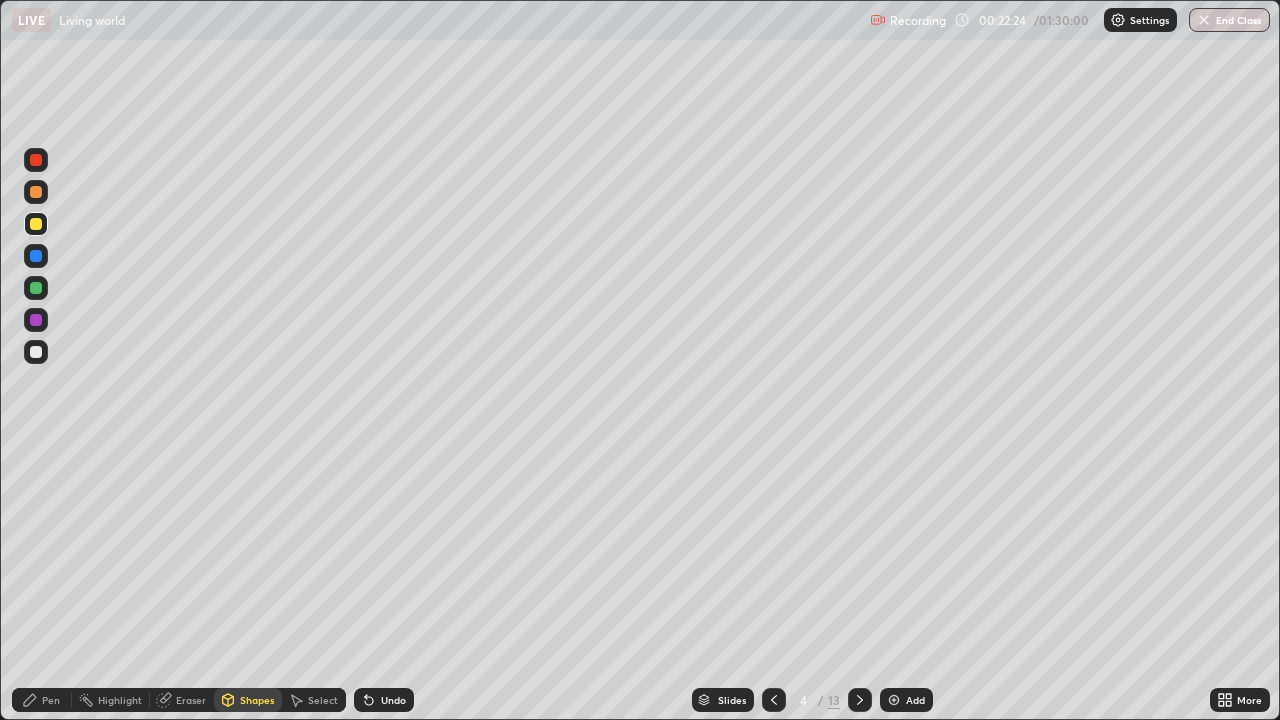 click at bounding box center (36, 352) 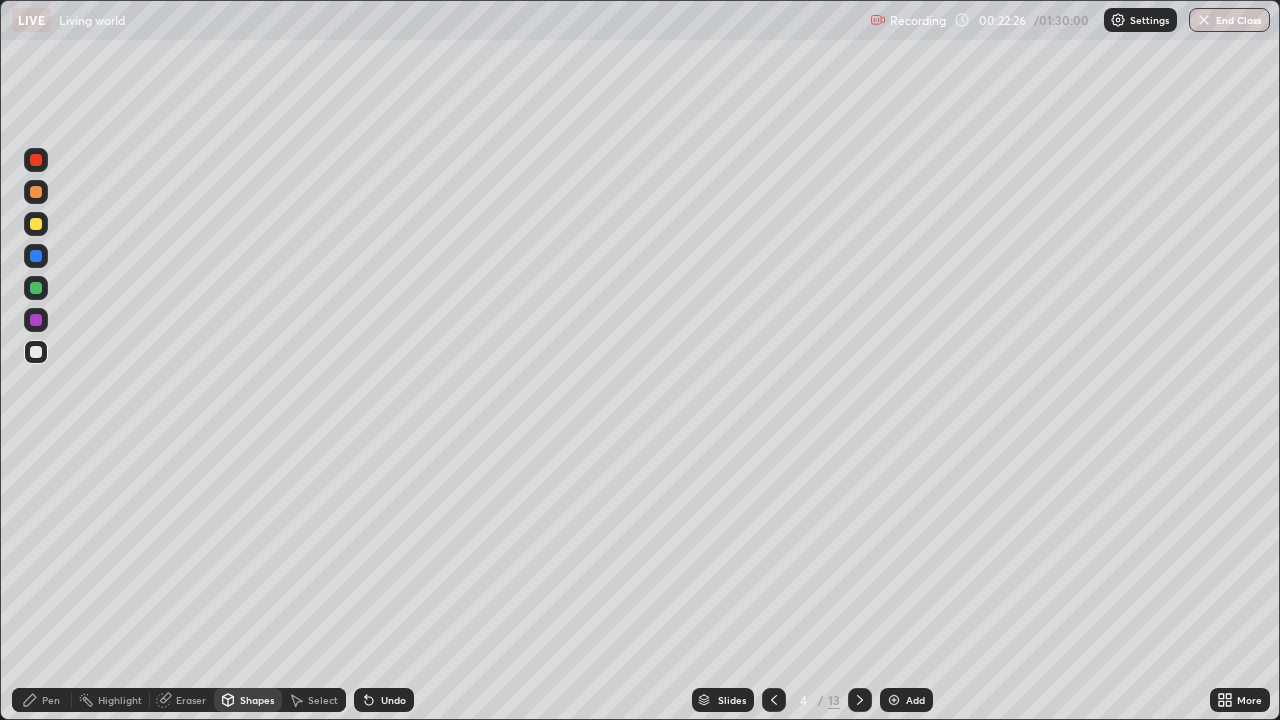 click 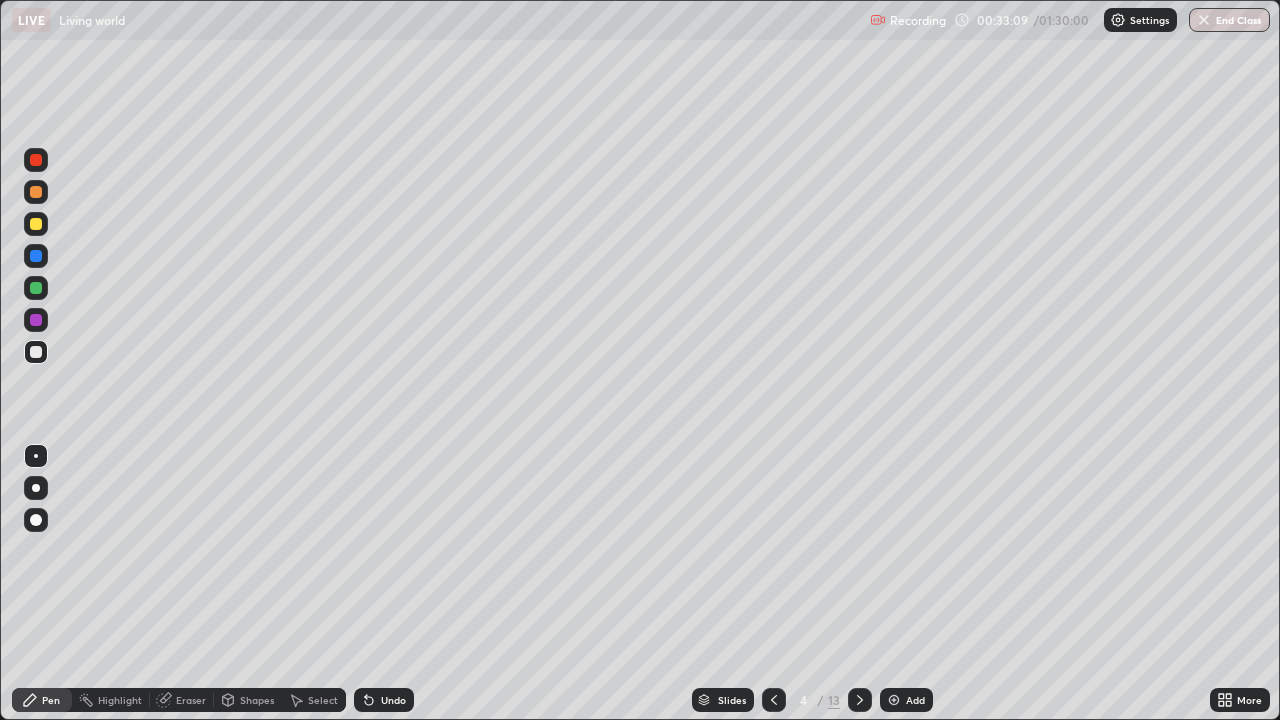 click at bounding box center [36, 256] 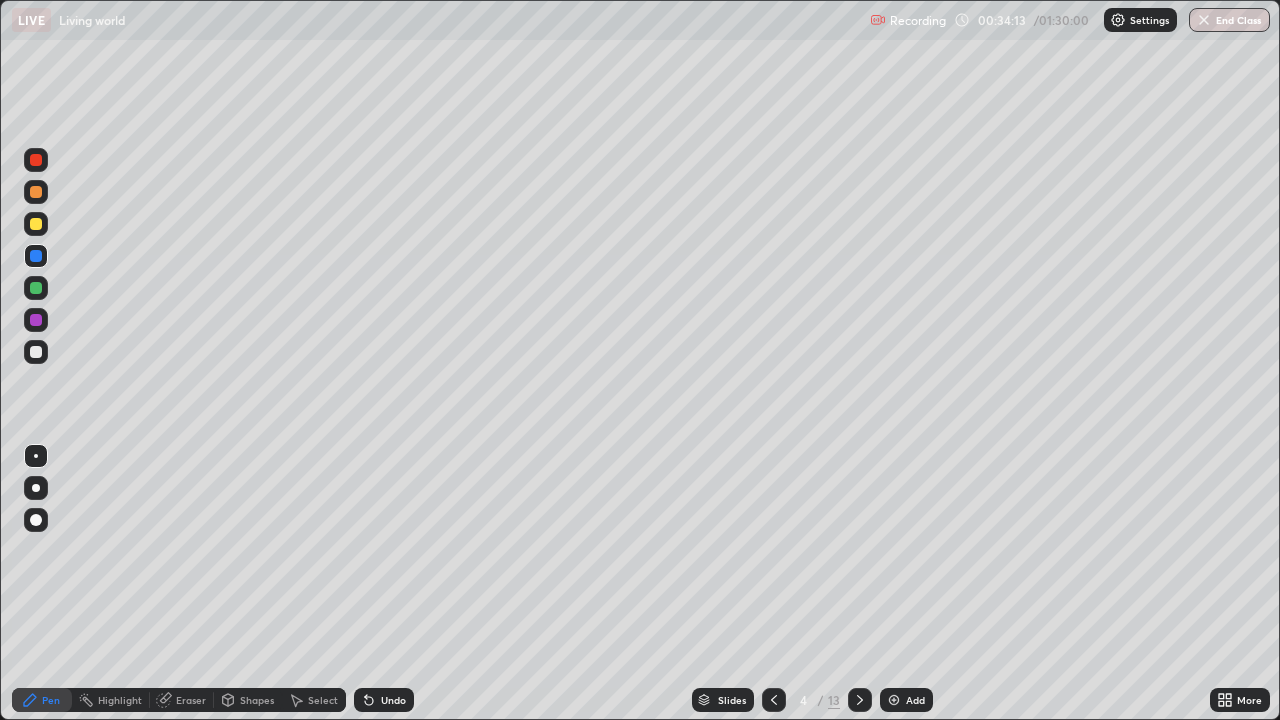 click on "Slides" at bounding box center [732, 700] 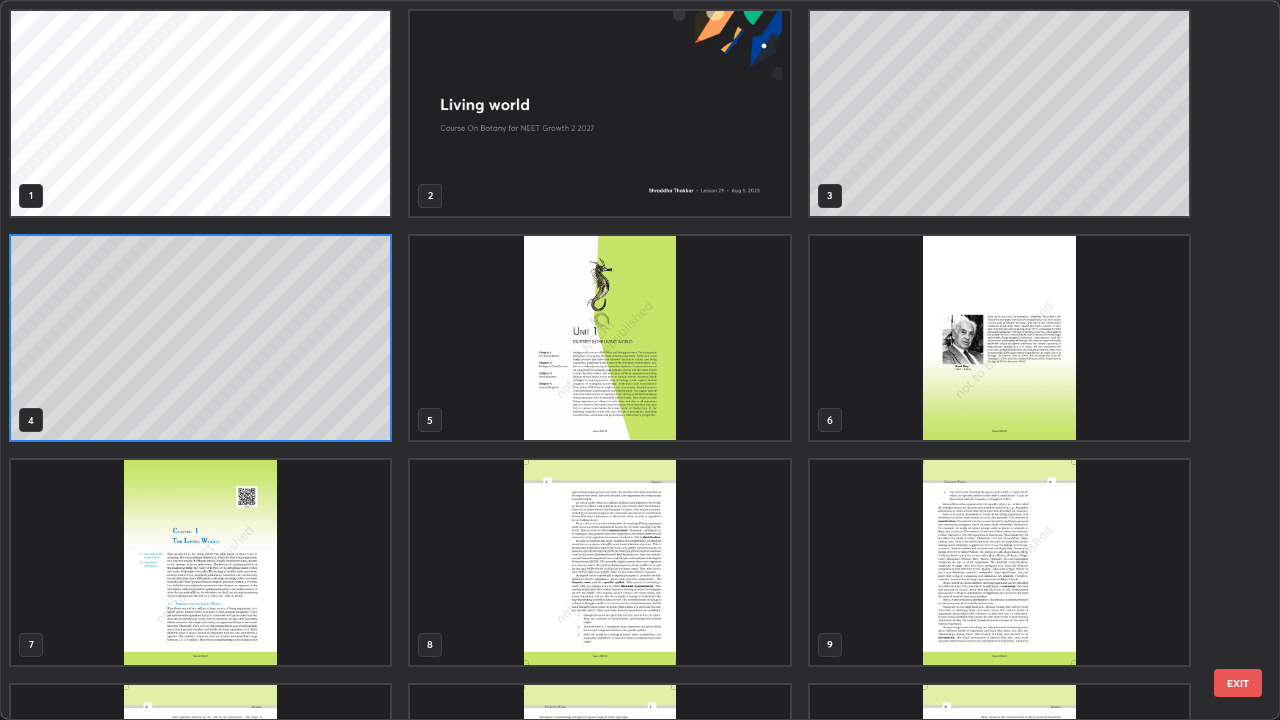 scroll, scrollTop: 7, scrollLeft: 11, axis: both 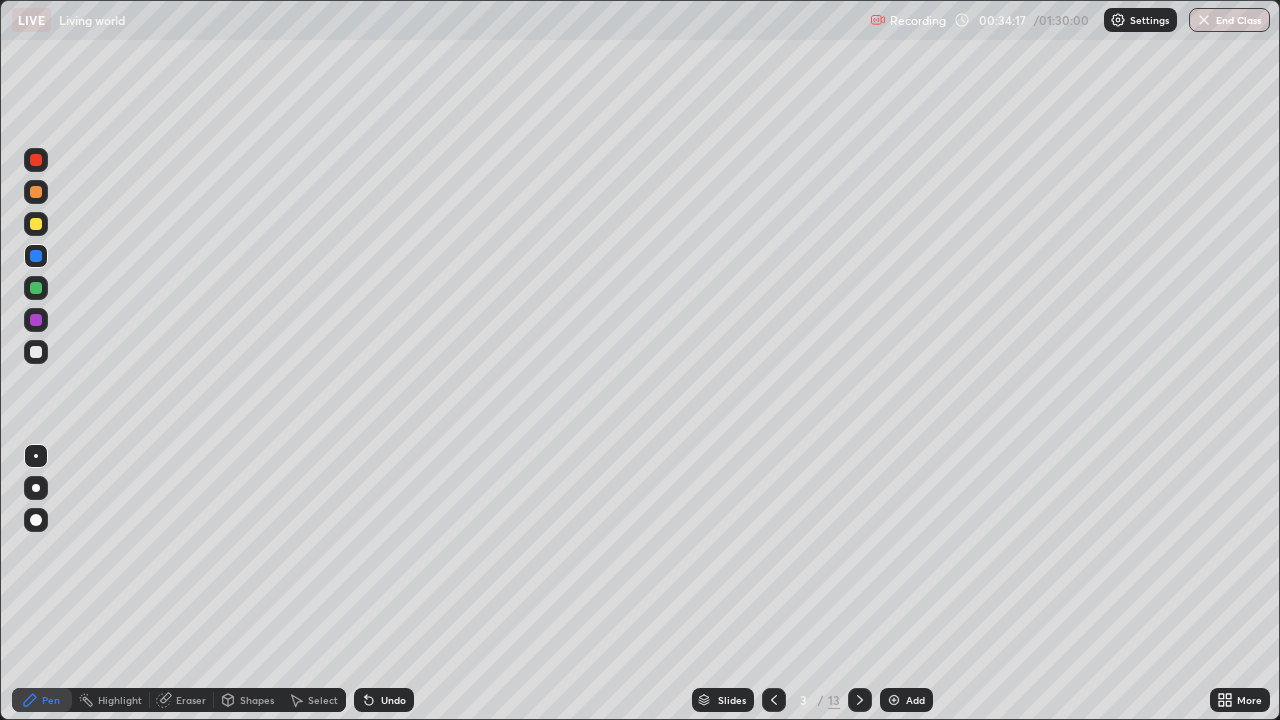 click on "Add" at bounding box center [906, 700] 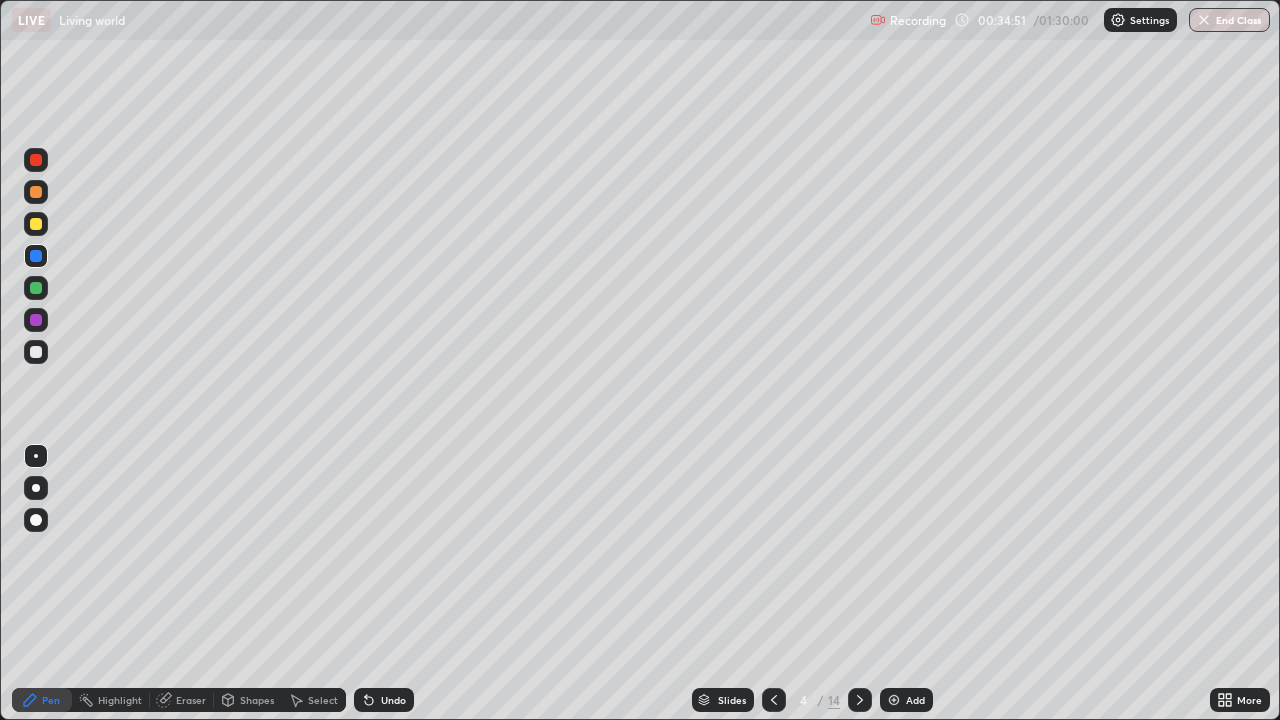 click 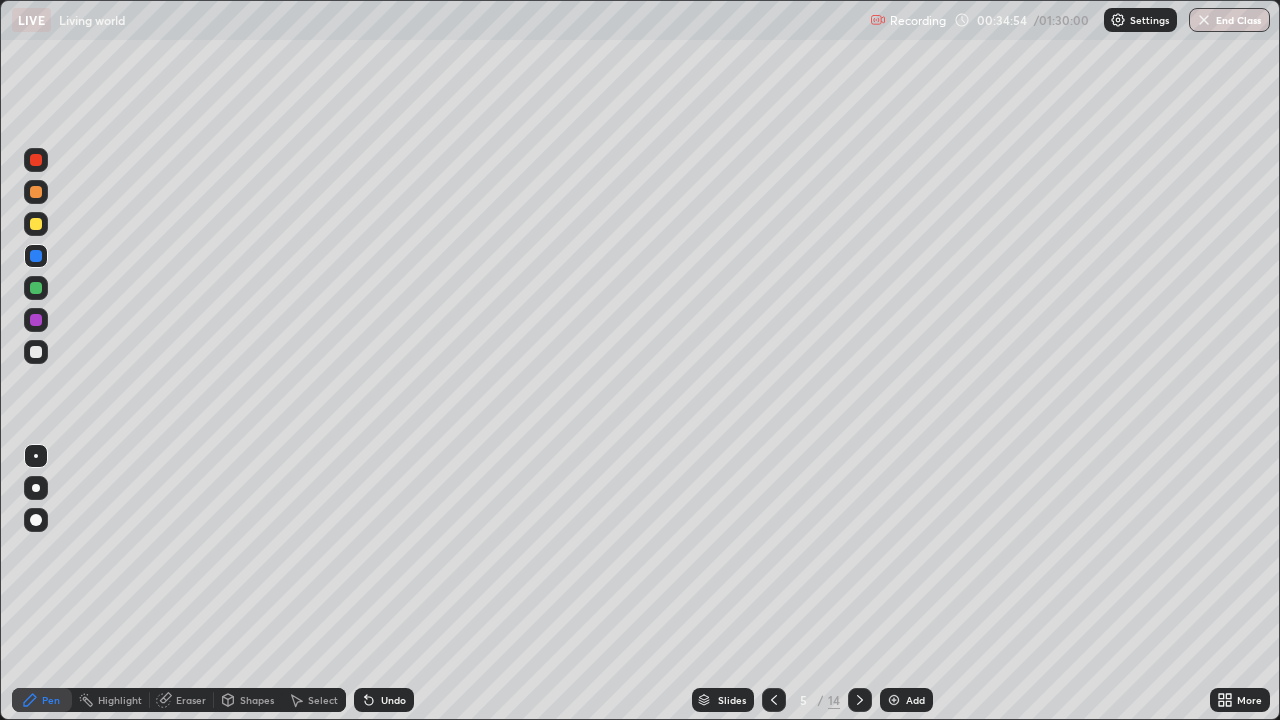 click at bounding box center (36, 352) 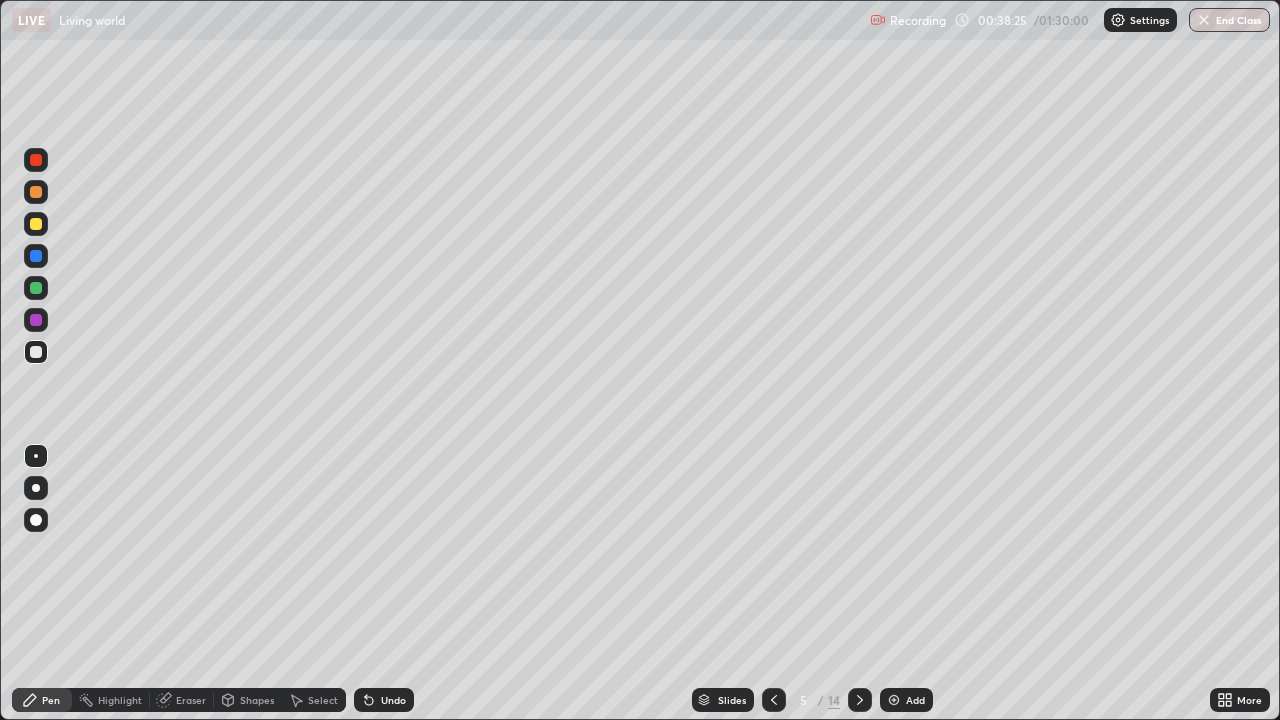 click on "Eraser" at bounding box center [191, 700] 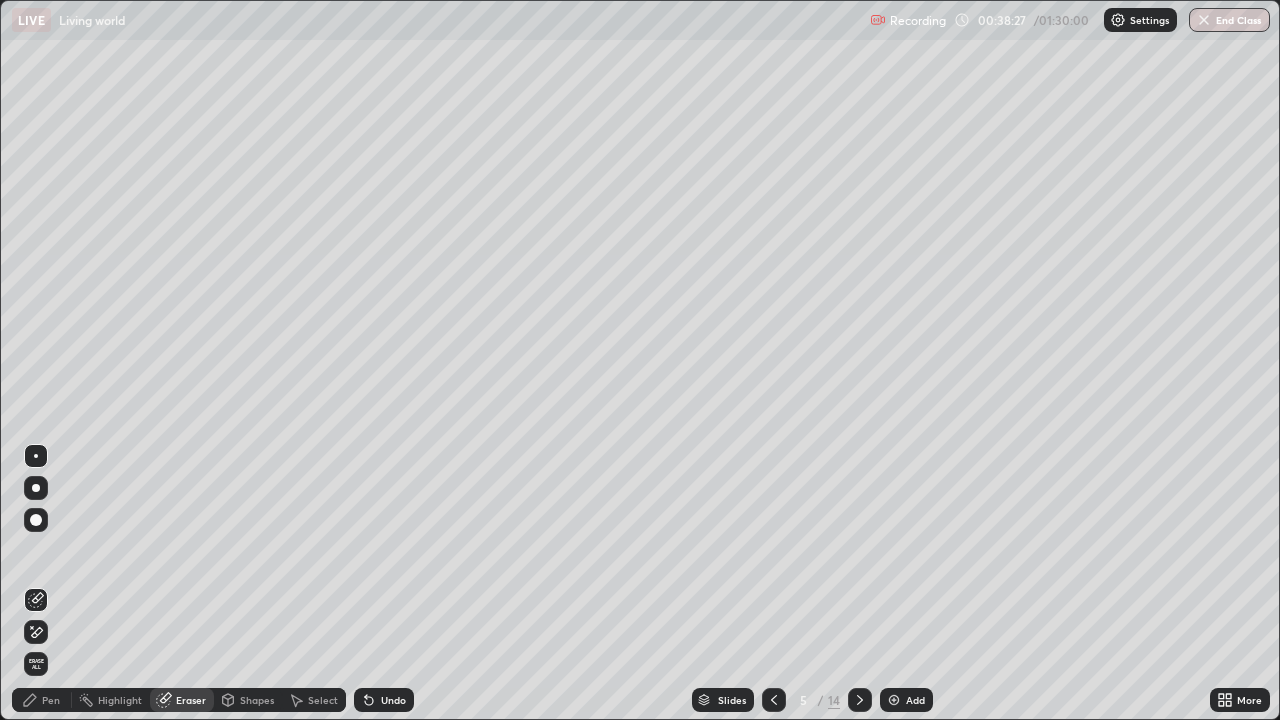 click on "Pen" at bounding box center [51, 700] 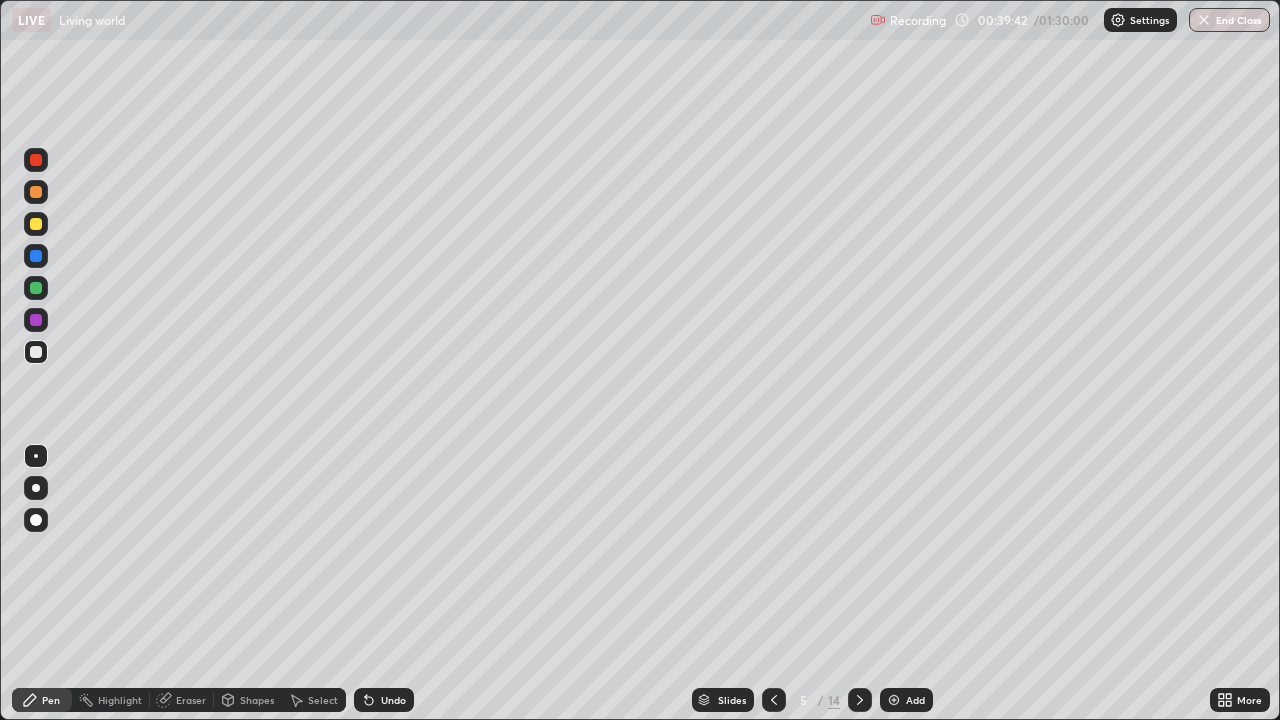 click 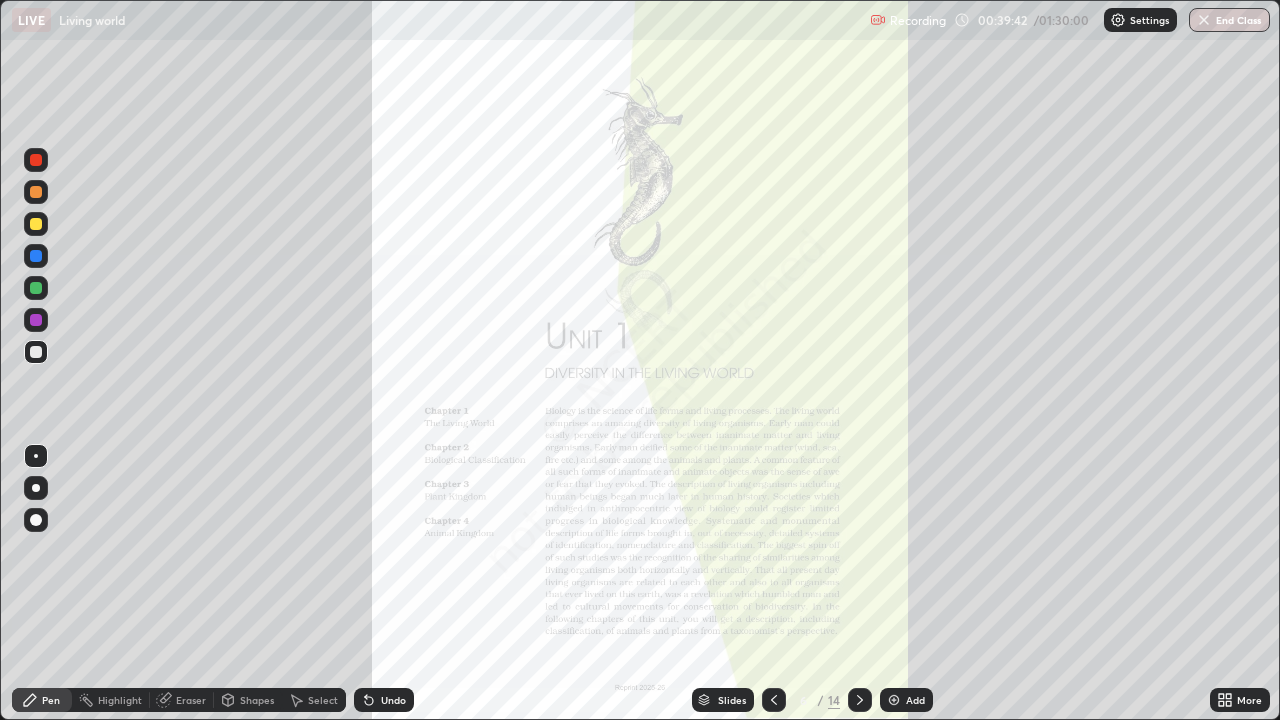 click 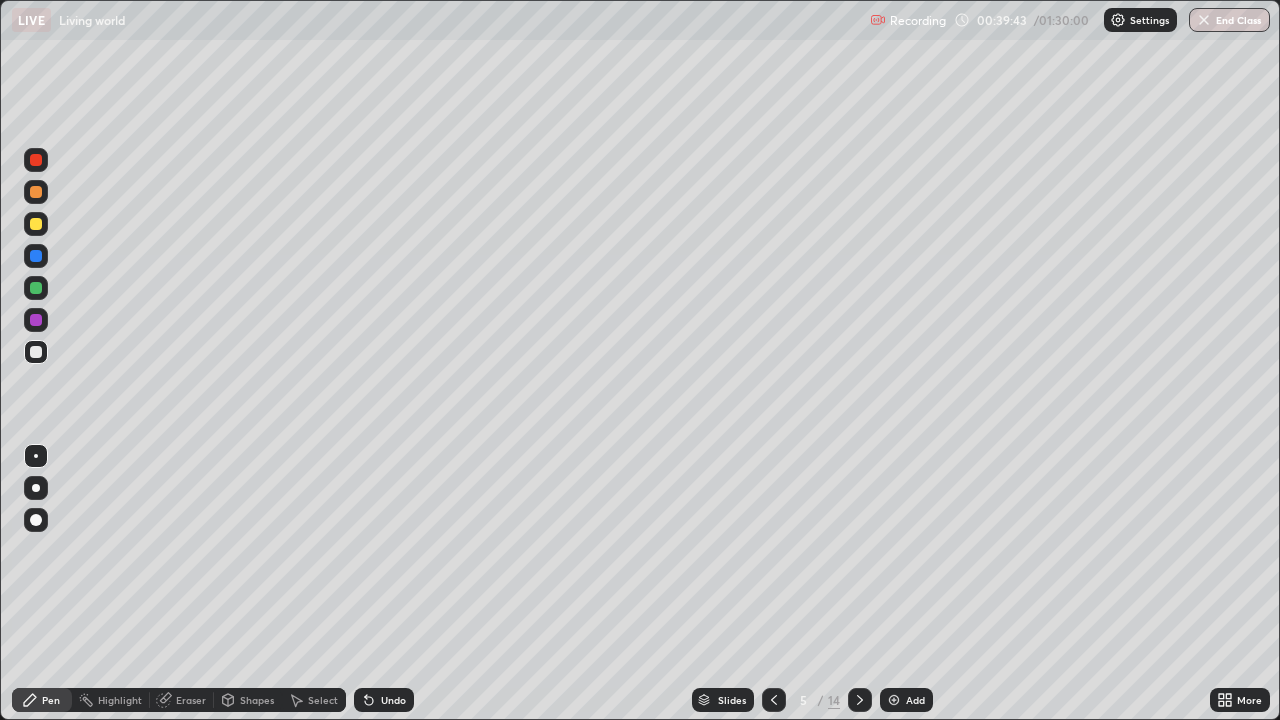click on "Add" at bounding box center [906, 700] 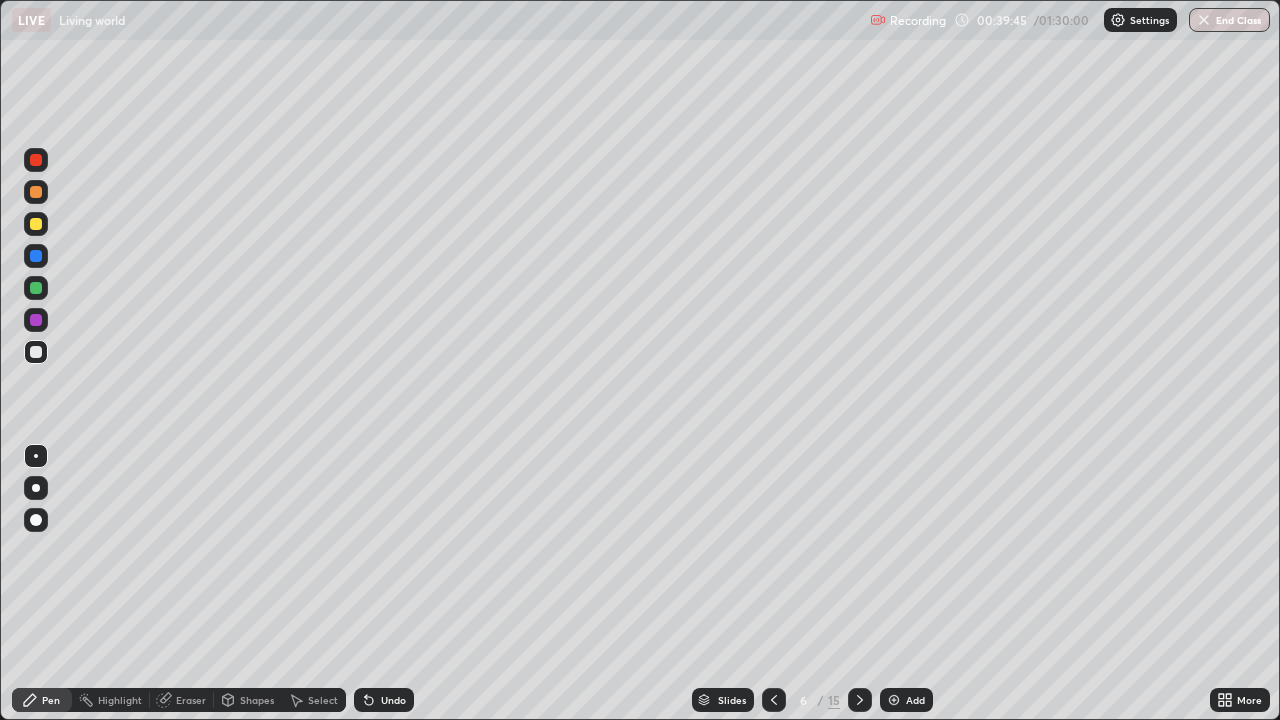 click 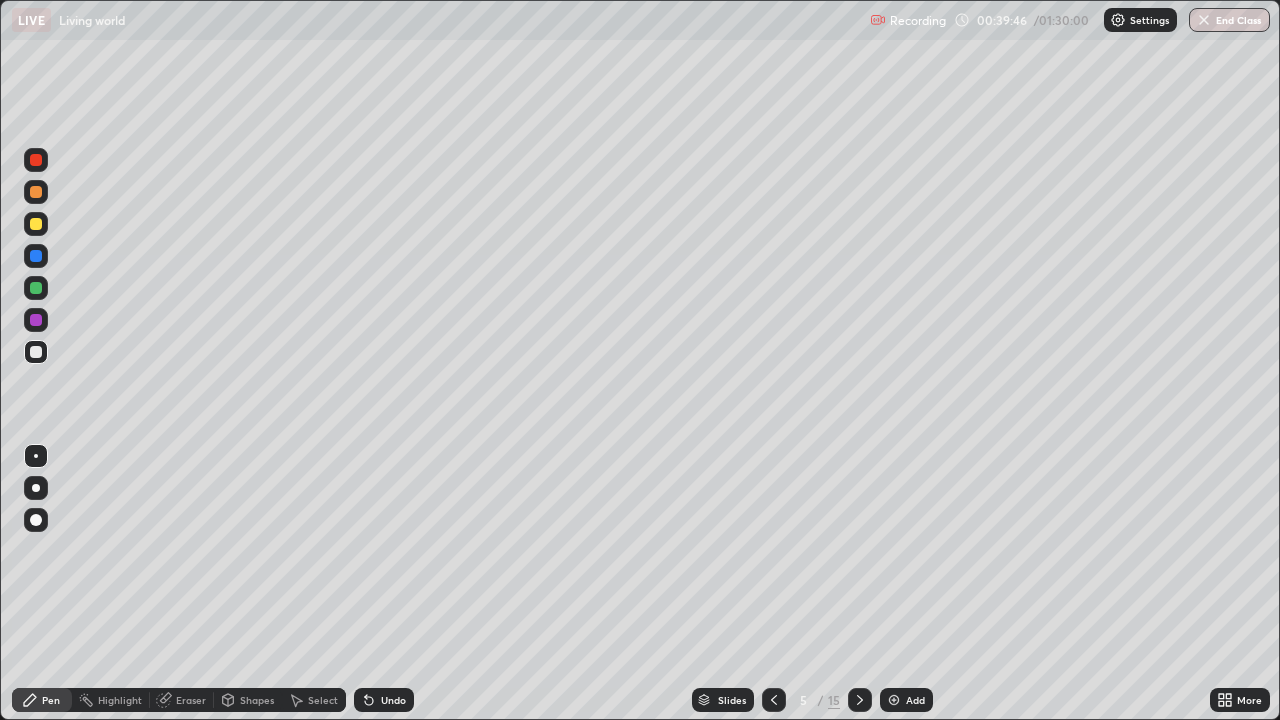 click 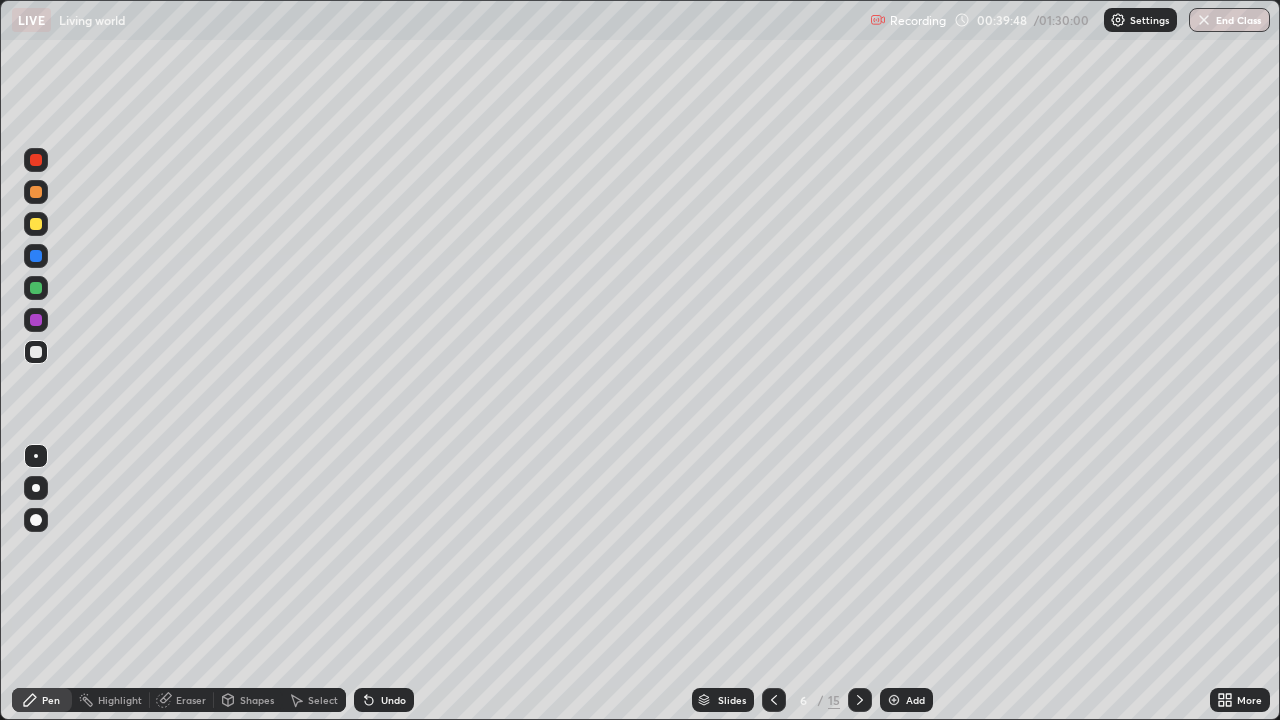 click on "Shapes" at bounding box center (257, 700) 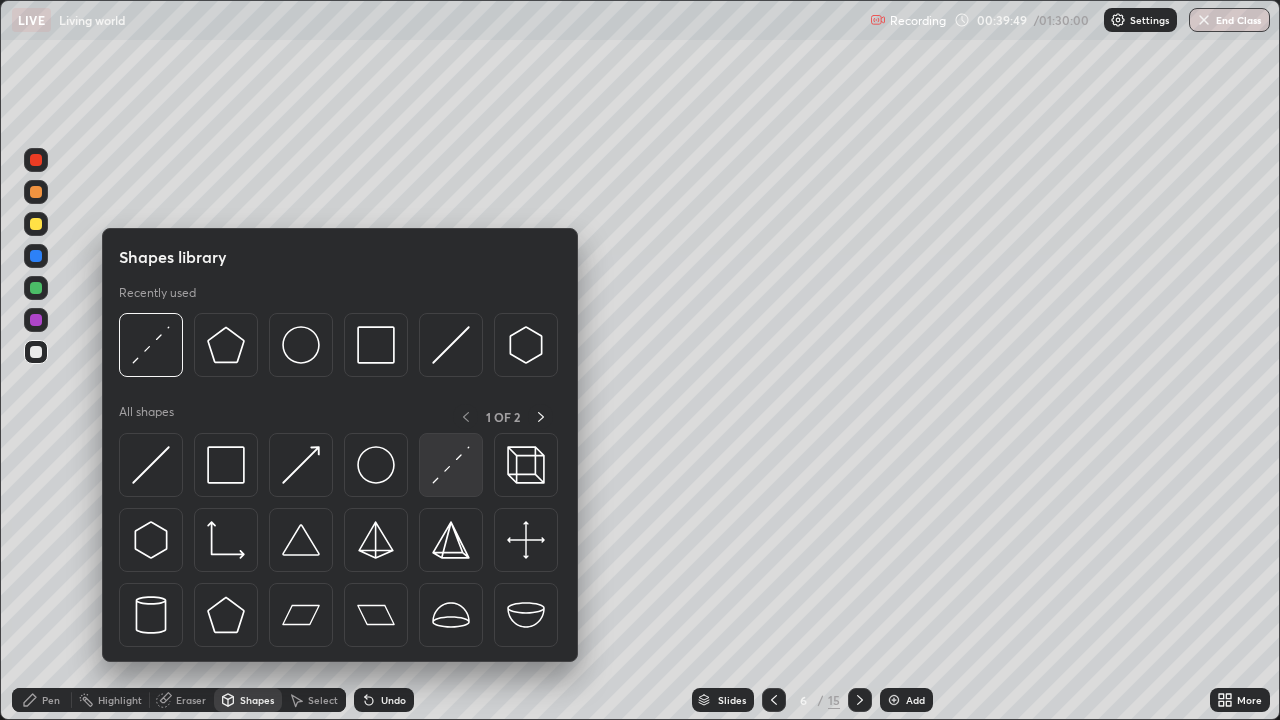 click at bounding box center (451, 465) 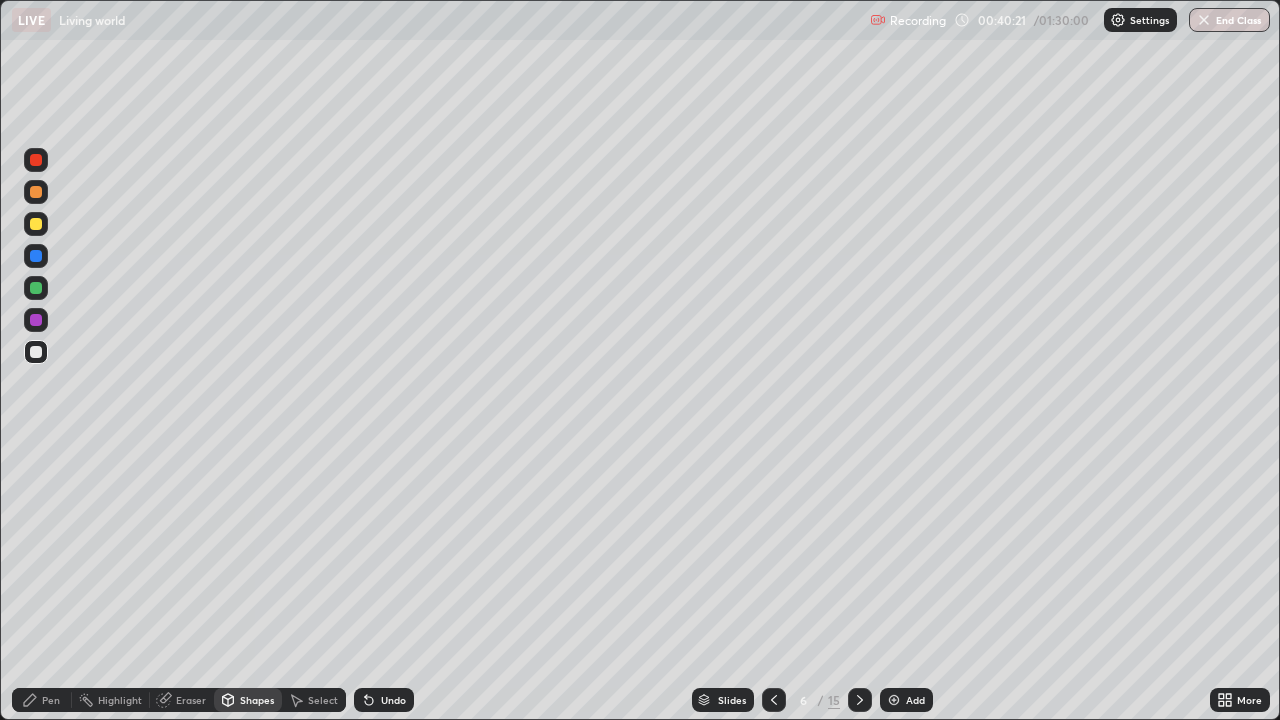 click on "Pen" at bounding box center [51, 700] 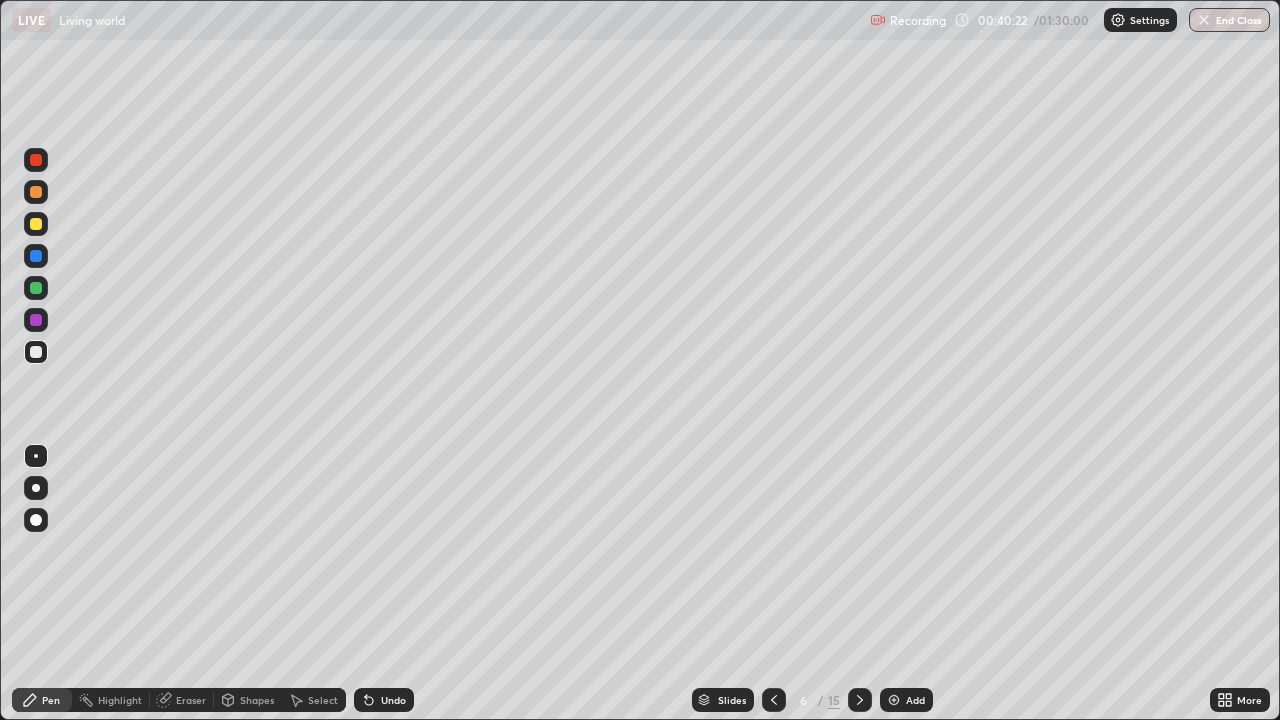 click at bounding box center [36, 192] 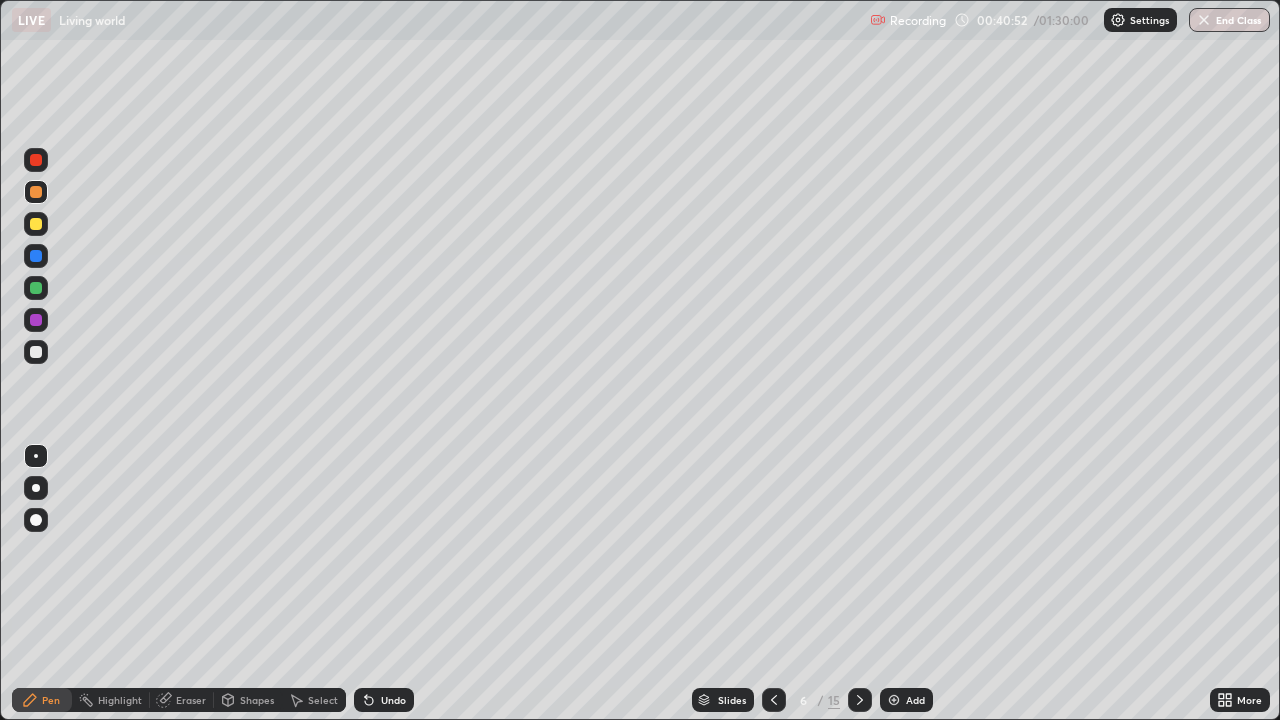click on "Shapes" at bounding box center (257, 700) 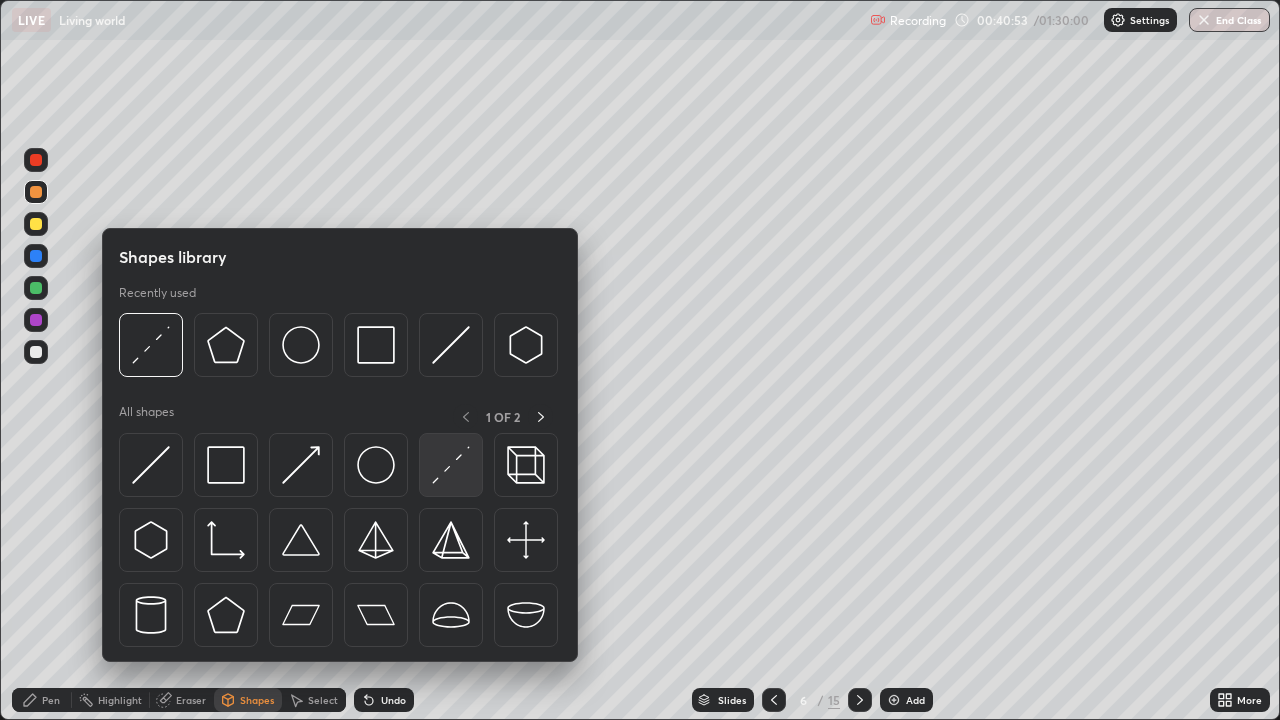 click at bounding box center [451, 465] 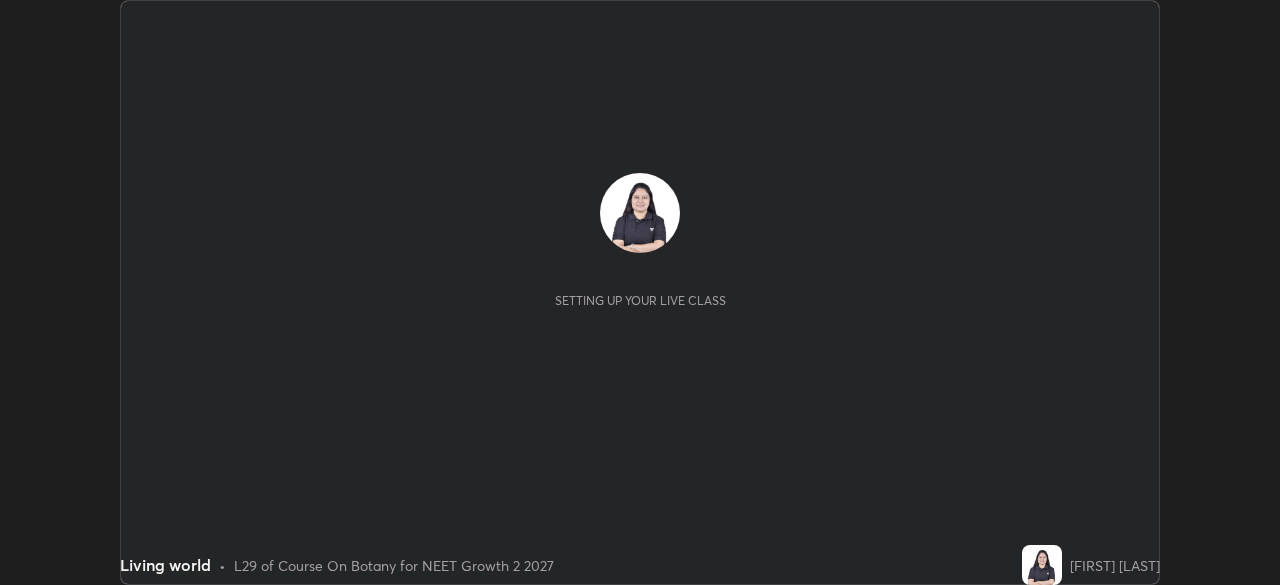 scroll, scrollTop: 0, scrollLeft: 0, axis: both 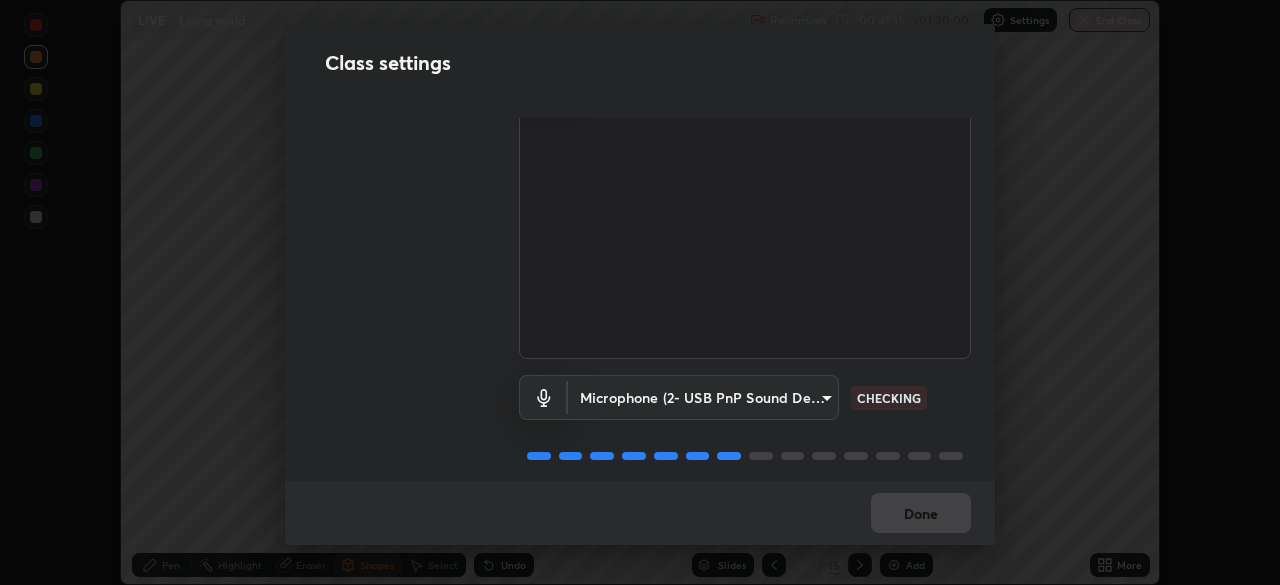 click on "Erase all LIVE Living world Recording 00:41:15 /  01:30:00 Settings End Class Setting up your live class Living world • L29 of Course On Botany for NEET Growth 2 2027 [FIRST] [LAST] Pen Highlight Eraser Shapes Select Undo Slides 6 / 15 Add More No doubts shared Encourage your learners to ask a doubt for better clarity Report an issue Reason for reporting Buffering Chat not working Audio - Video sync issue Educator video quality low ​ Attach an image Report Class settings Audio & Video OBS Virtual Camera [HASH] CHECKING Microphone (2- USB PnP Sound Device) [HASH] CHECKING Done" at bounding box center [640, 292] 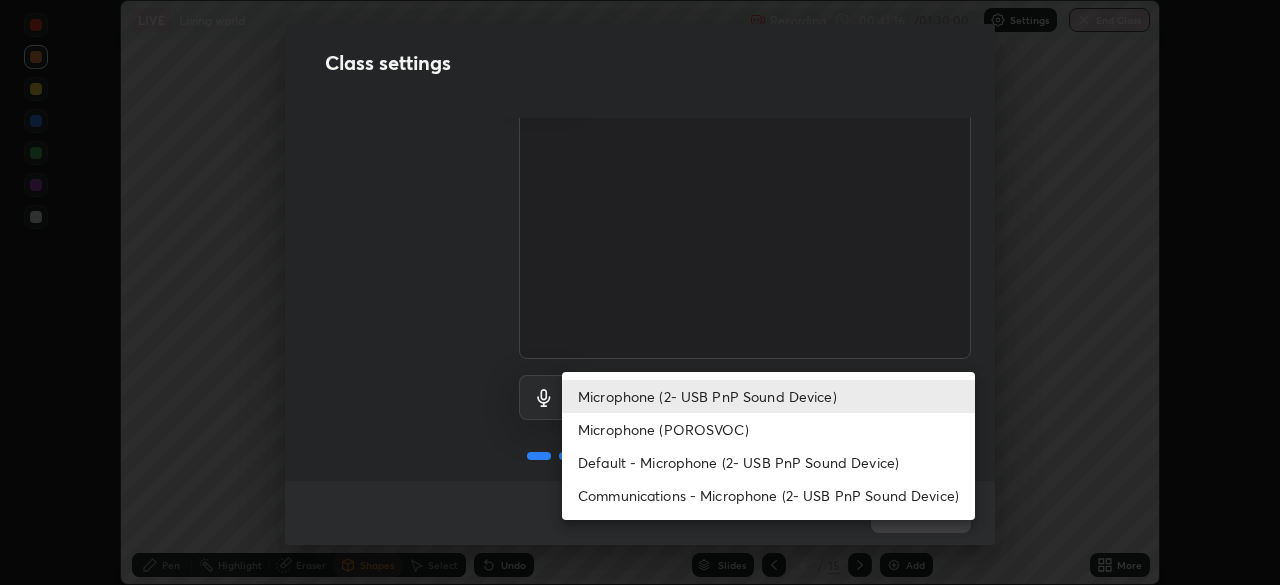 click on "Microphone (2- USB PnP Sound Device)" at bounding box center [768, 396] 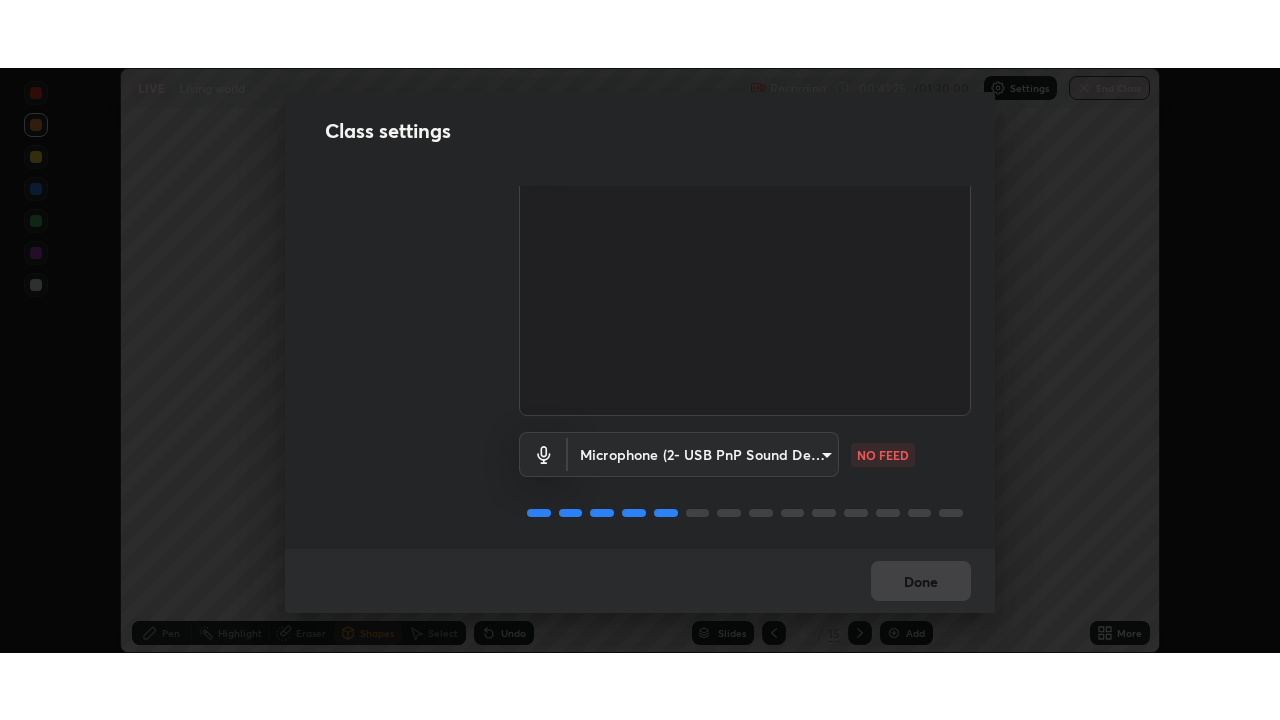 scroll, scrollTop: 91, scrollLeft: 0, axis: vertical 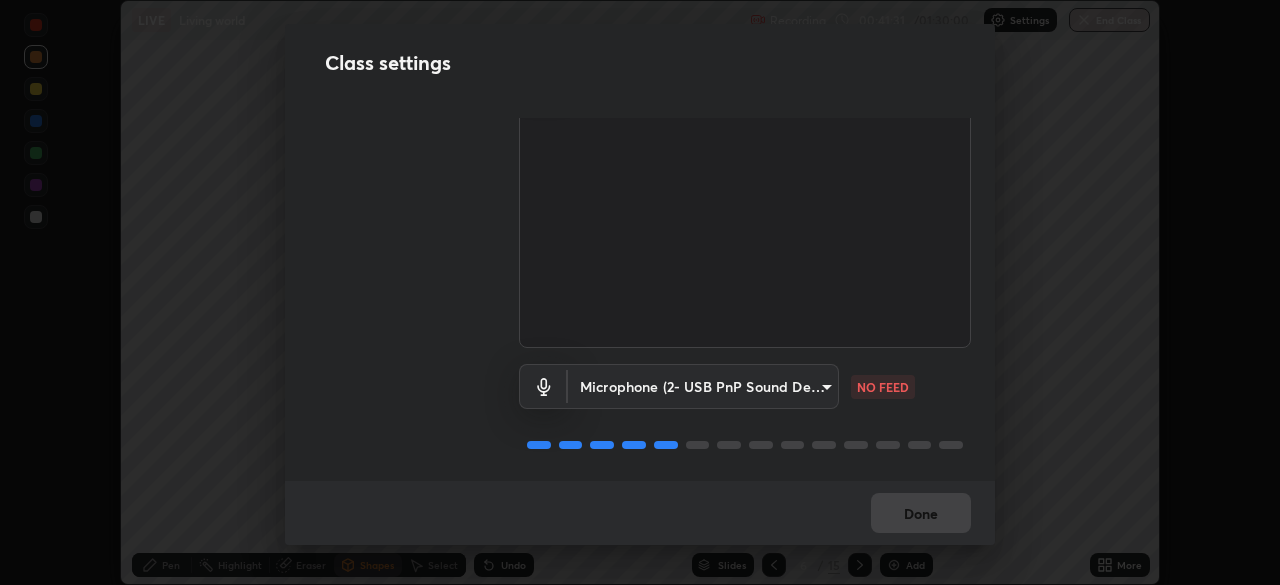 click on "Erase all LIVE Living world Recording 00:41:31 /  01:30:00 Settings End Class Setting up your live class Living world • L29 of Course On Botany for NEET Growth 2 2027 [FIRST] [LAST] Pen Highlight Eraser Shapes Select Undo Slides 6 / 15 Add More No doubts shared Encourage your learners to ask a doubt for better clarity Report an issue Reason for reporting Buffering Chat not working Audio - Video sync issue Educator video quality low ​ Attach an image Report Class settings Audio & Video OBS Virtual Camera [HASH] WORKING Microphone (2- USB PnP Sound Device) [HASH] NO FEED Done" at bounding box center (640, 292) 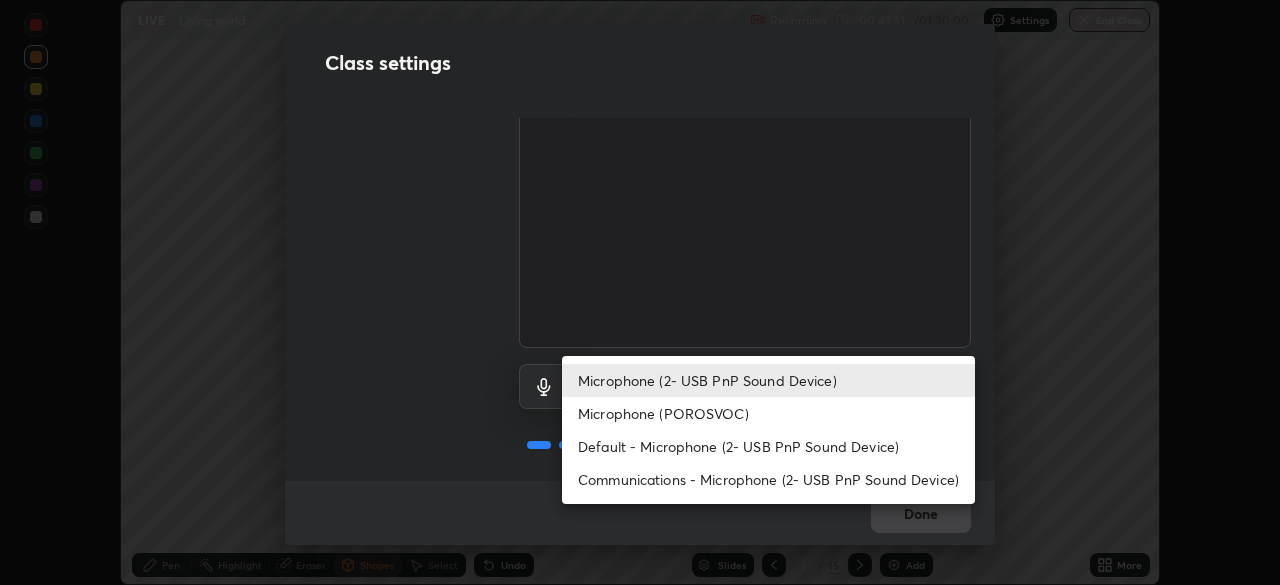 click on "Microphone (POROSVOC)" at bounding box center (768, 413) 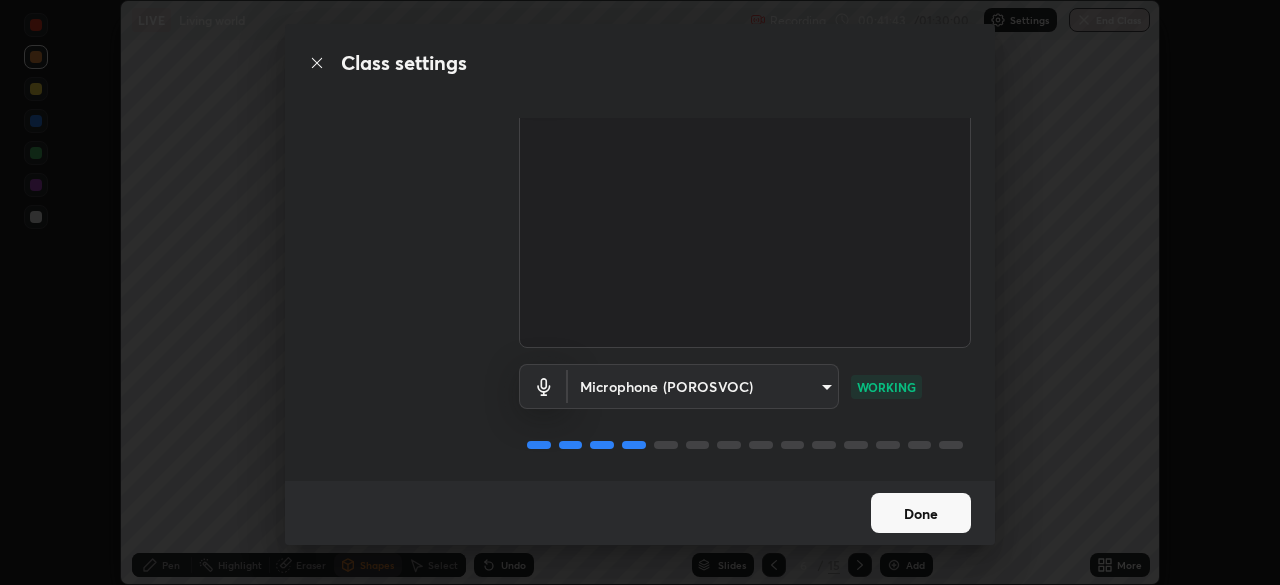 click on "Done" at bounding box center [921, 513] 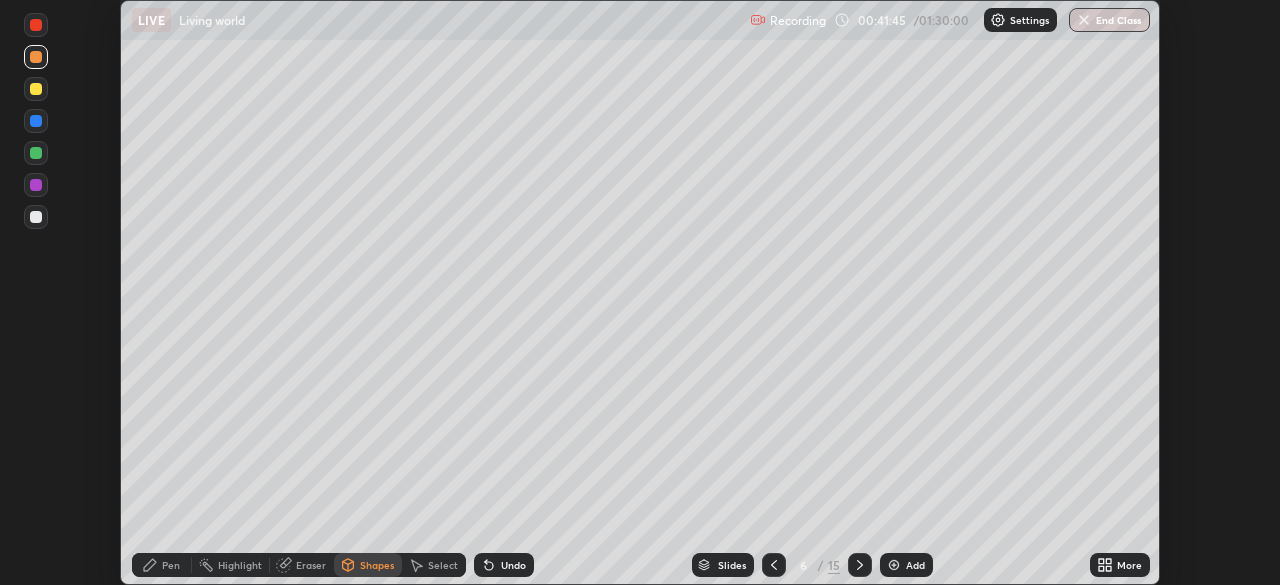 click on "More" at bounding box center [1129, 565] 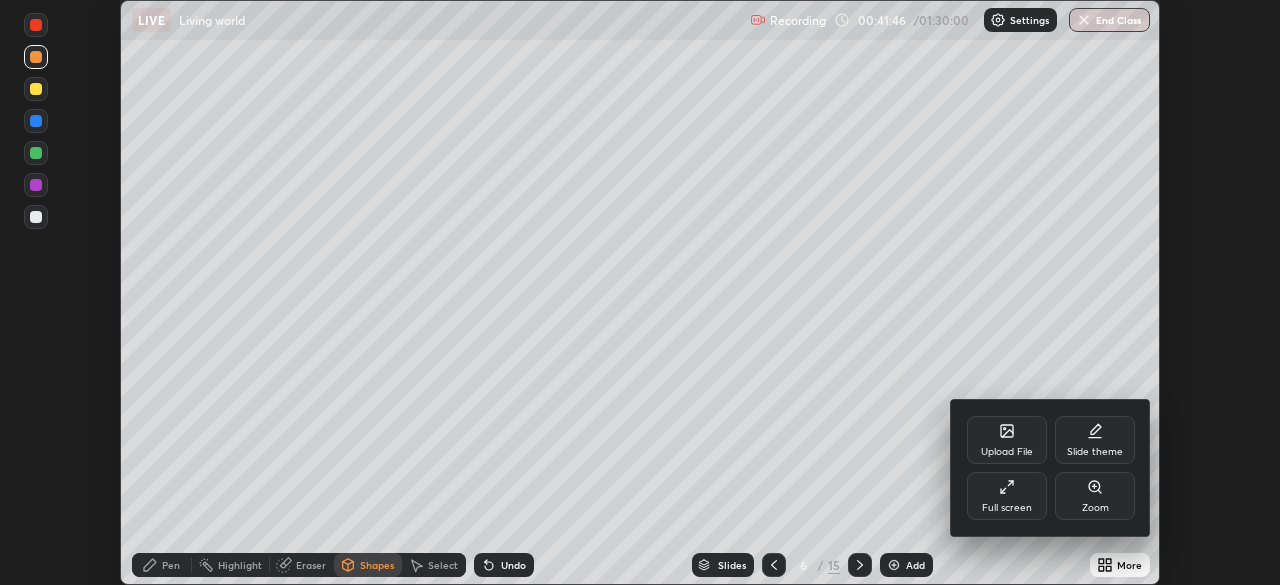 click on "Full screen" at bounding box center (1007, 496) 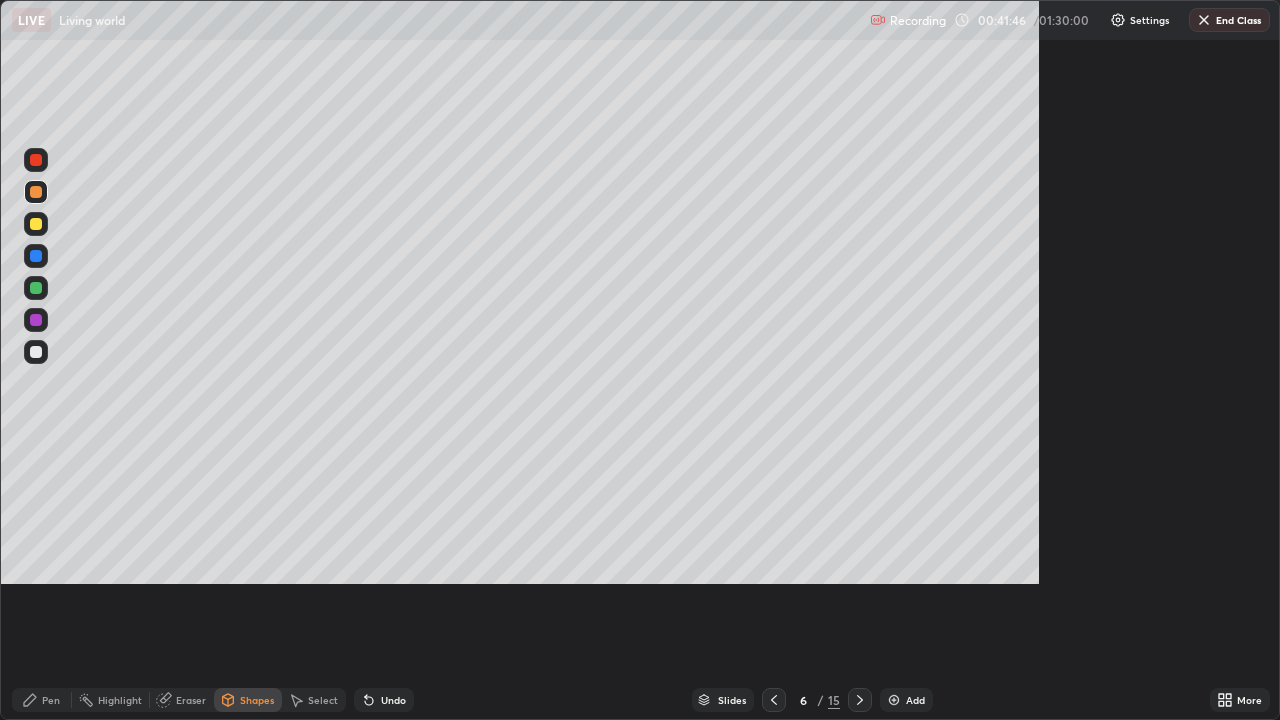 scroll, scrollTop: 99280, scrollLeft: 98720, axis: both 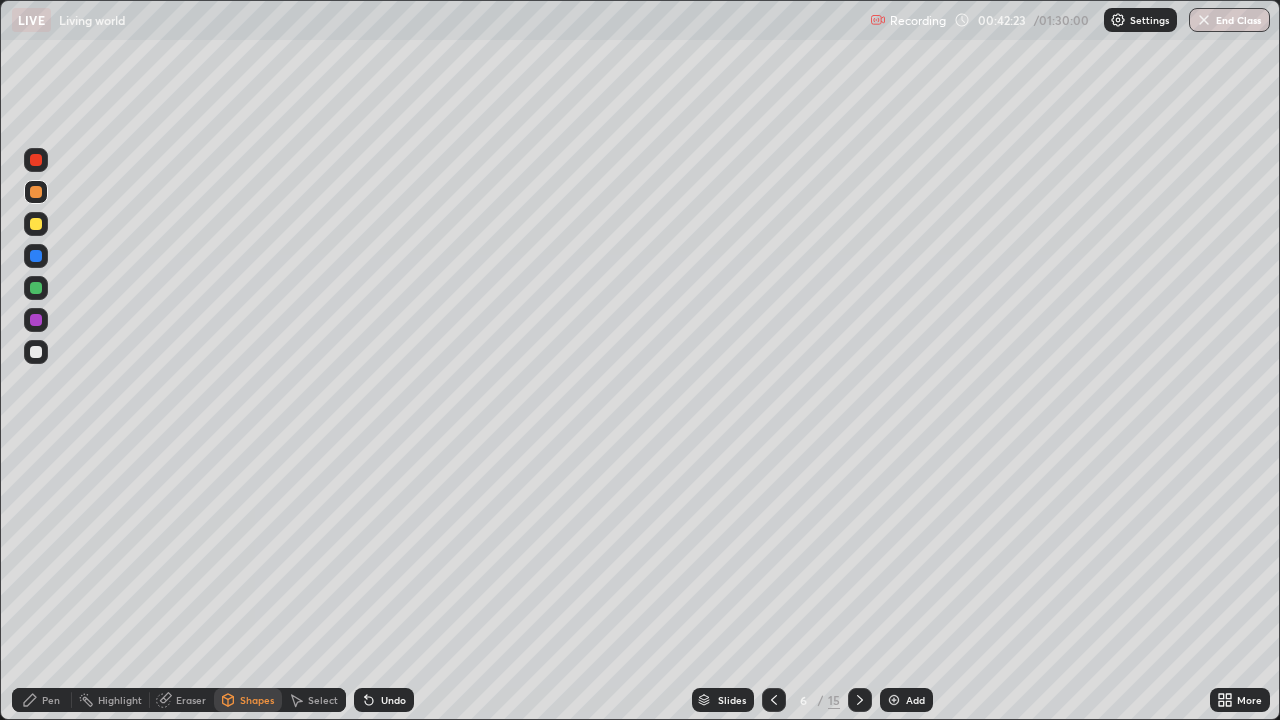 click on "Shapes" at bounding box center [257, 700] 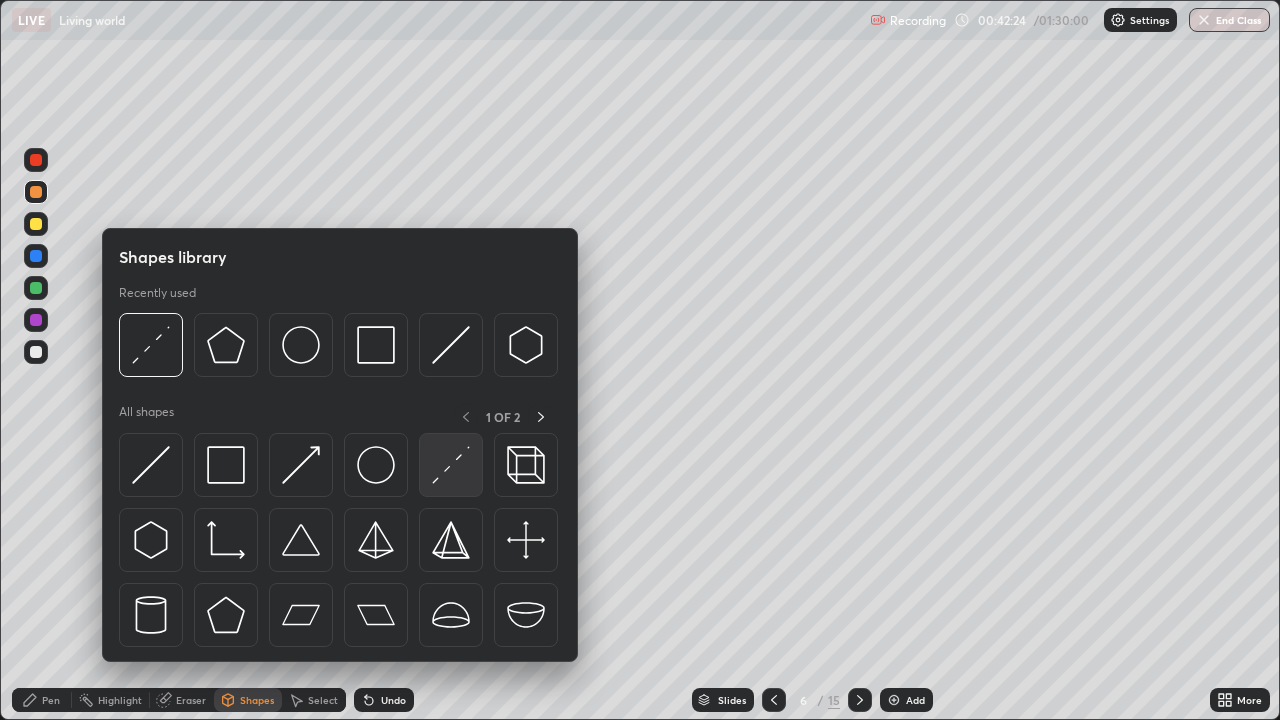 click at bounding box center (451, 465) 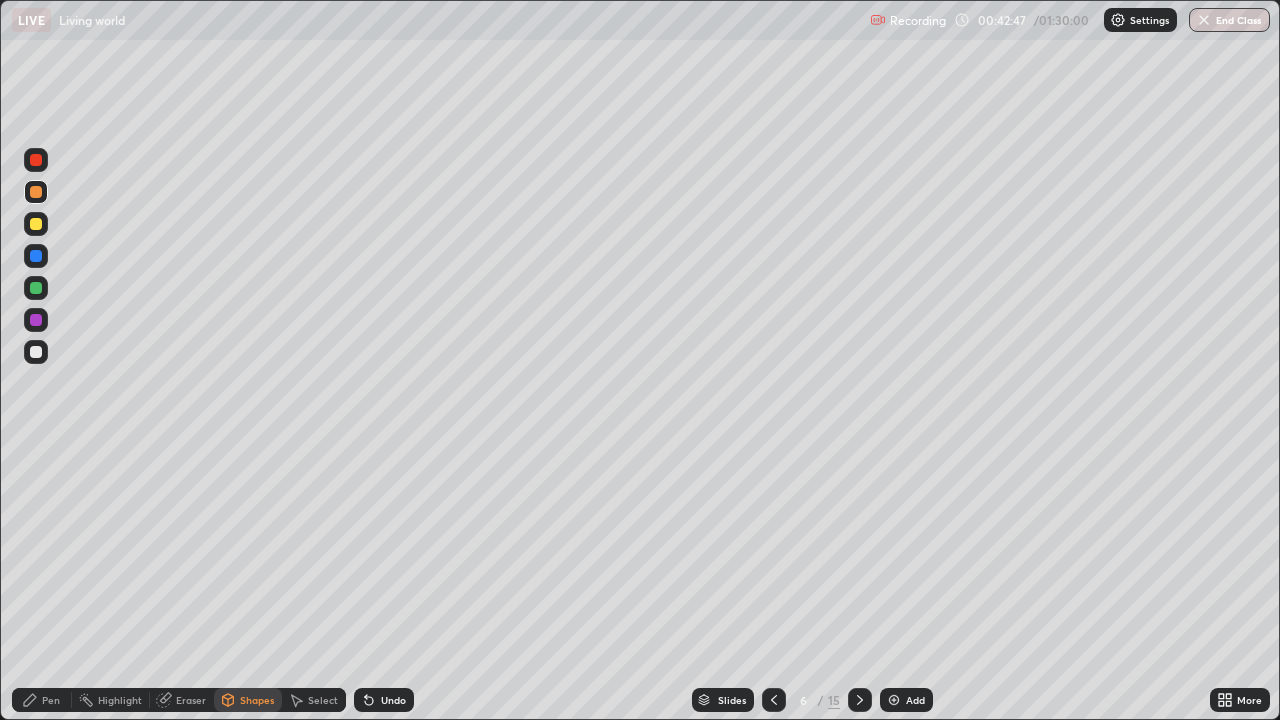click 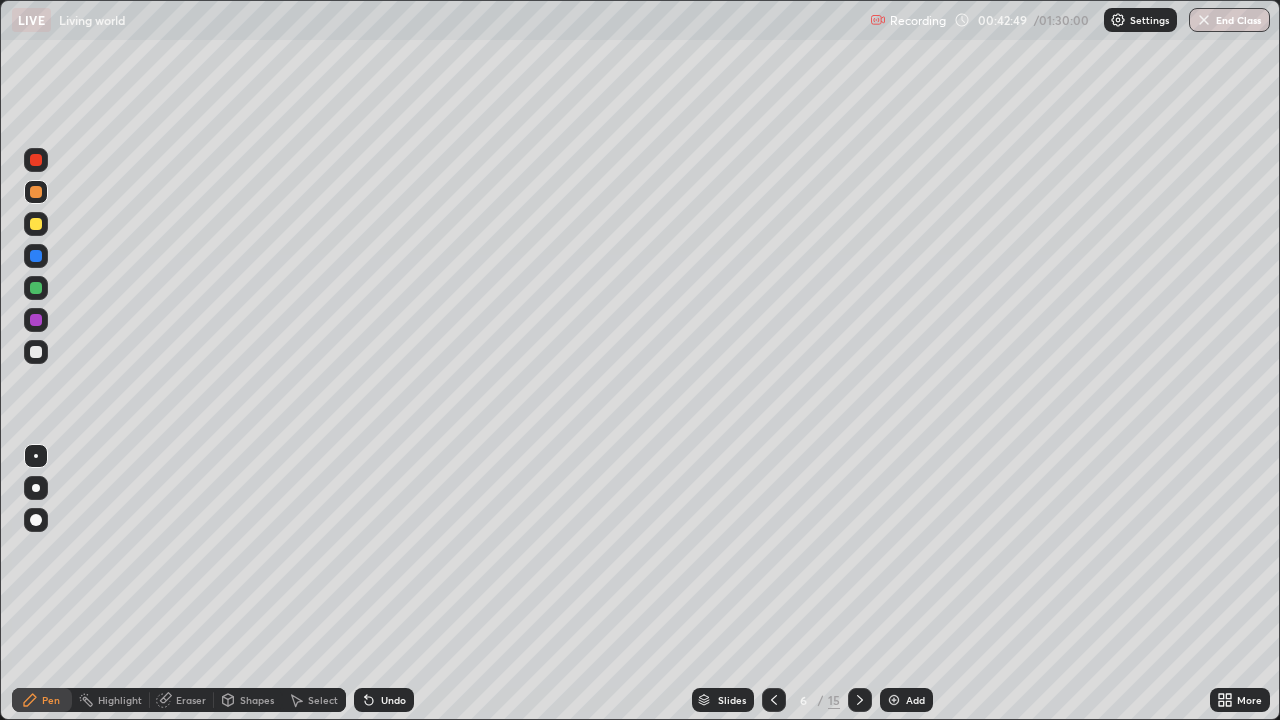 click at bounding box center (36, 352) 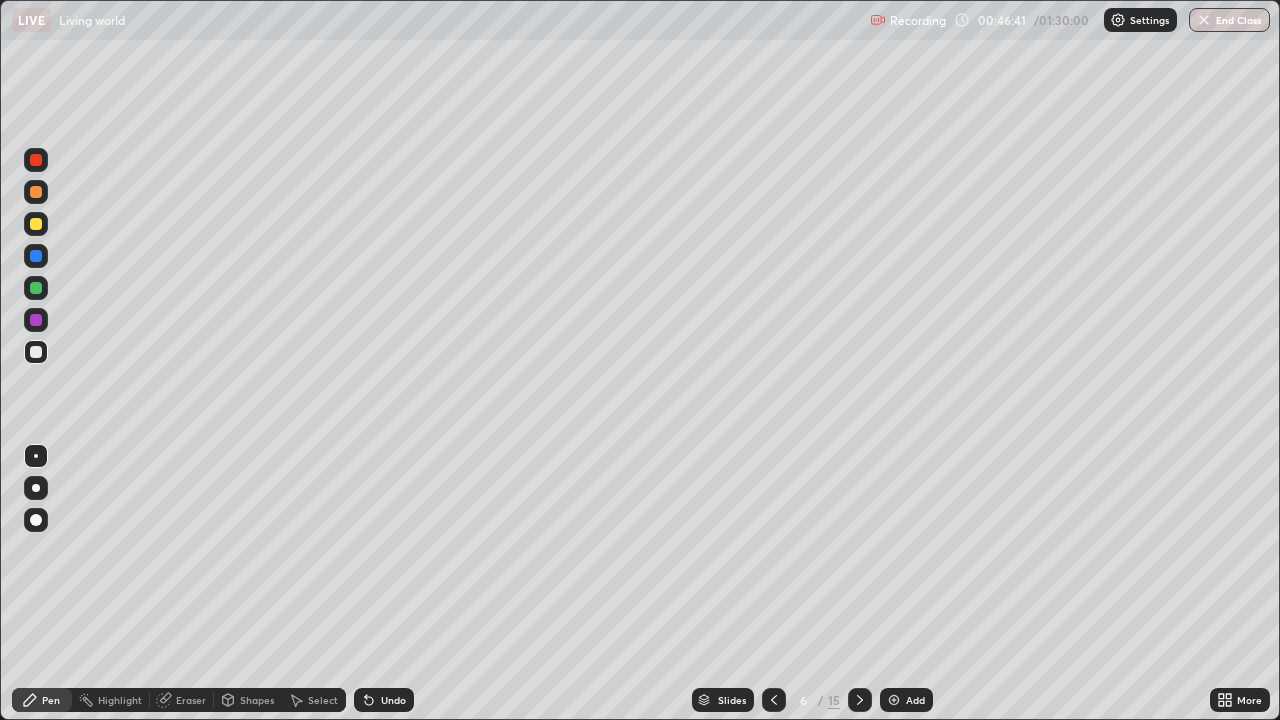 click at bounding box center [774, 700] 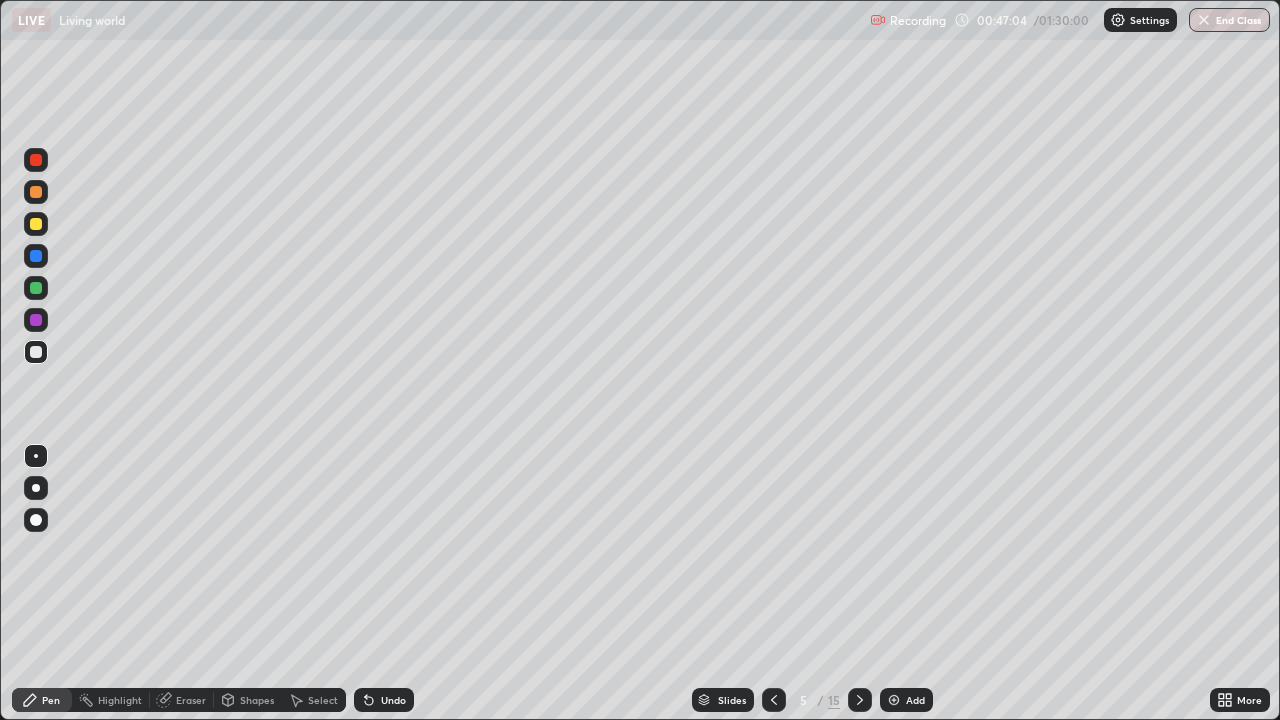 click 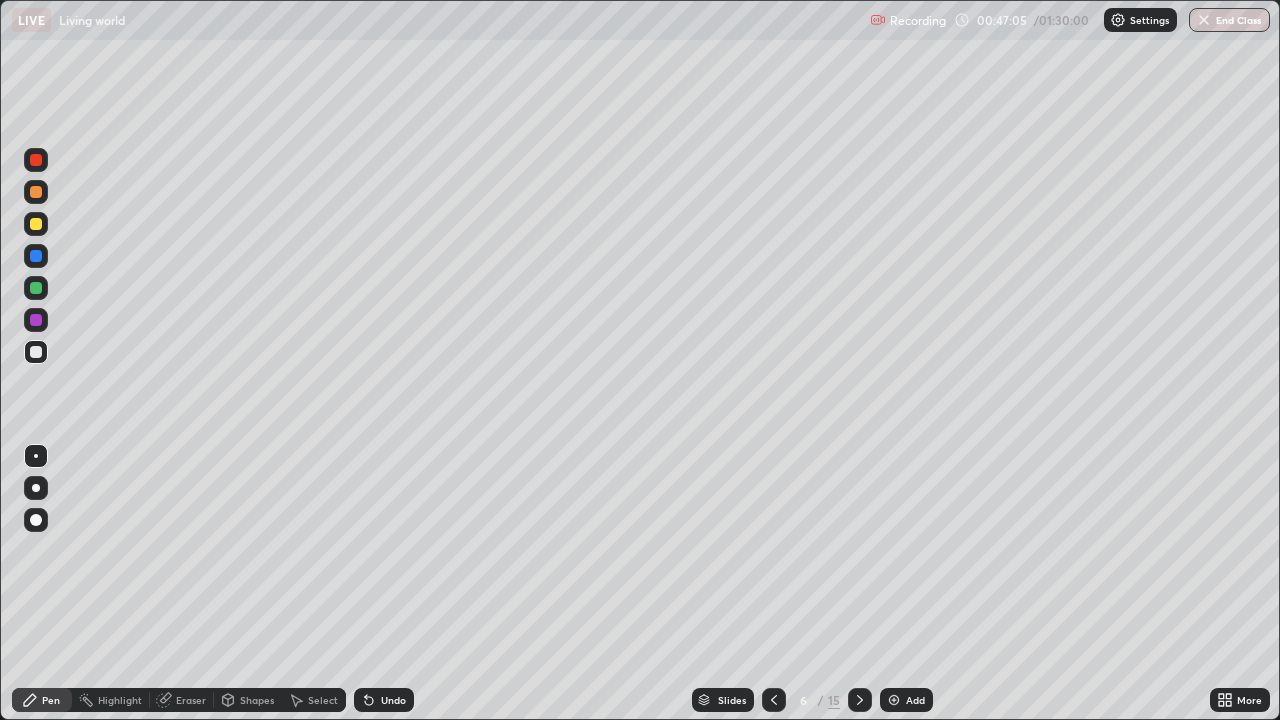 click at bounding box center (894, 700) 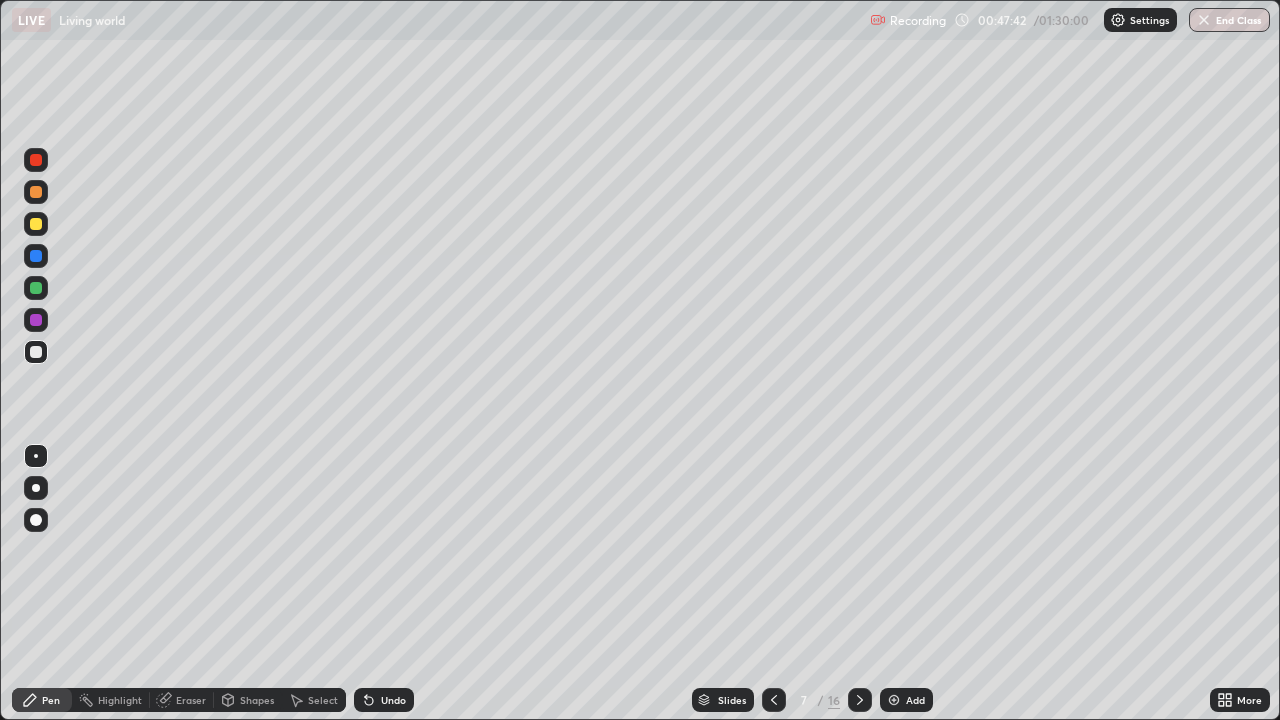 click 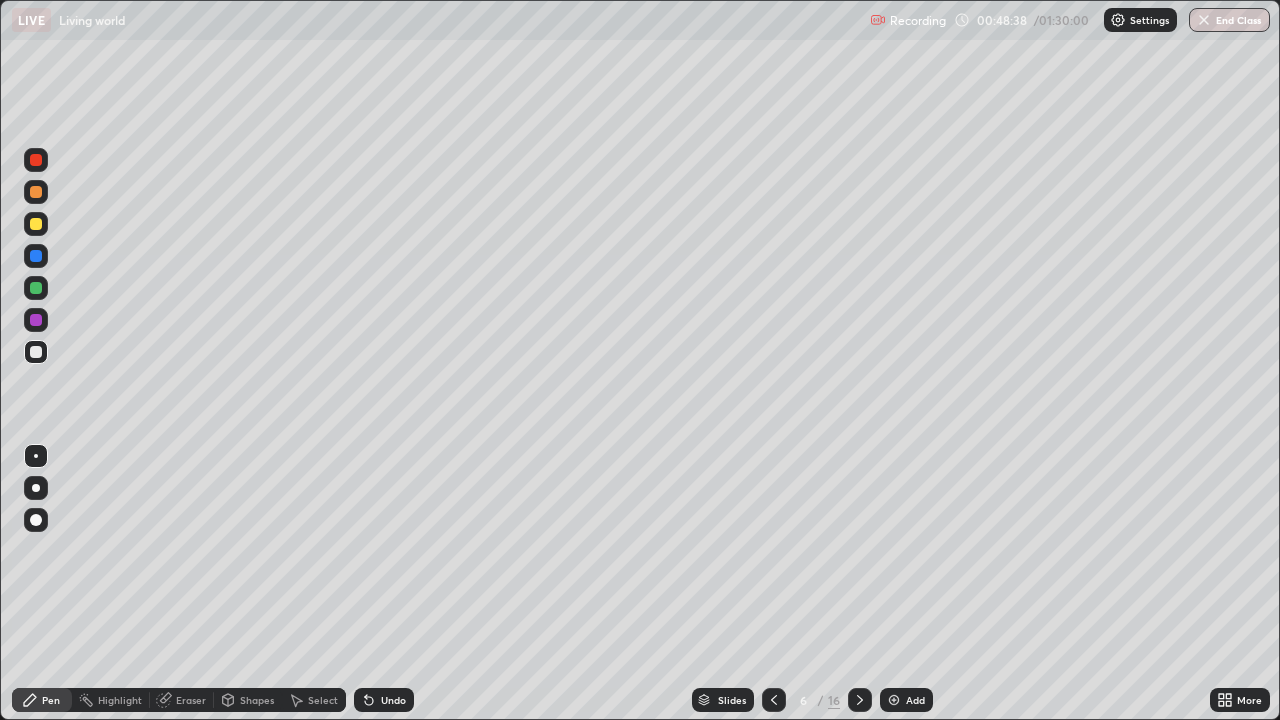 click 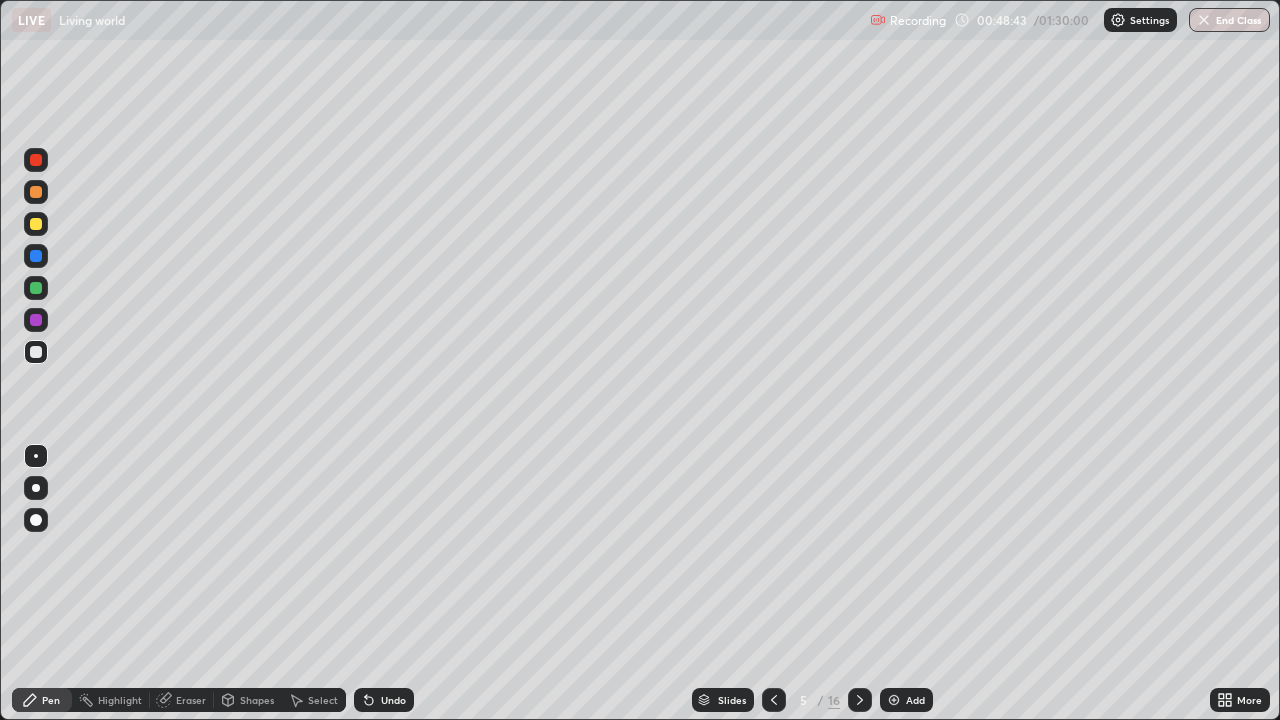 click on "Erase all" at bounding box center [36, 360] 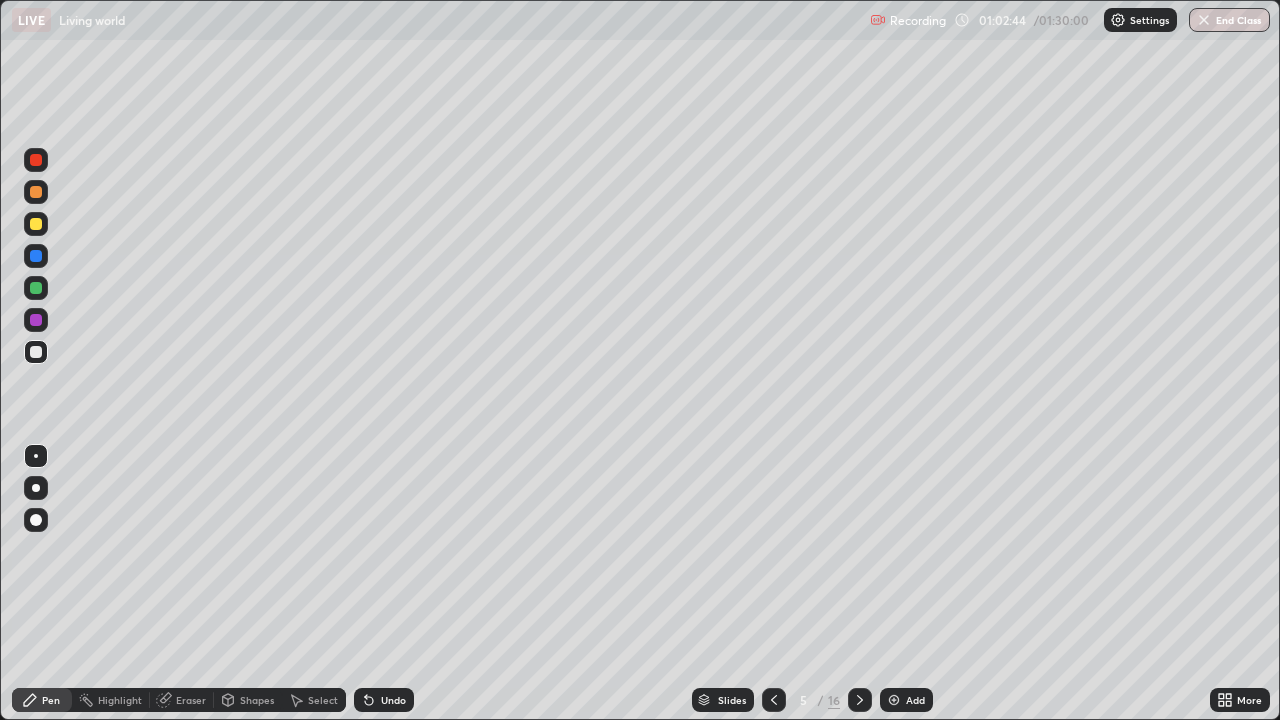 click 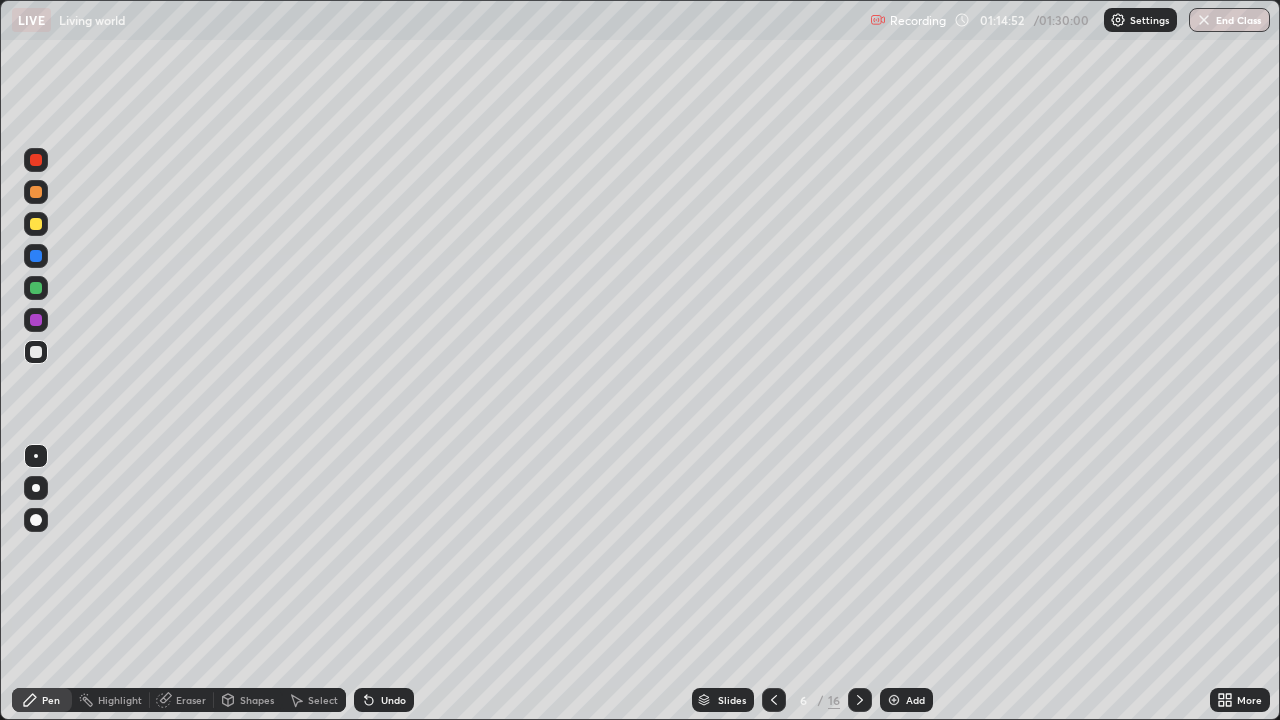 click at bounding box center [894, 700] 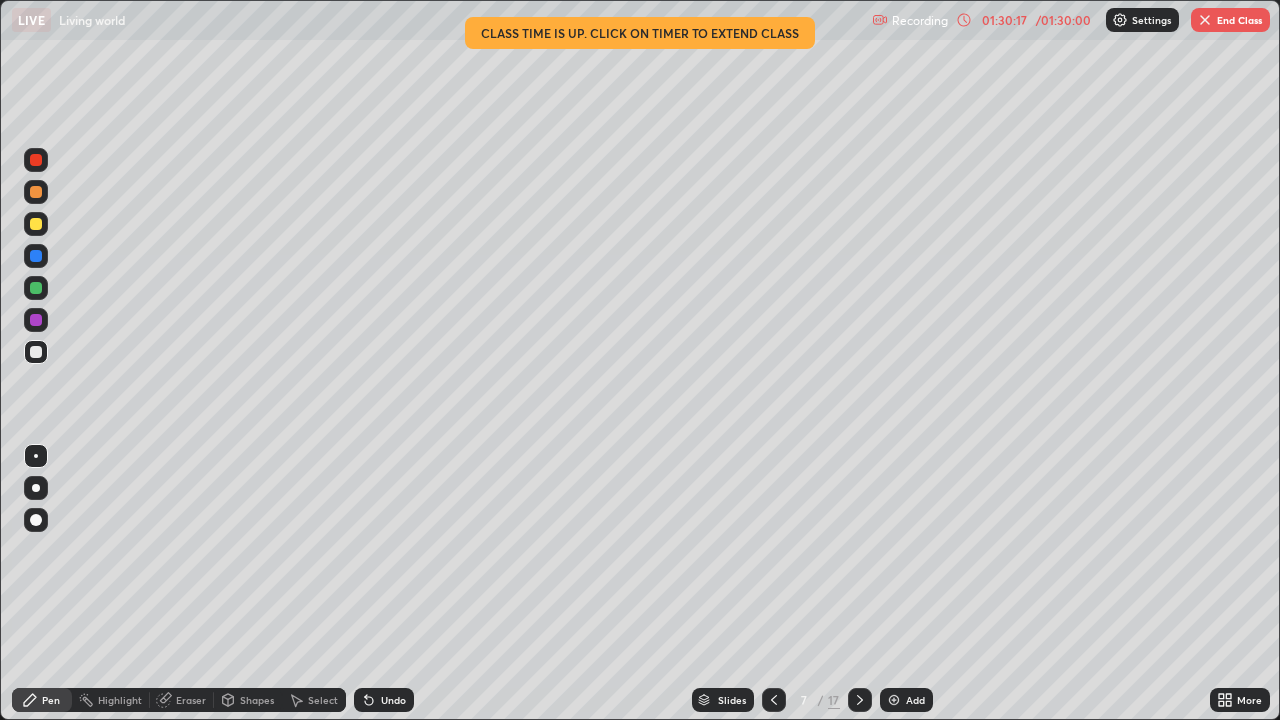 click on "End Class" at bounding box center (1230, 20) 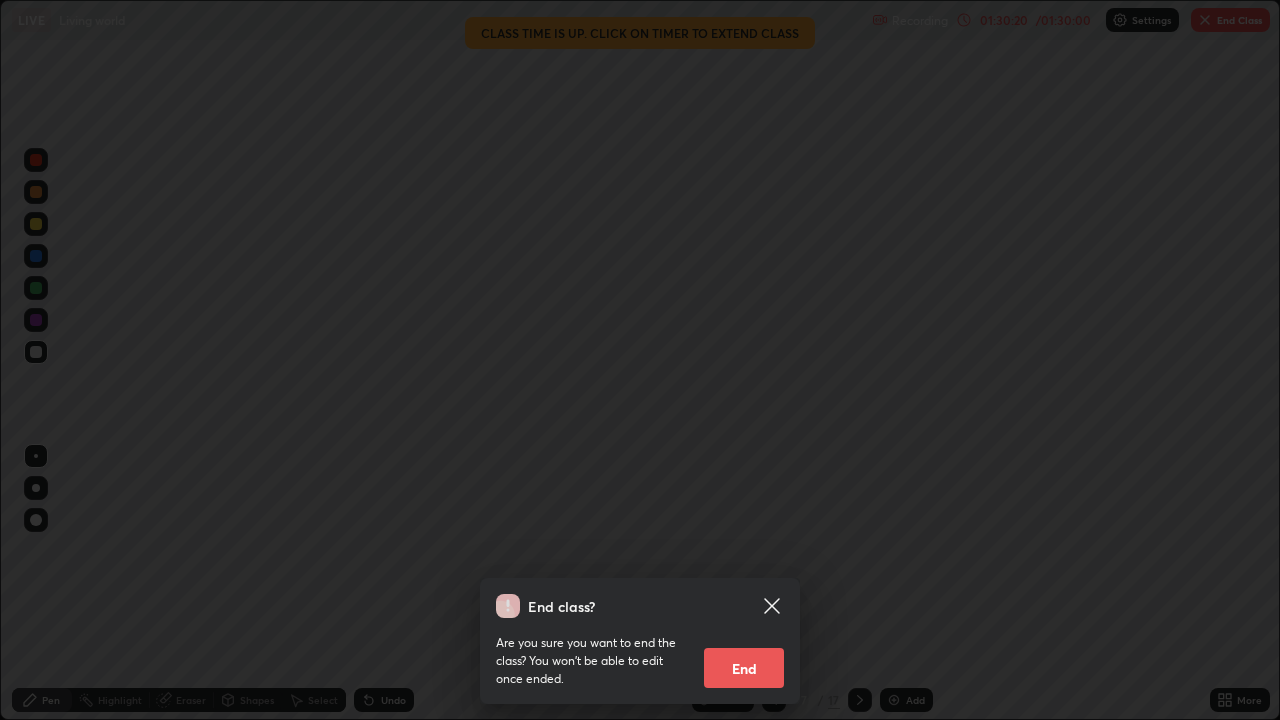 click on "End" at bounding box center [744, 668] 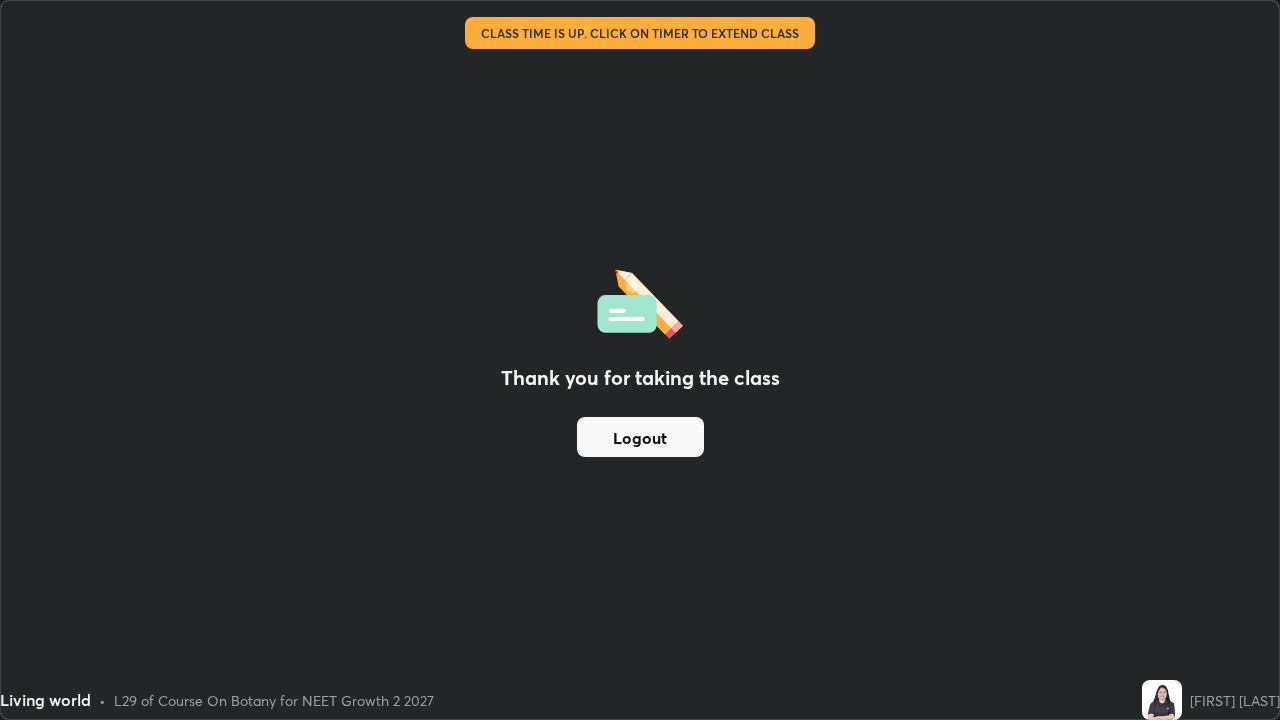 click on "Logout" at bounding box center [640, 437] 